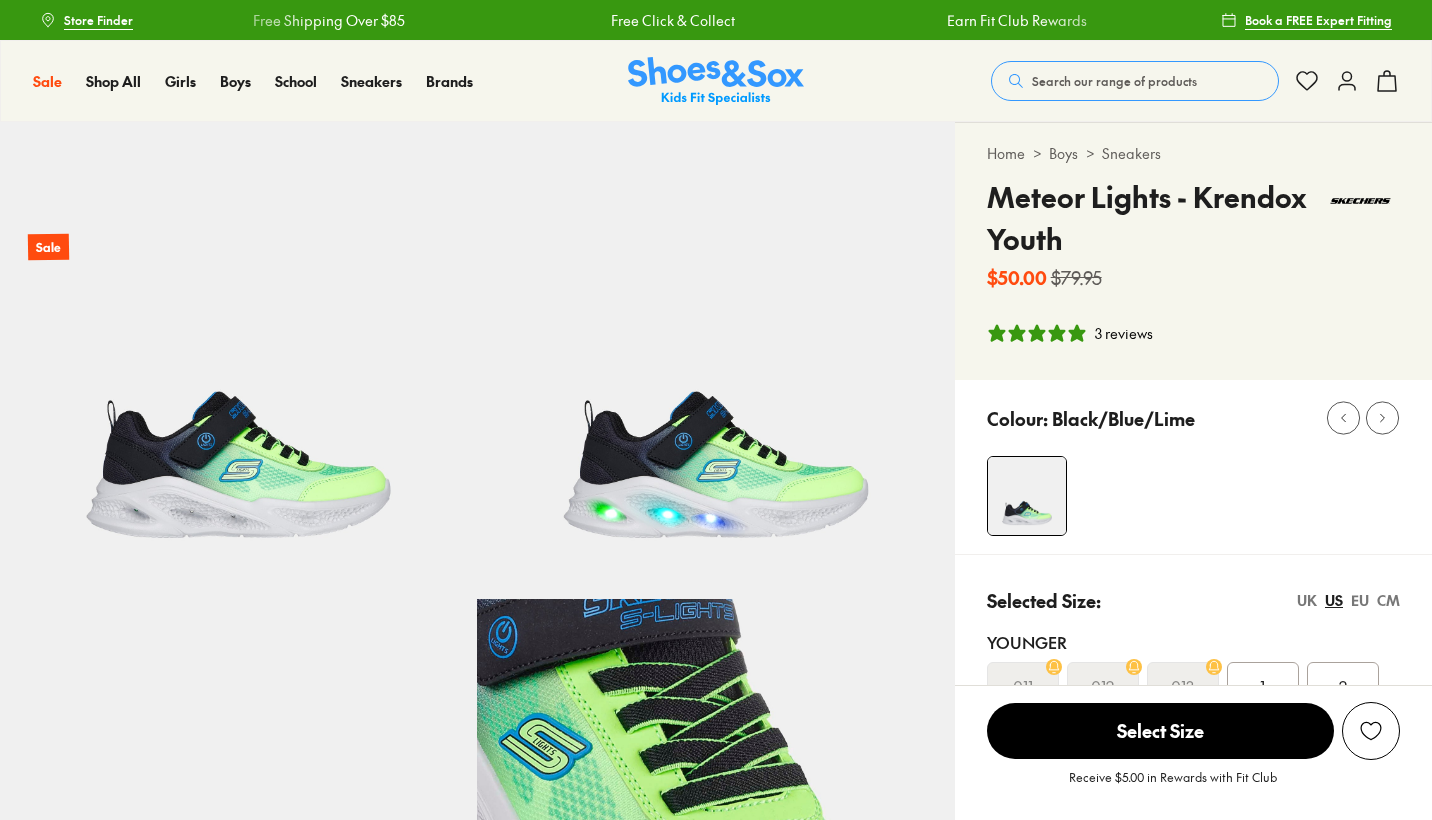 select on "*" 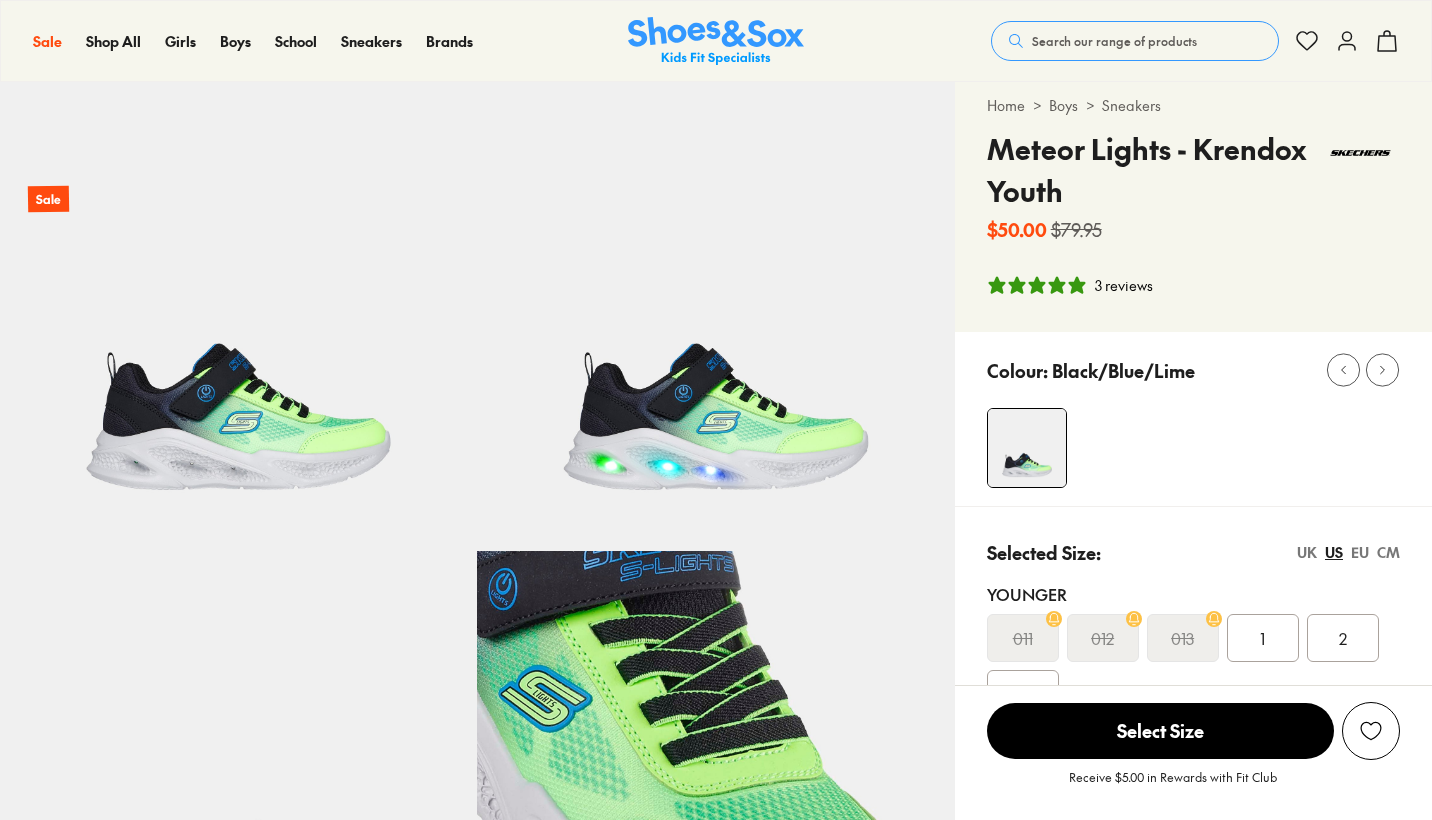 scroll, scrollTop: 0, scrollLeft: 0, axis: both 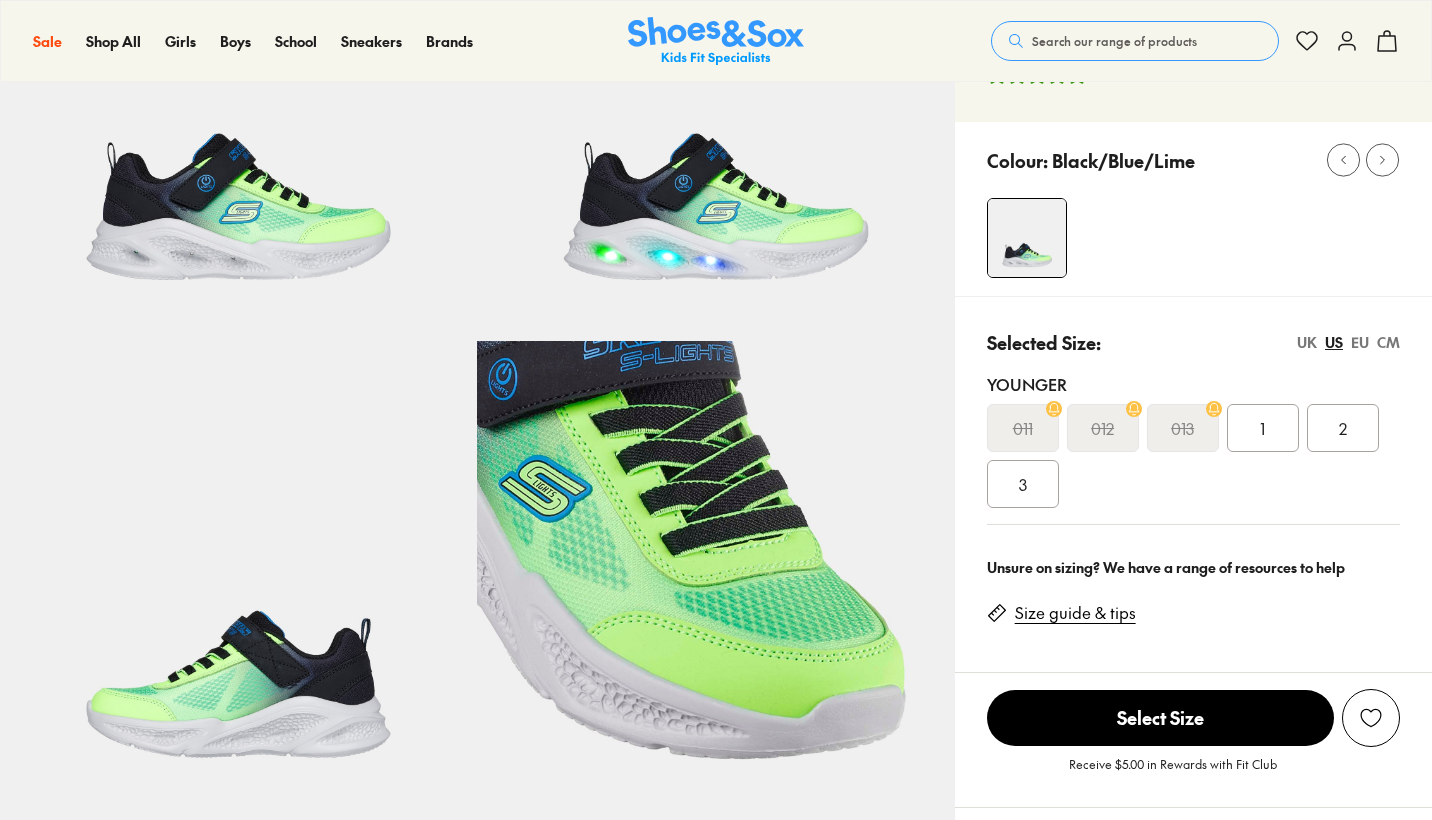 click on "1" at bounding box center (1263, 428) 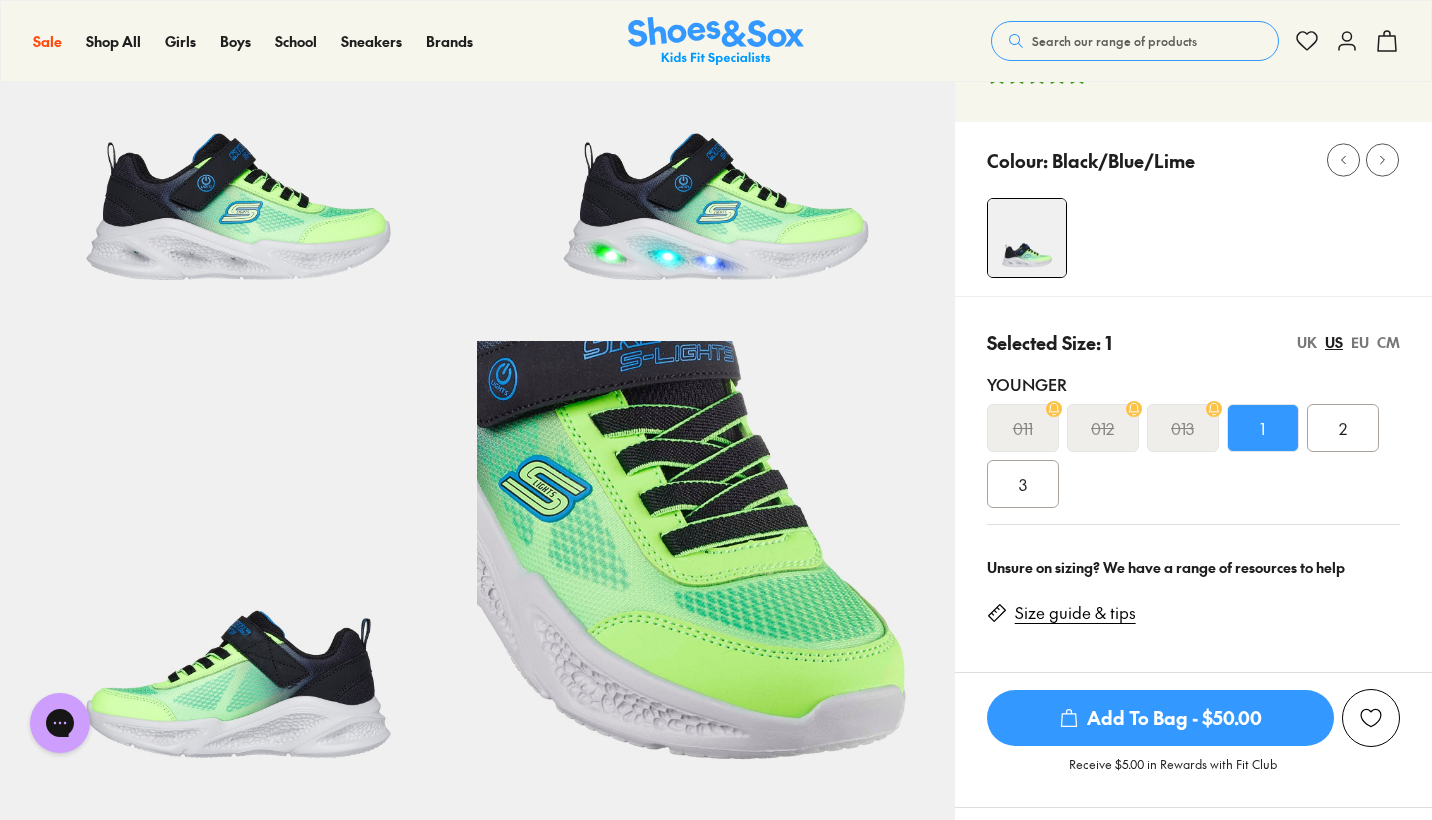 scroll, scrollTop: 0, scrollLeft: 0, axis: both 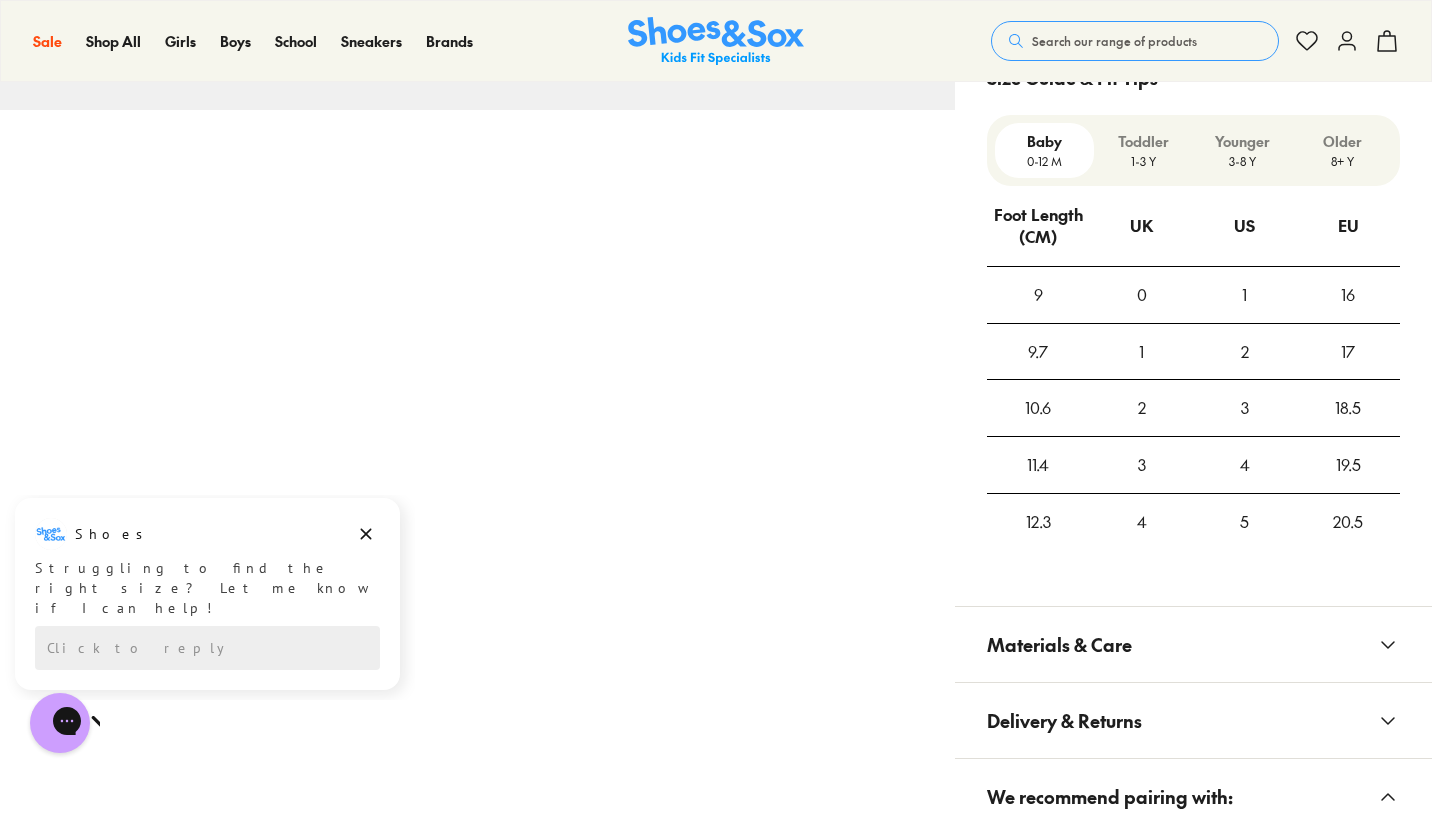 click on "Younger" at bounding box center (1242, 141) 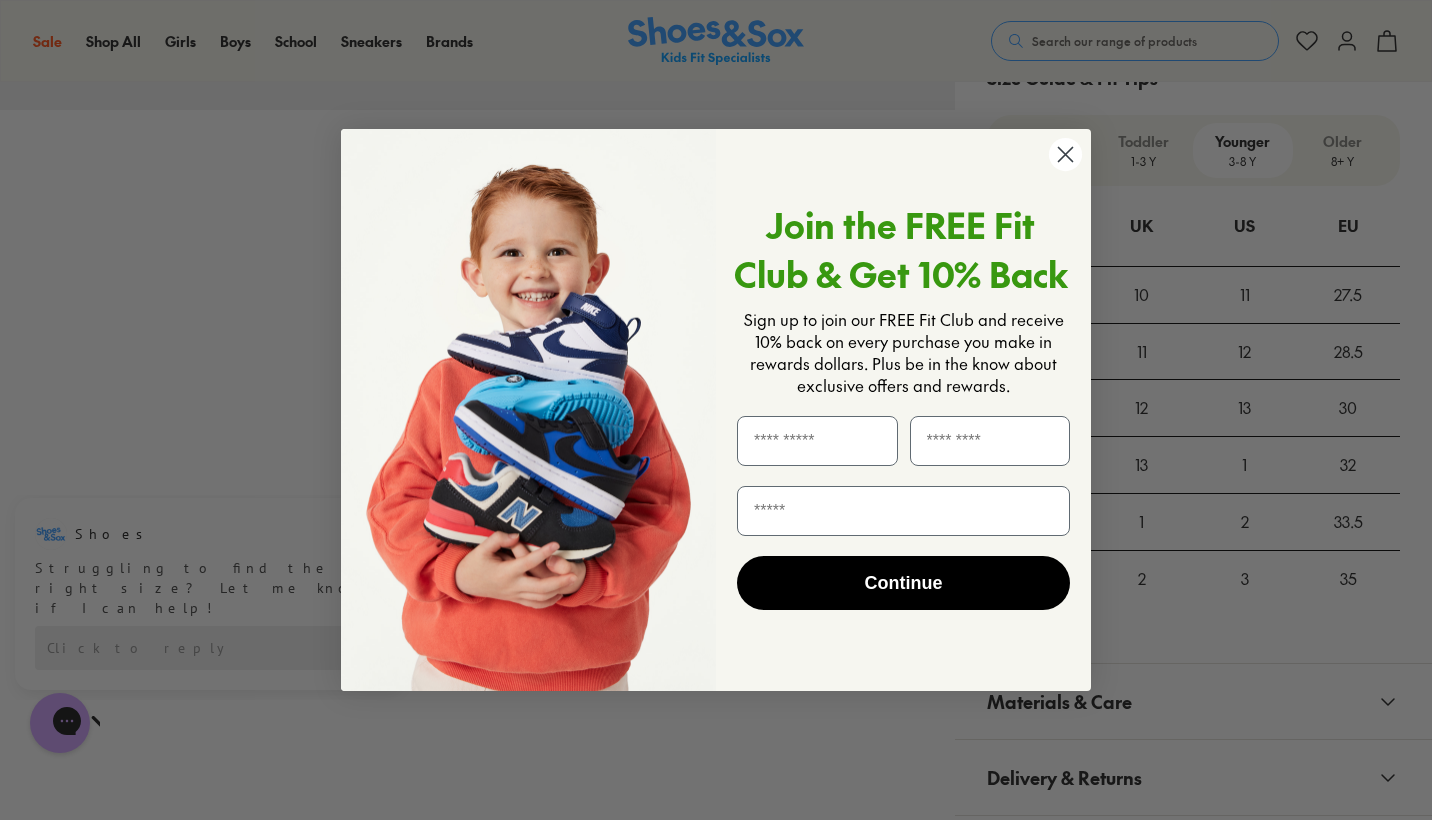 click 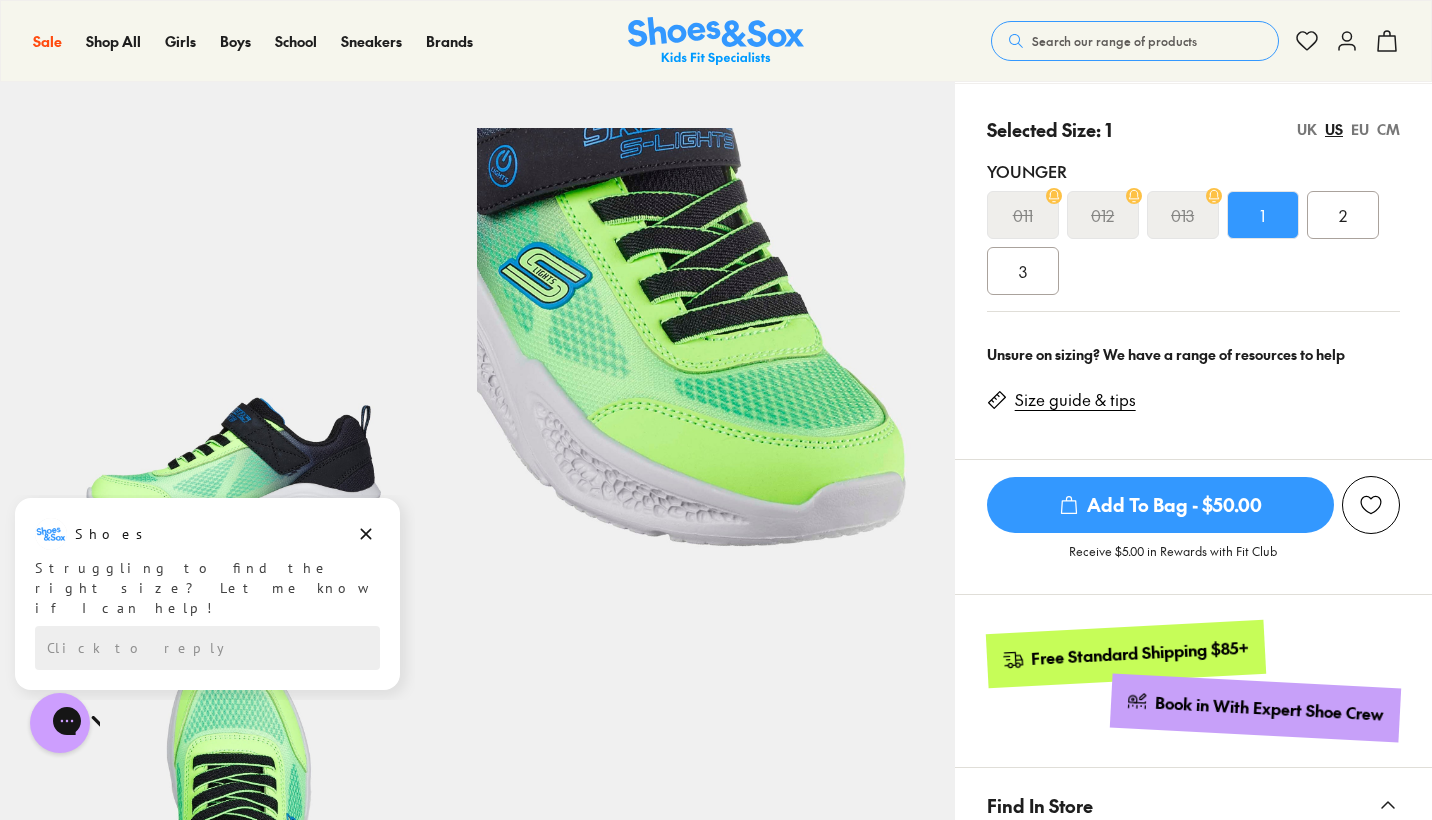 scroll, scrollTop: 368, scrollLeft: 0, axis: vertical 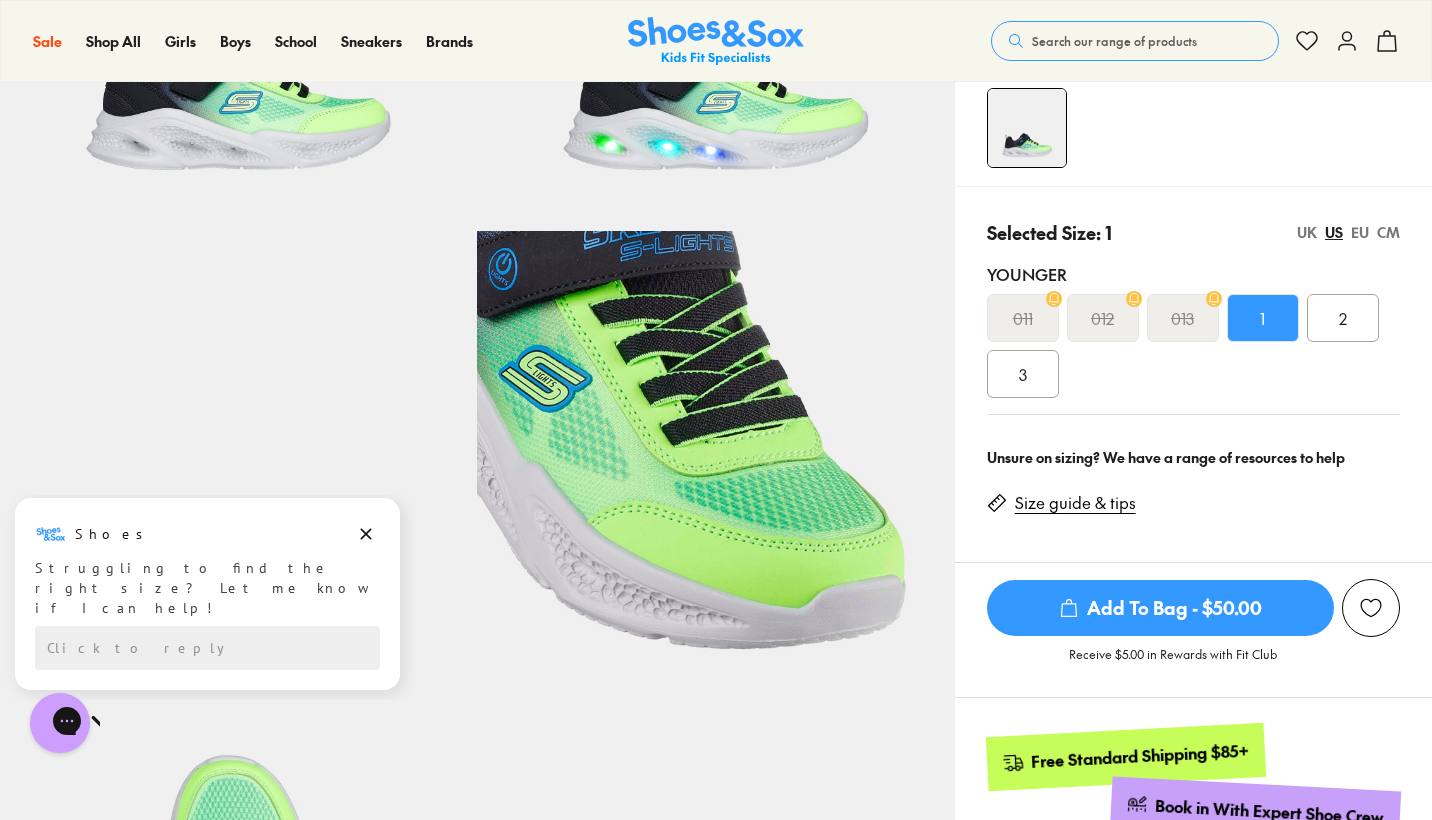 click on "Add To Bag - $50.00" at bounding box center [1160, 608] 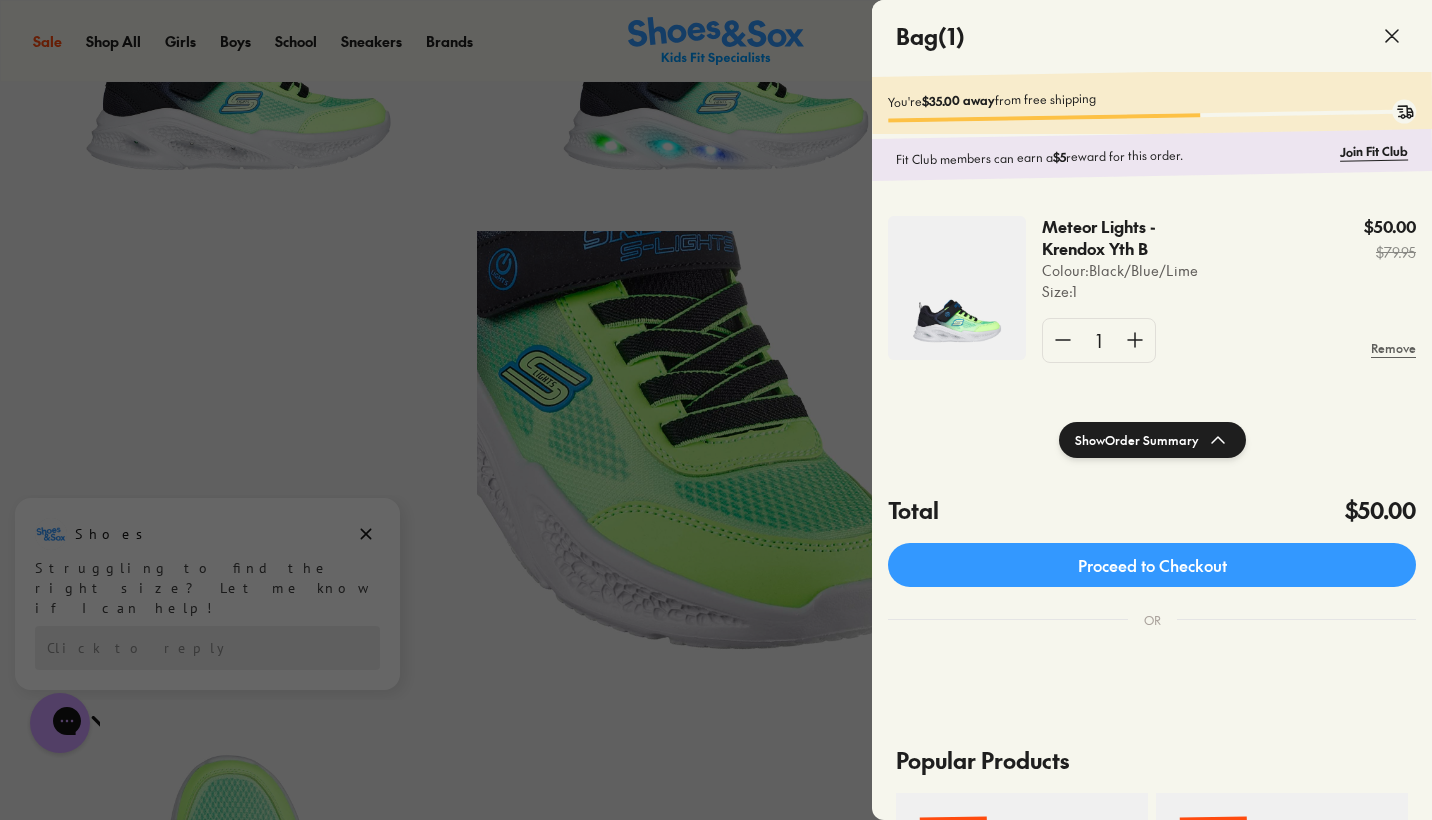 click 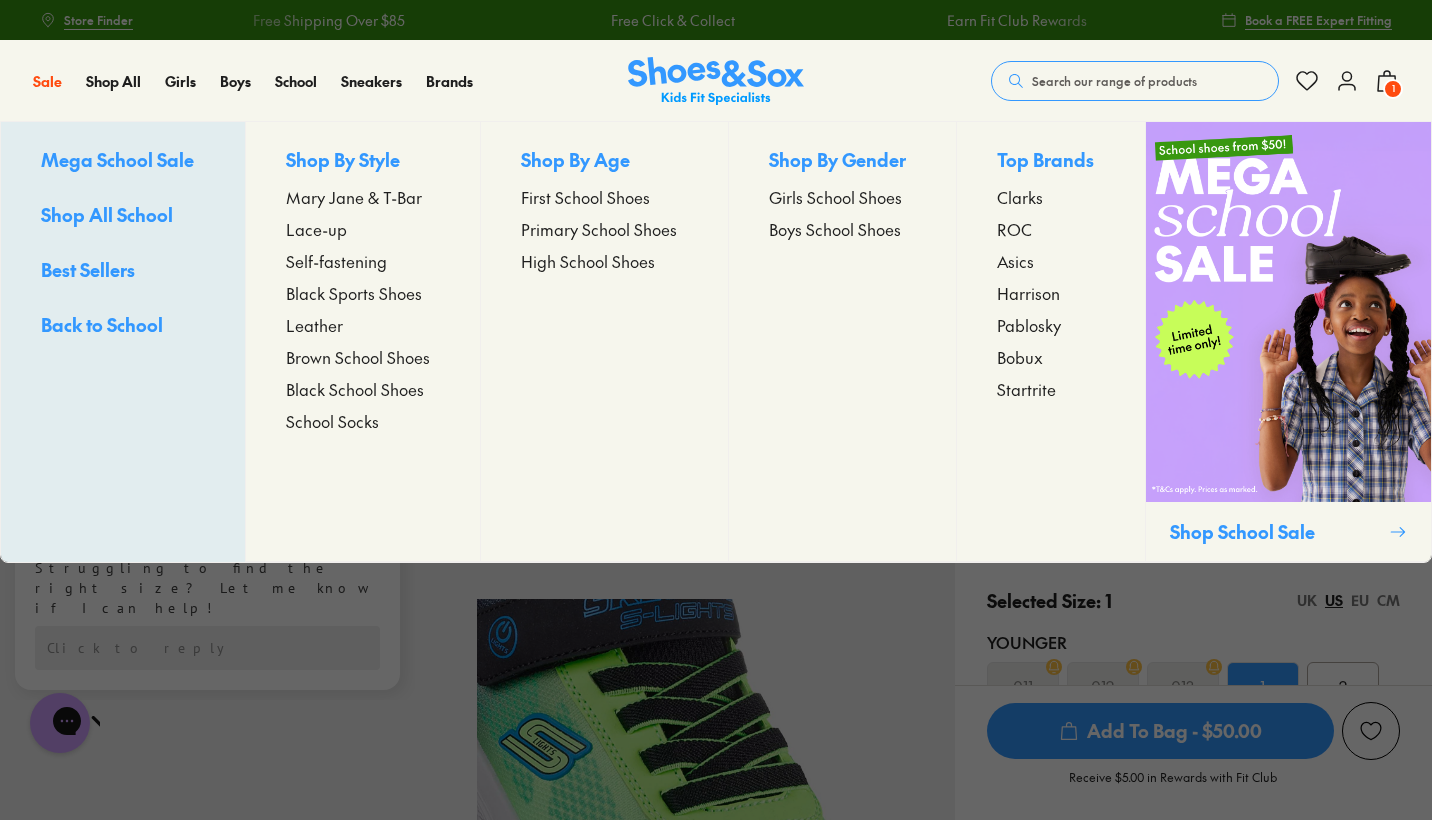scroll, scrollTop: 0, scrollLeft: 0, axis: both 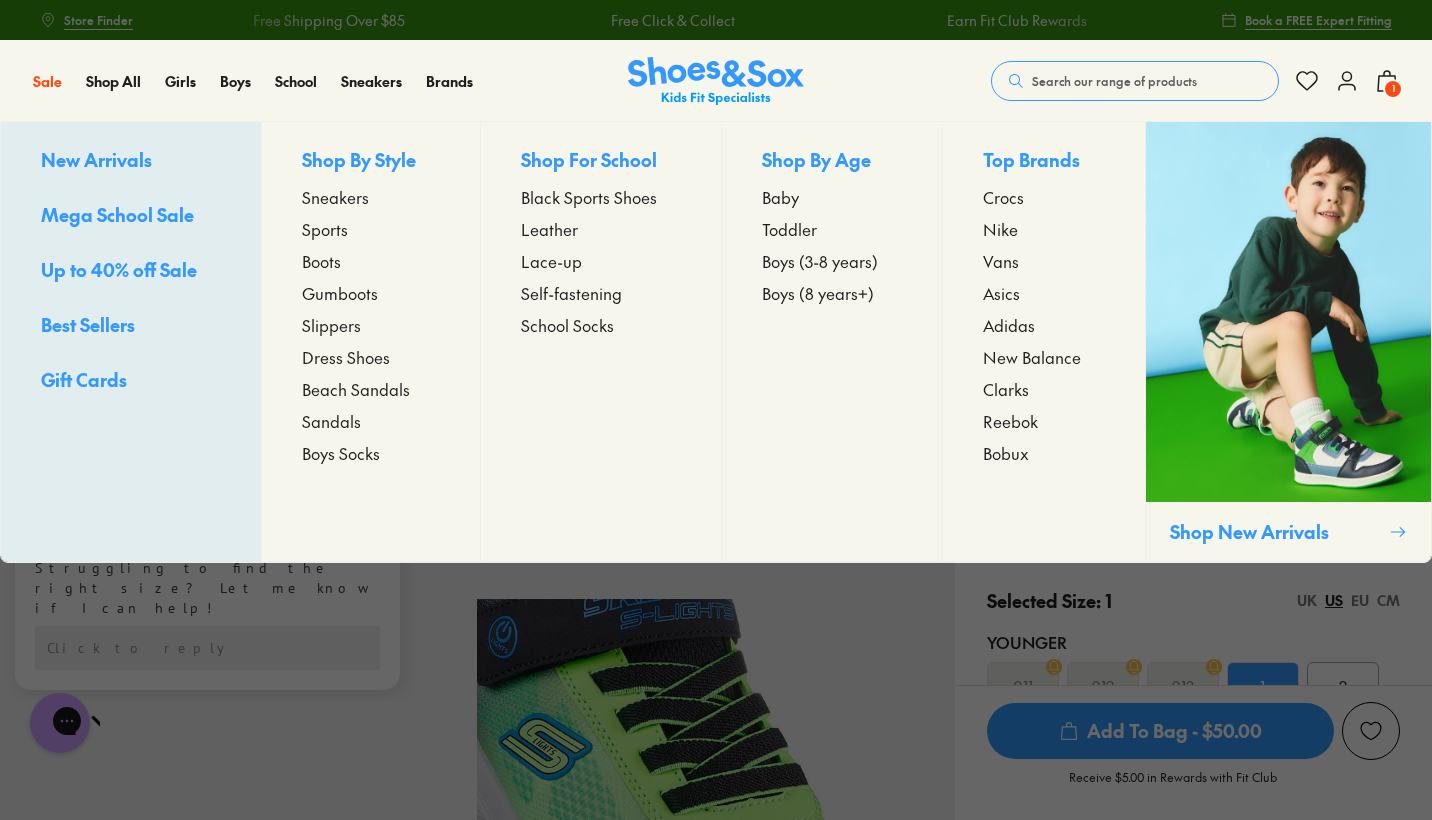 click on "Sneakers" at bounding box center [335, 197] 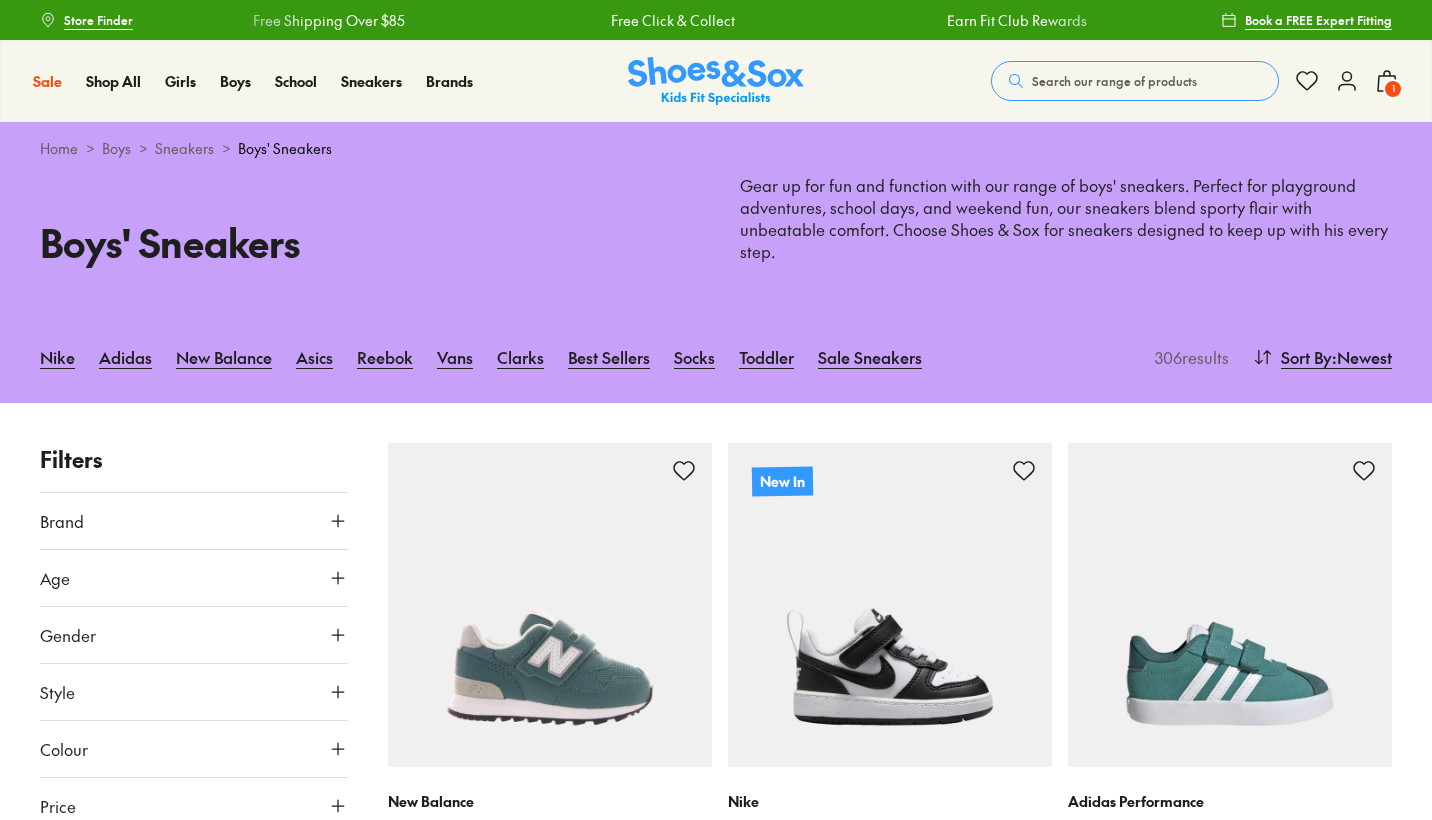 scroll, scrollTop: 0, scrollLeft: 0, axis: both 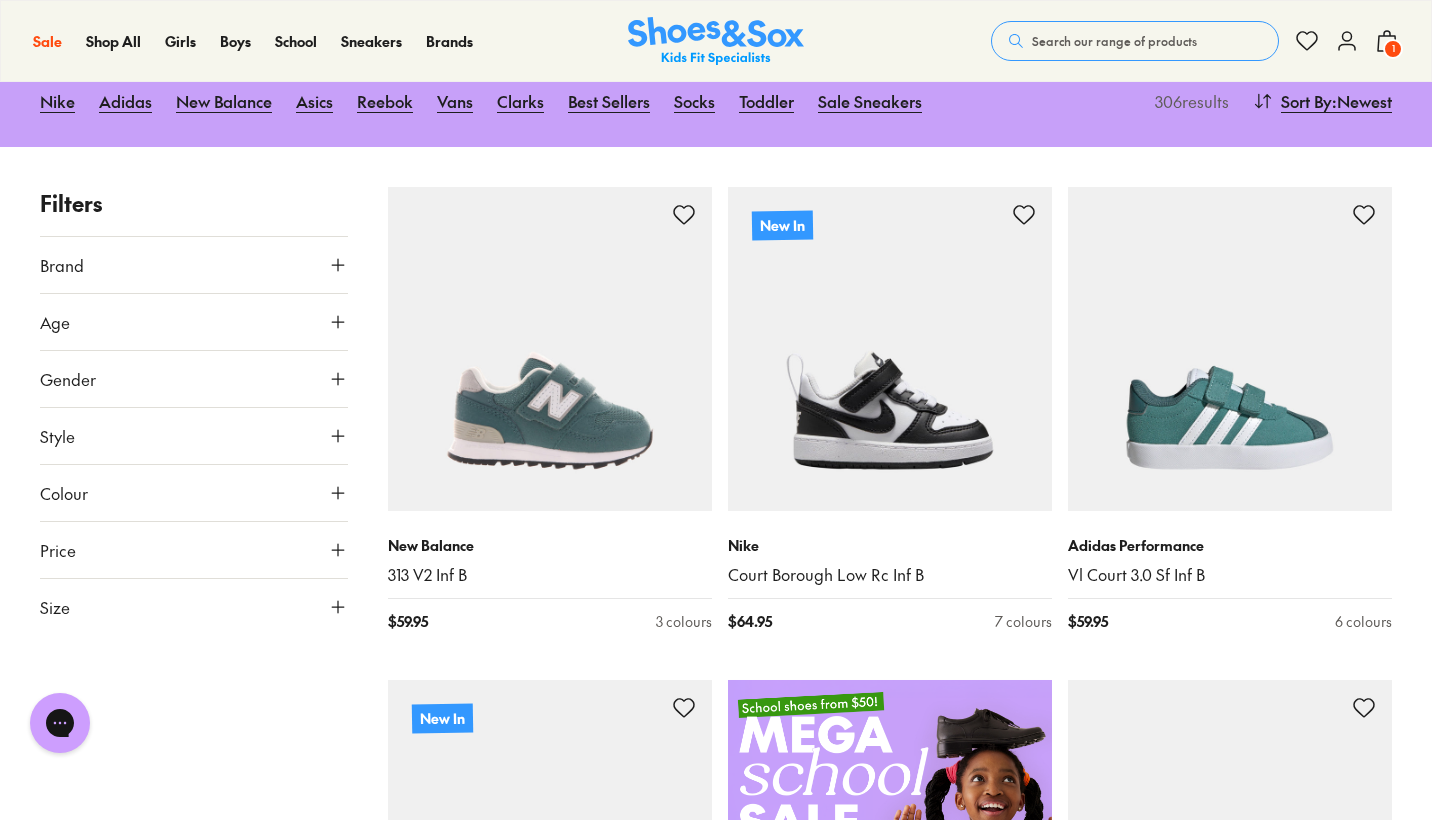 click on "Size" at bounding box center [194, 607] 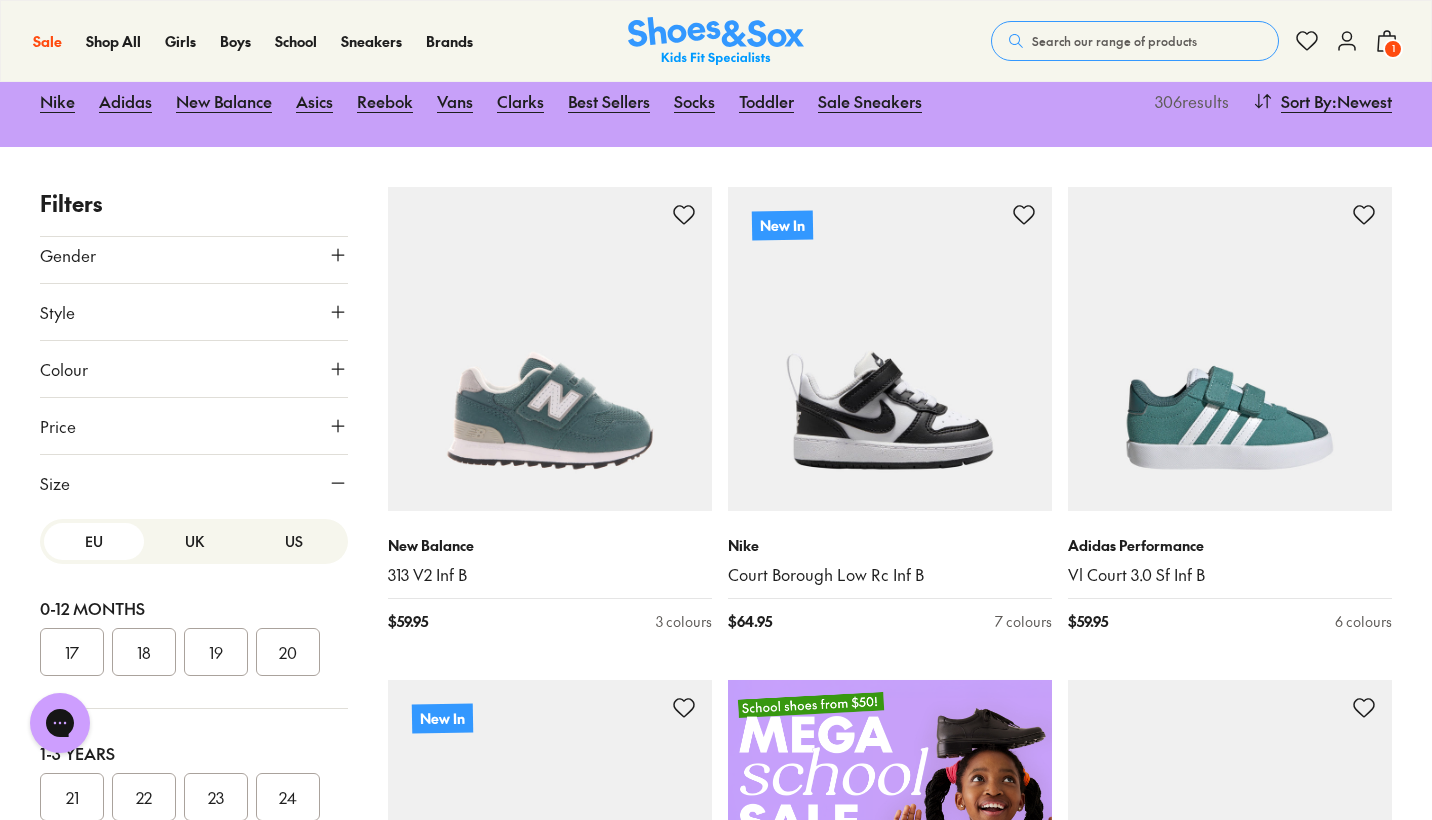 scroll, scrollTop: 124, scrollLeft: 0, axis: vertical 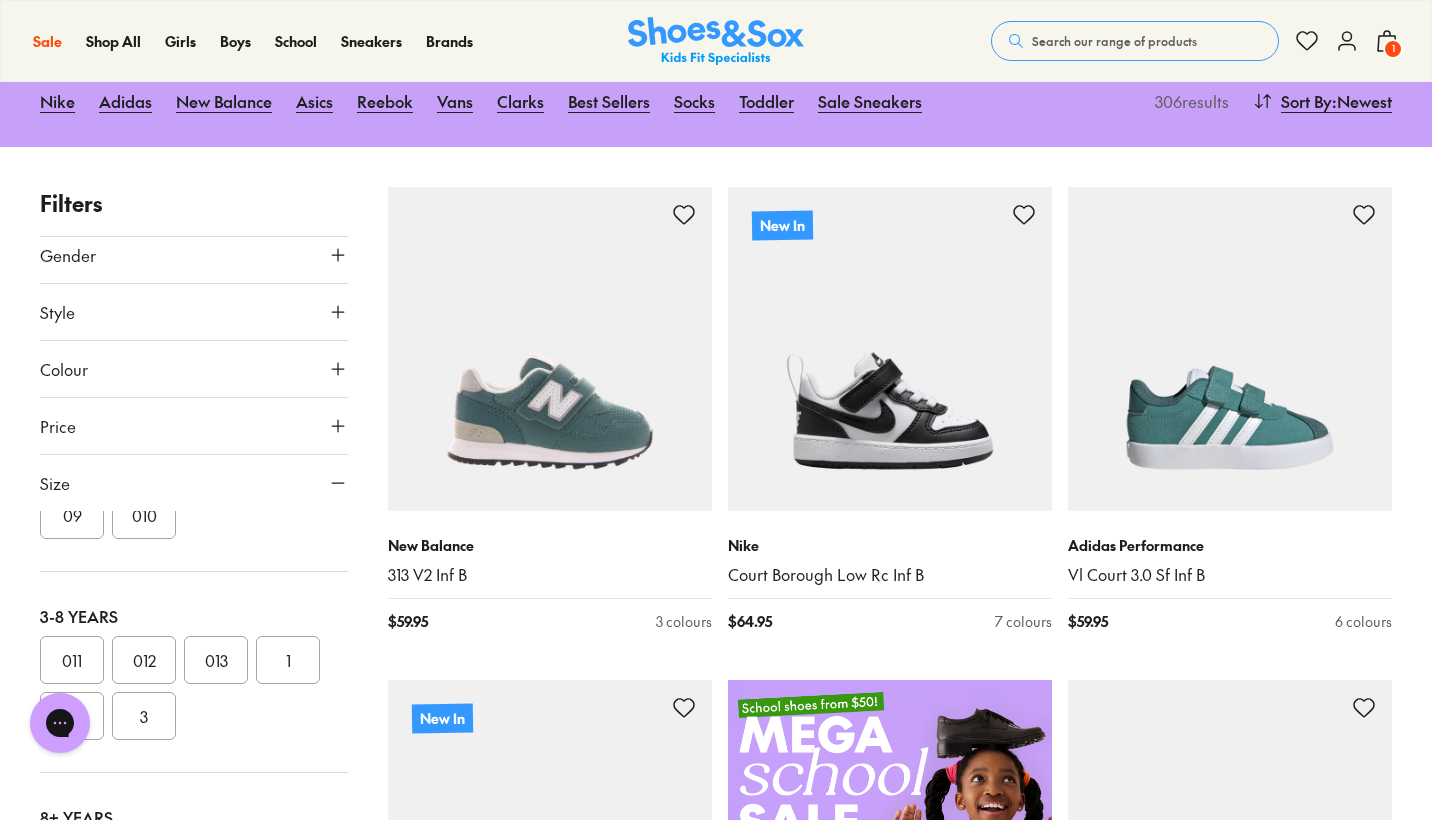 click on "1" at bounding box center [288, 660] 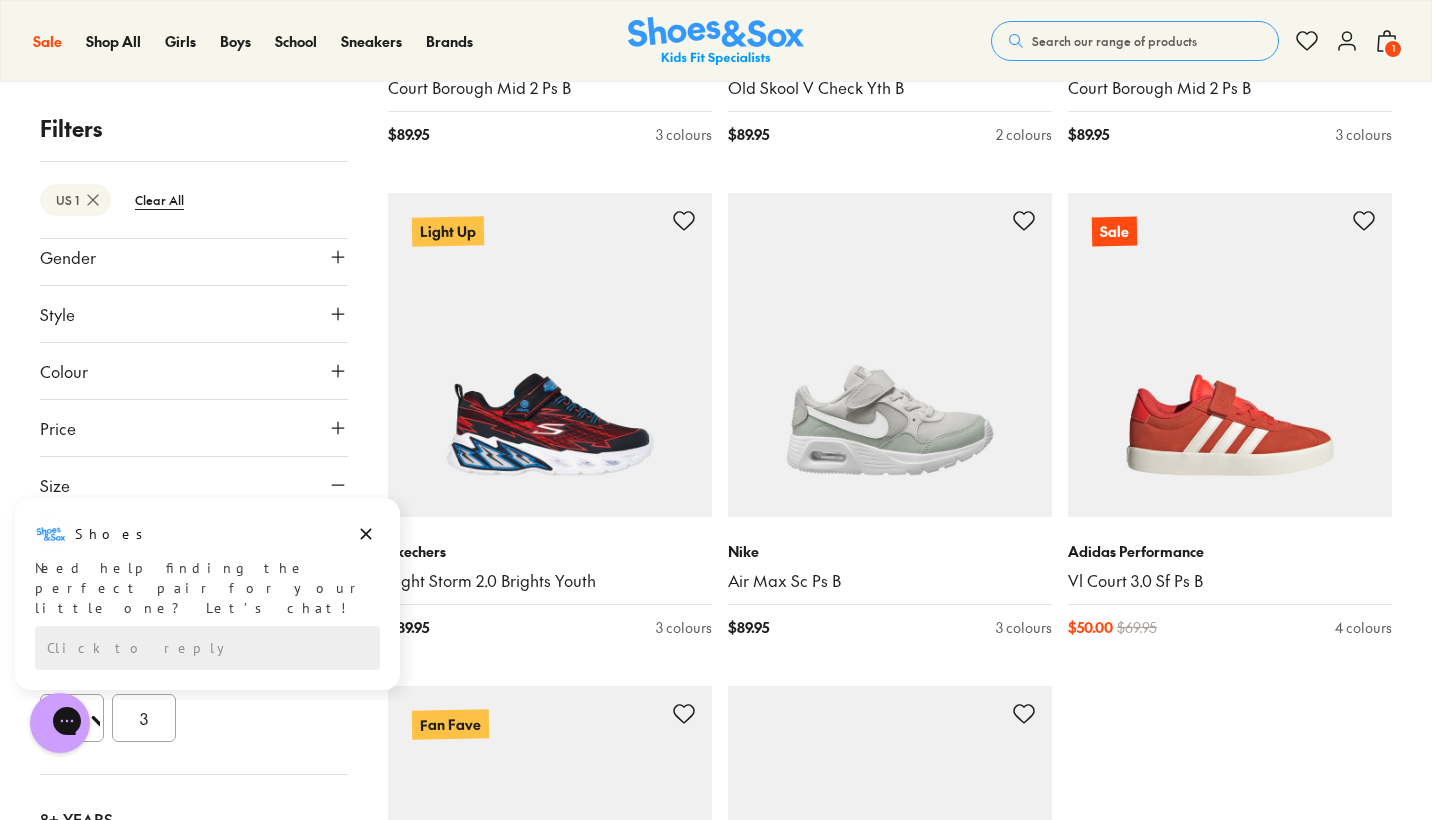 scroll, scrollTop: 4690, scrollLeft: 0, axis: vertical 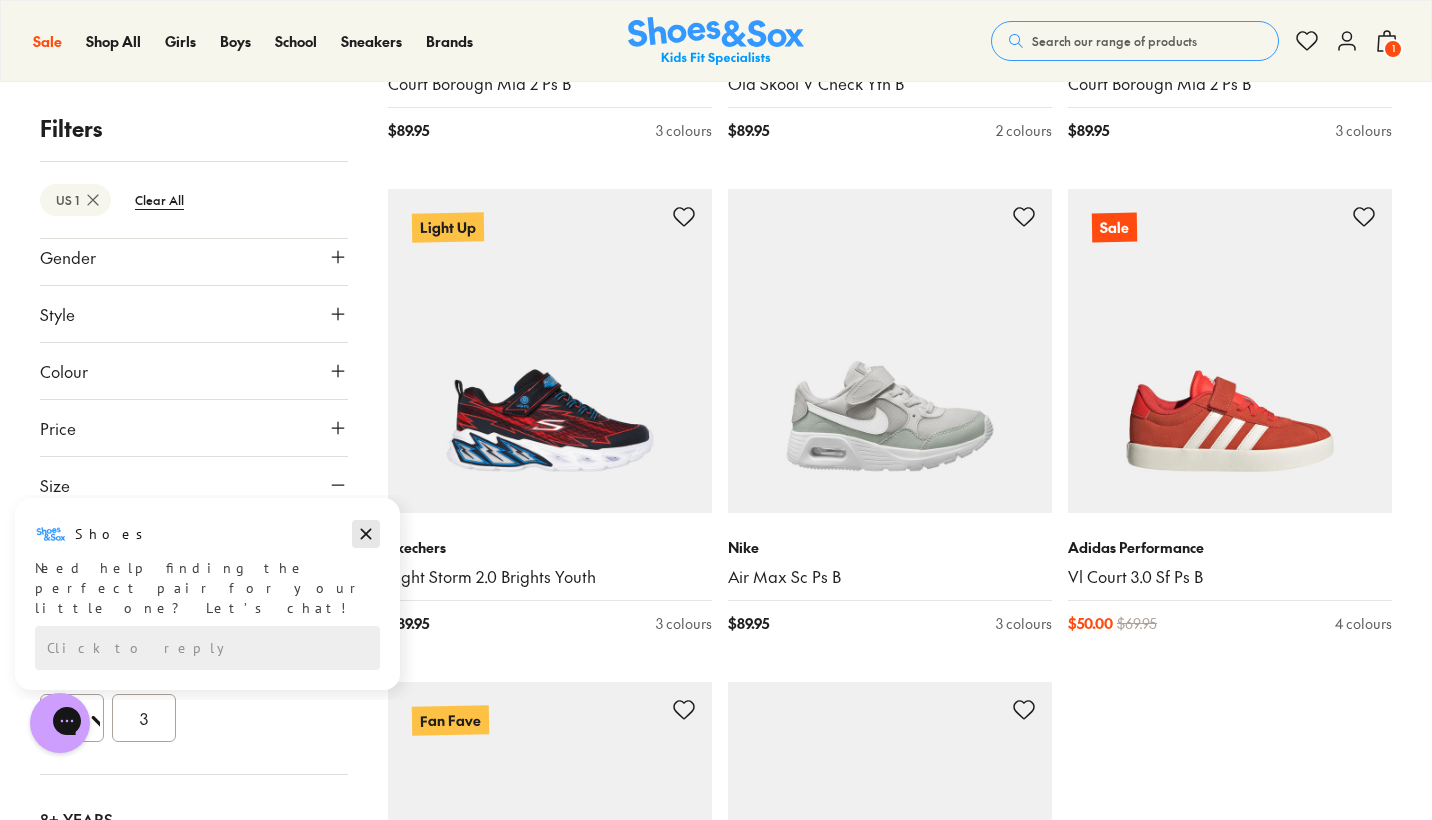 click 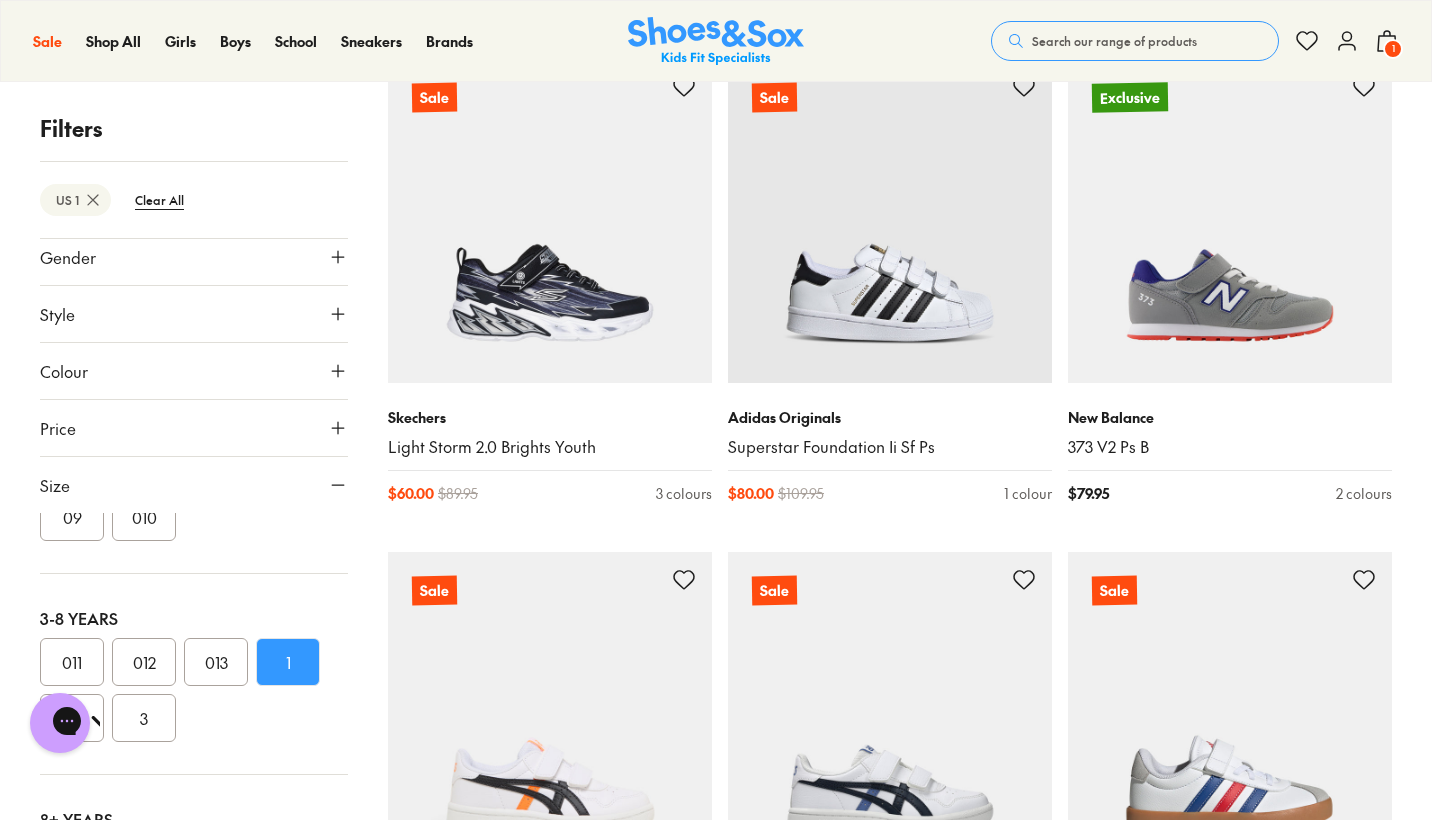 scroll, scrollTop: 5809, scrollLeft: 0, axis: vertical 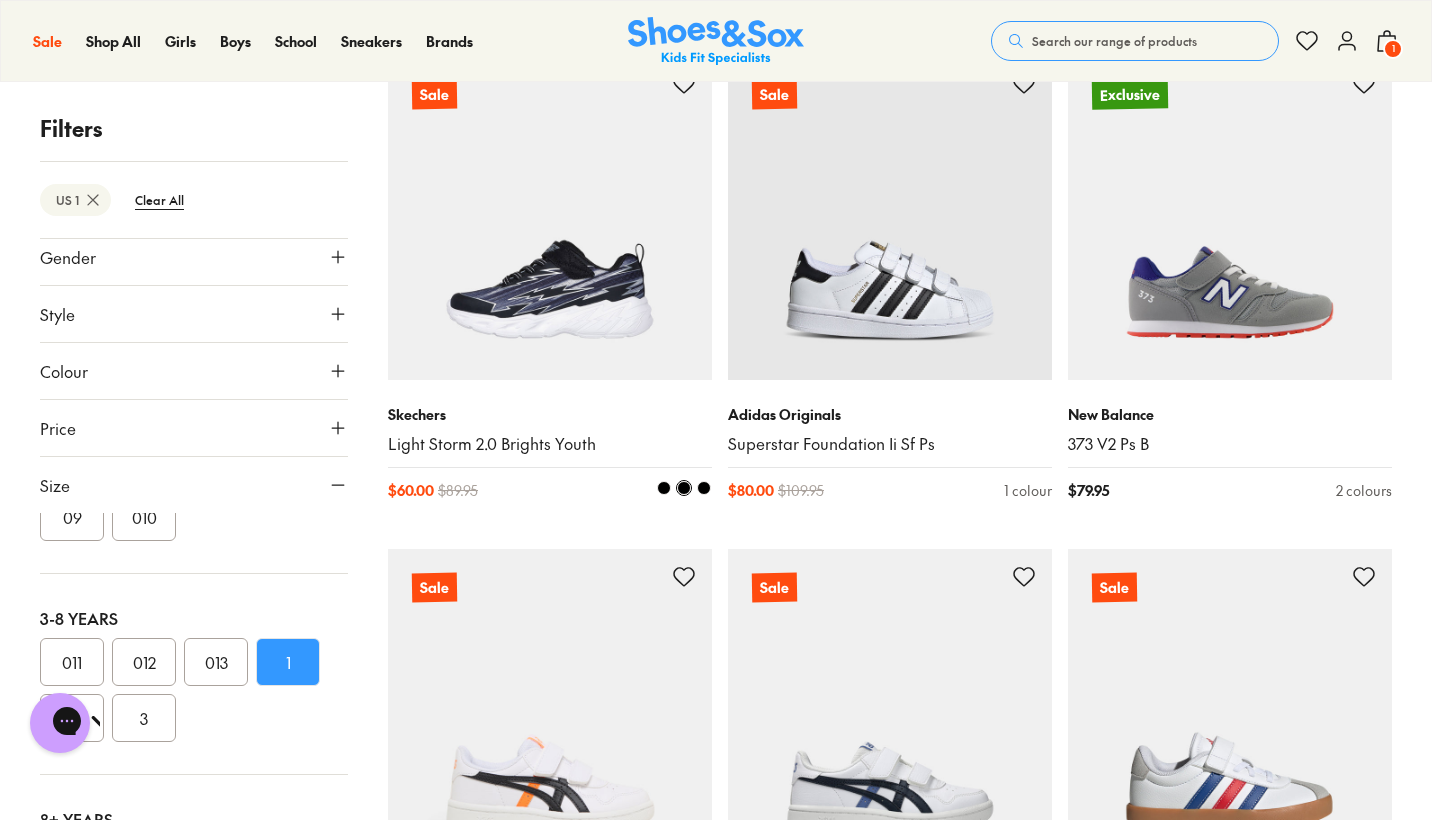 click at bounding box center (550, 218) 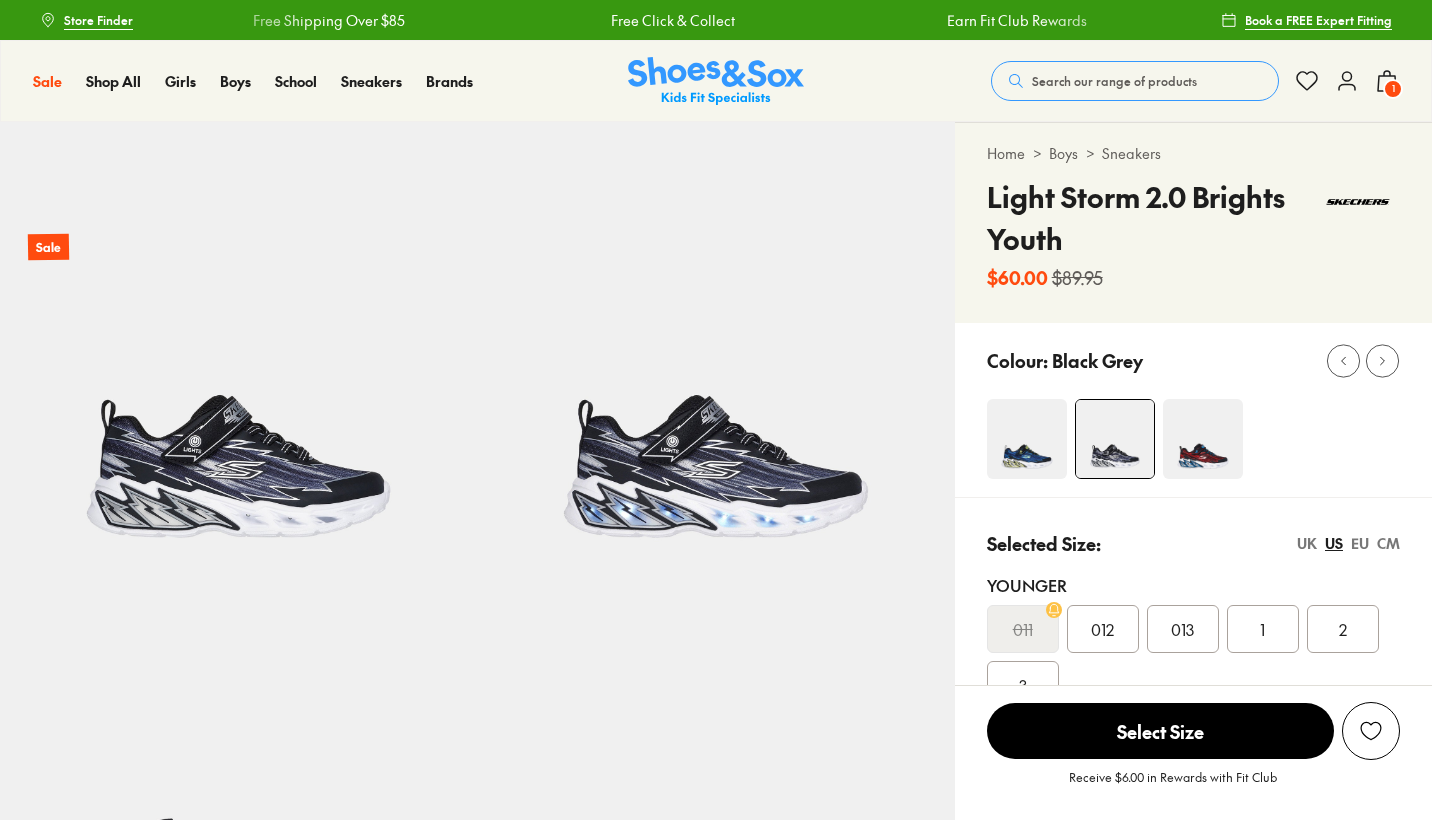 select on "*" 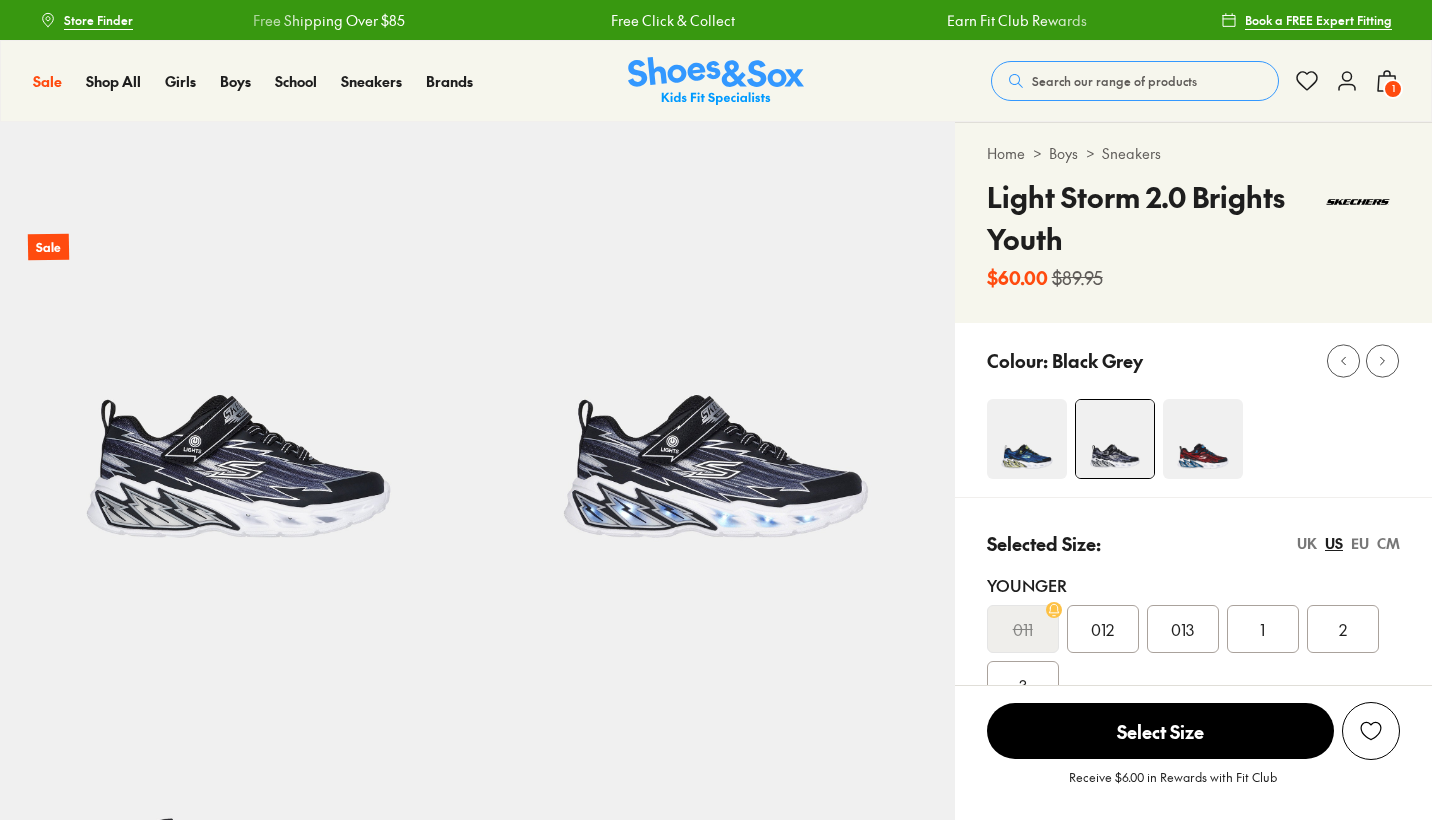 scroll, scrollTop: 0, scrollLeft: 0, axis: both 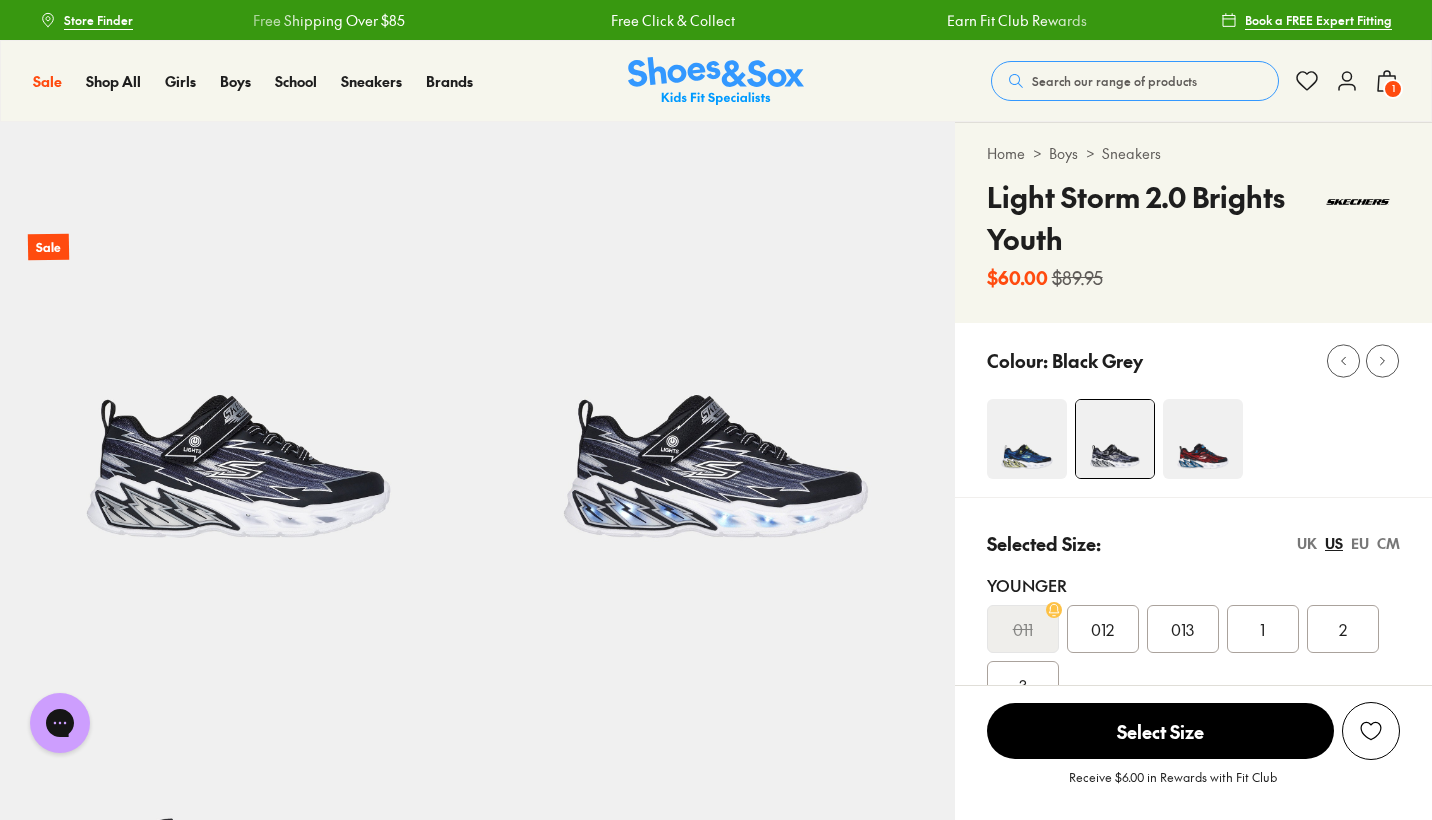 click on "1" at bounding box center (1263, 629) 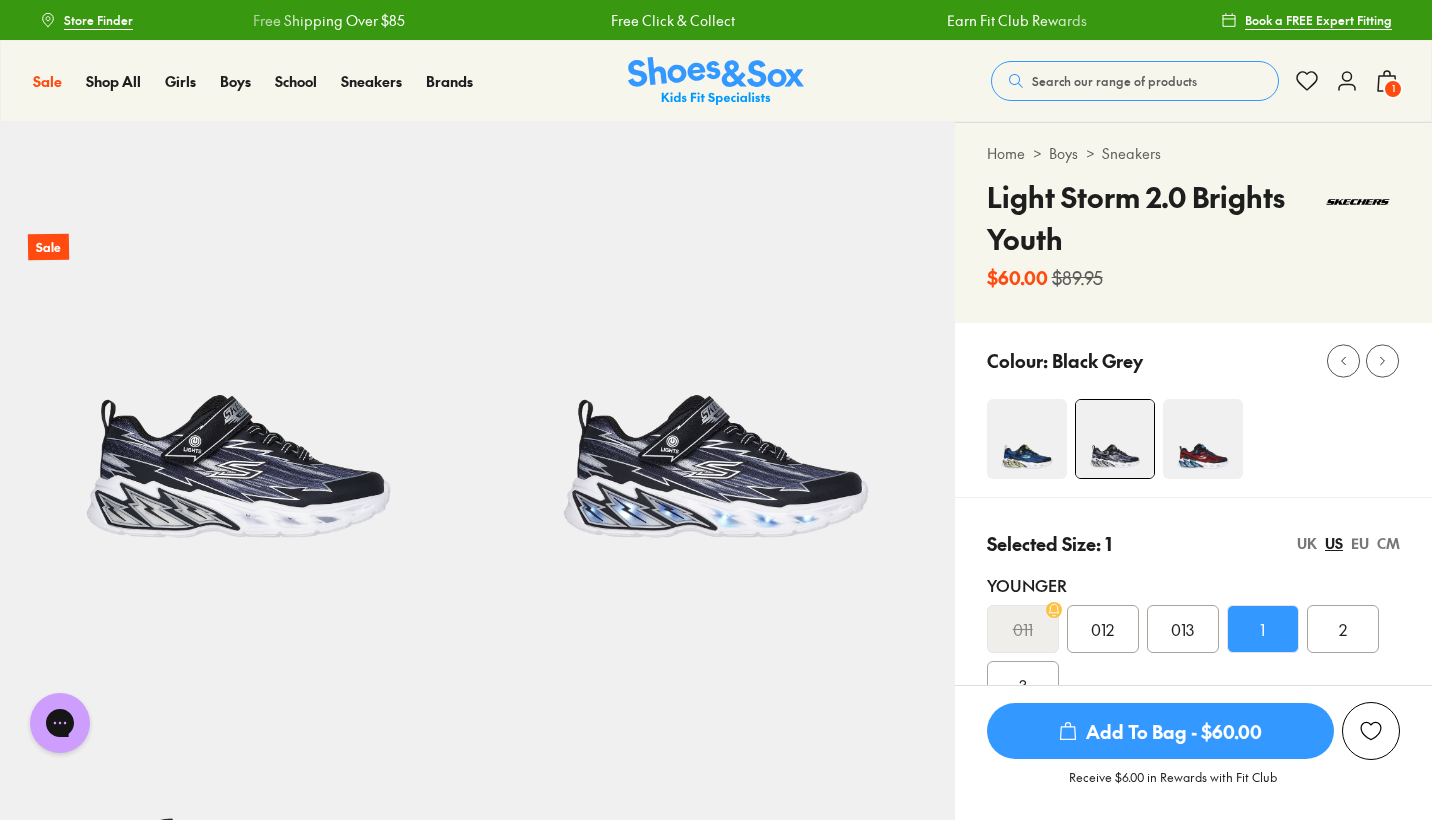 click at bounding box center (1027, 439) 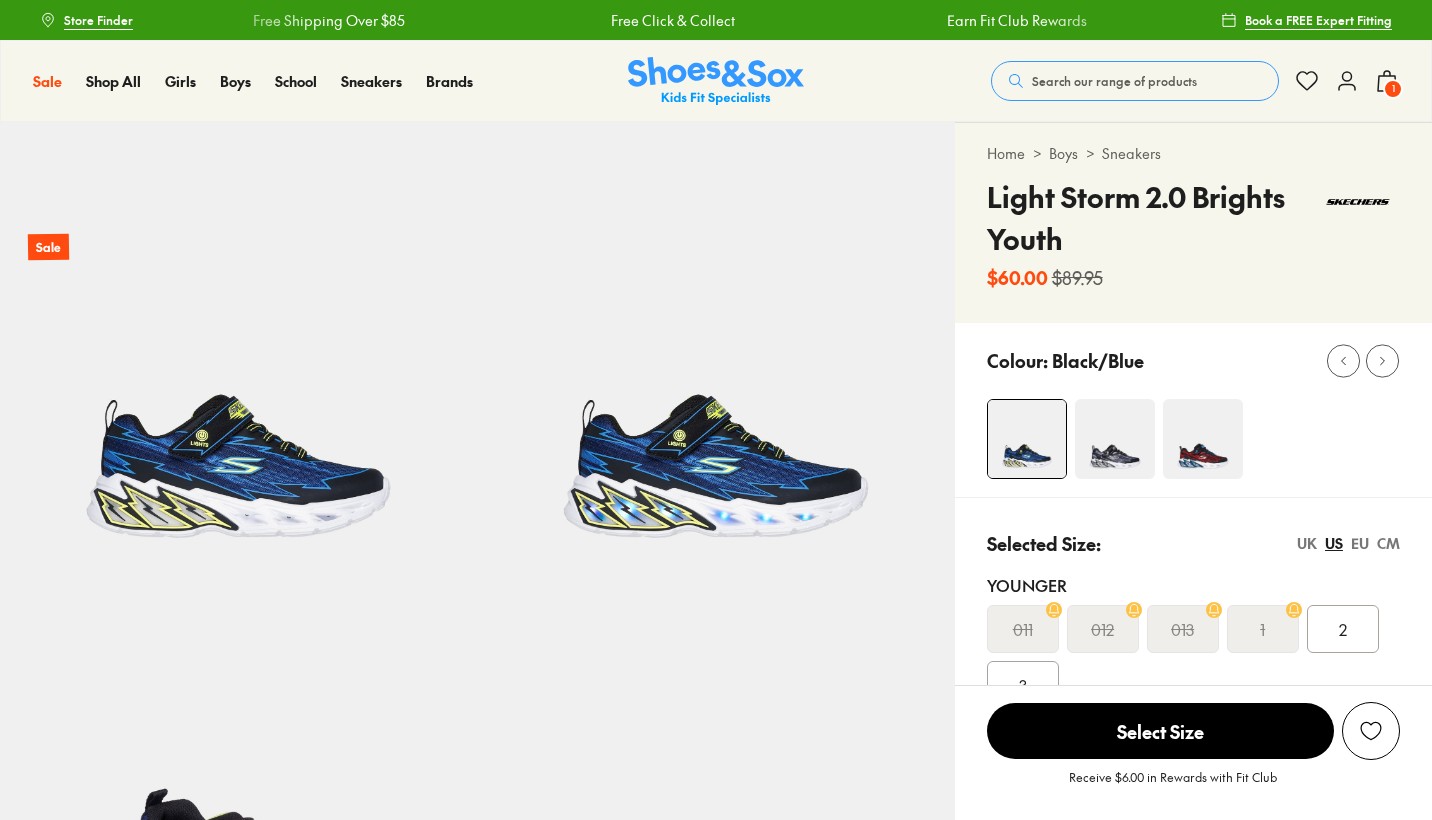 scroll, scrollTop: 0, scrollLeft: 0, axis: both 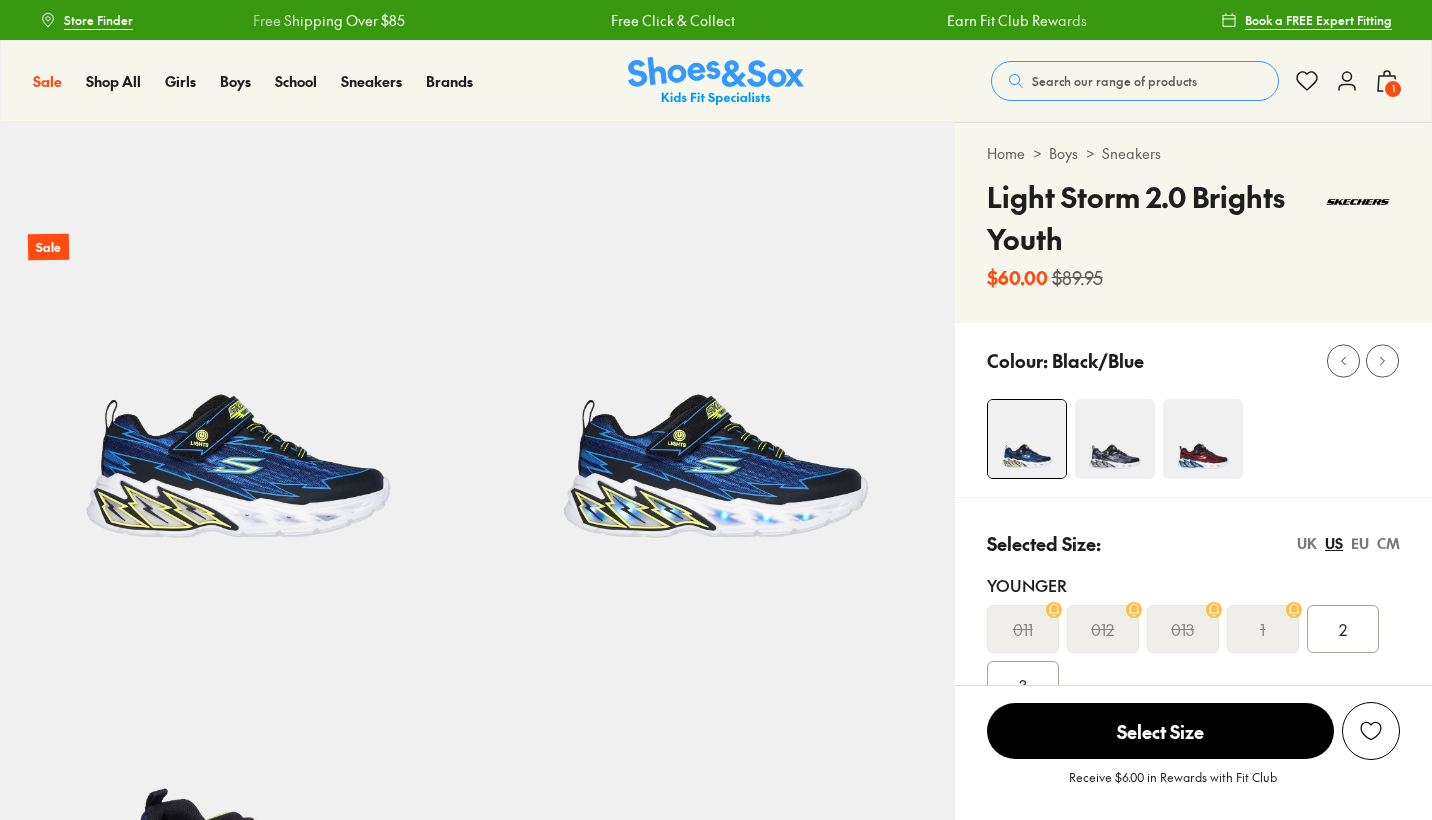 click at bounding box center (1115, 439) 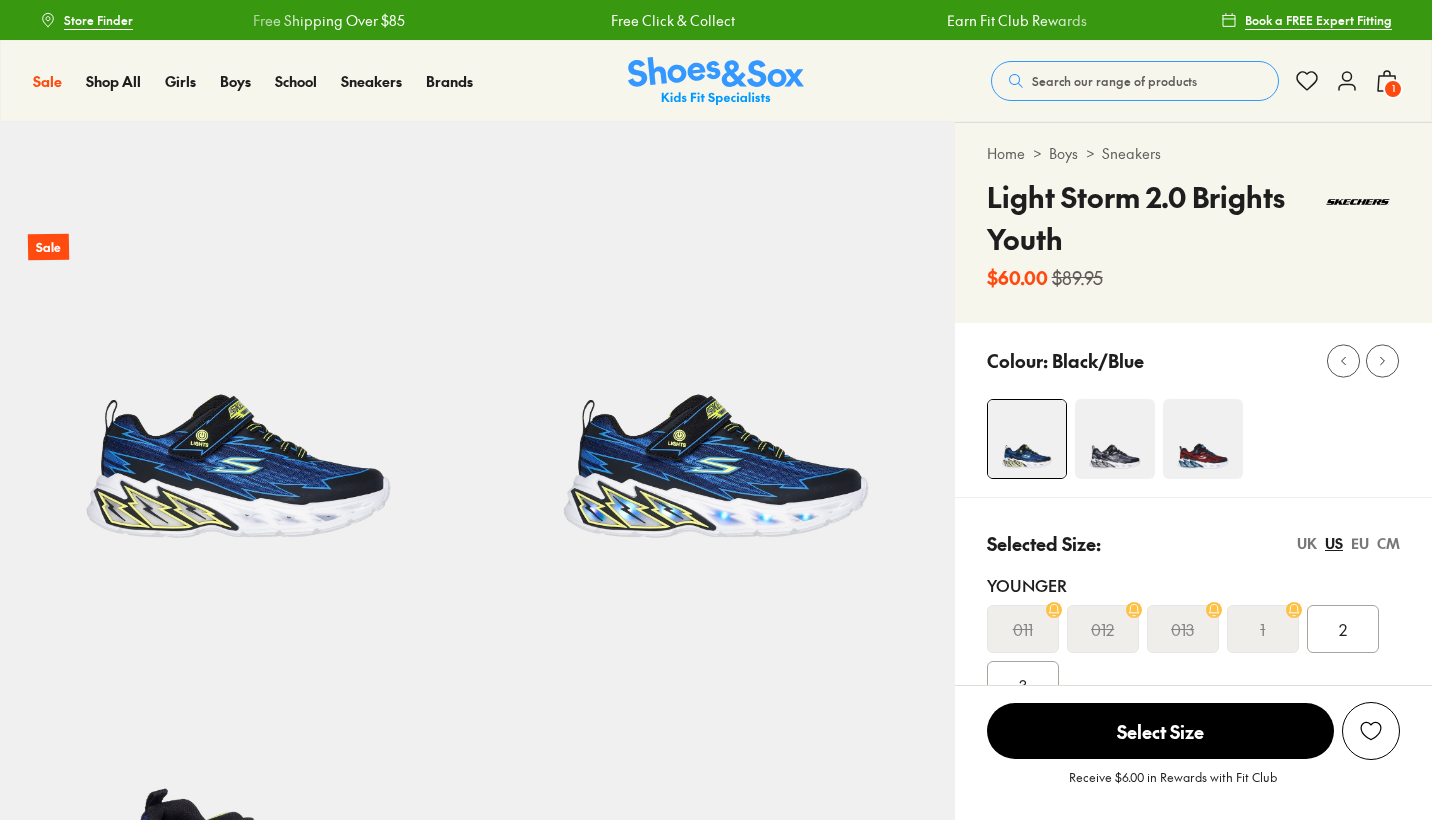 scroll, scrollTop: 0, scrollLeft: 0, axis: both 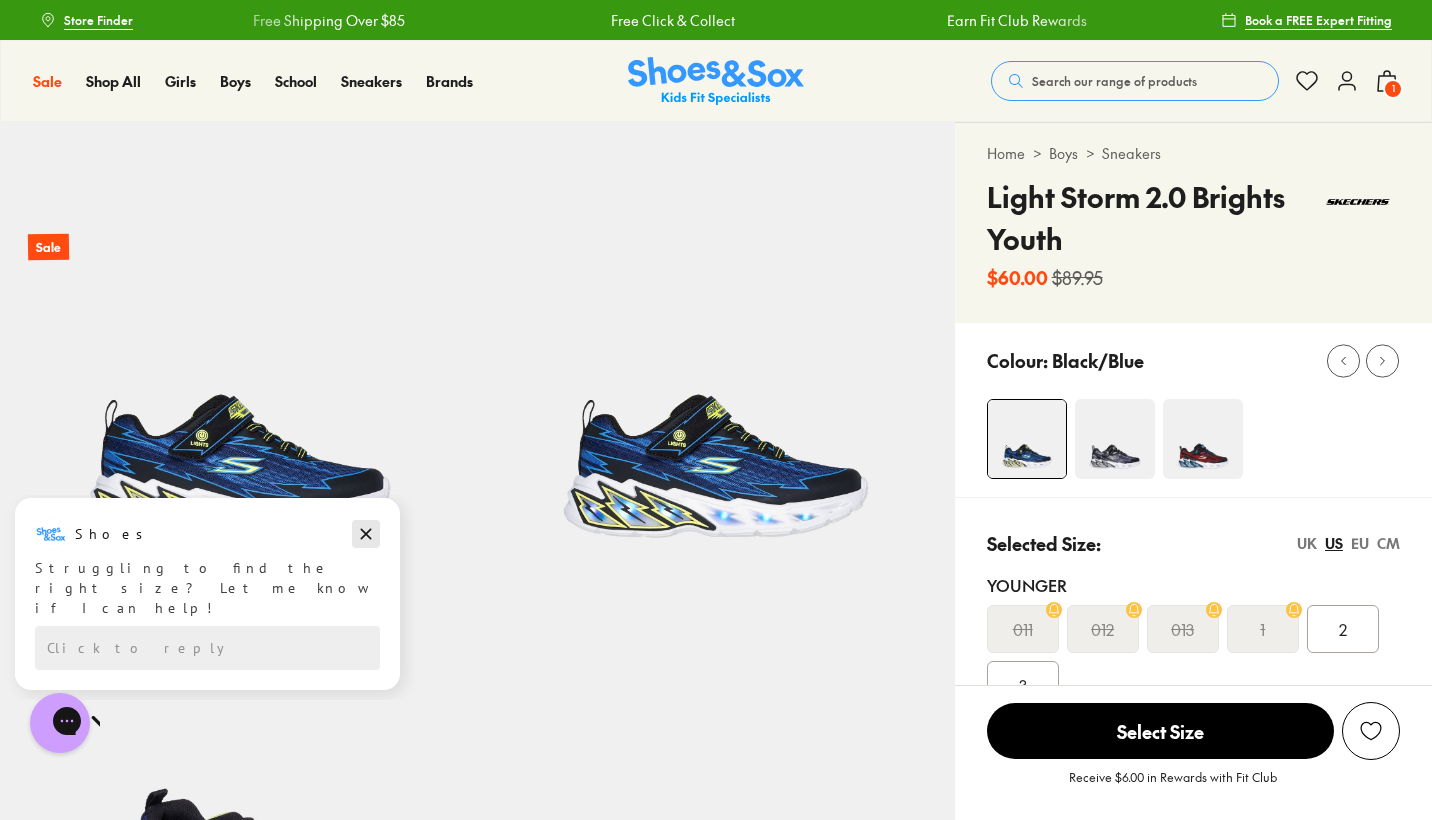 click 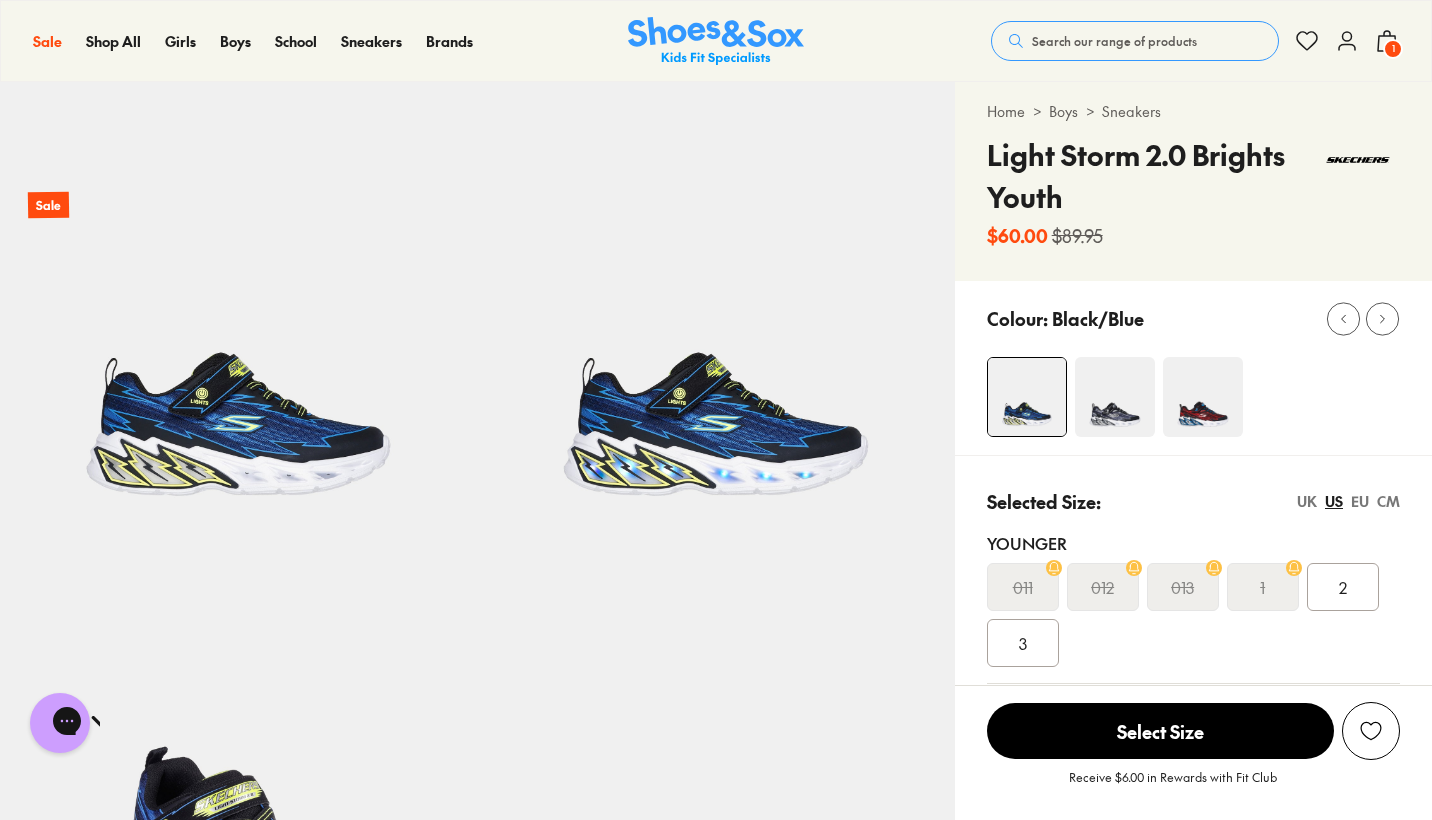 scroll, scrollTop: 55, scrollLeft: 0, axis: vertical 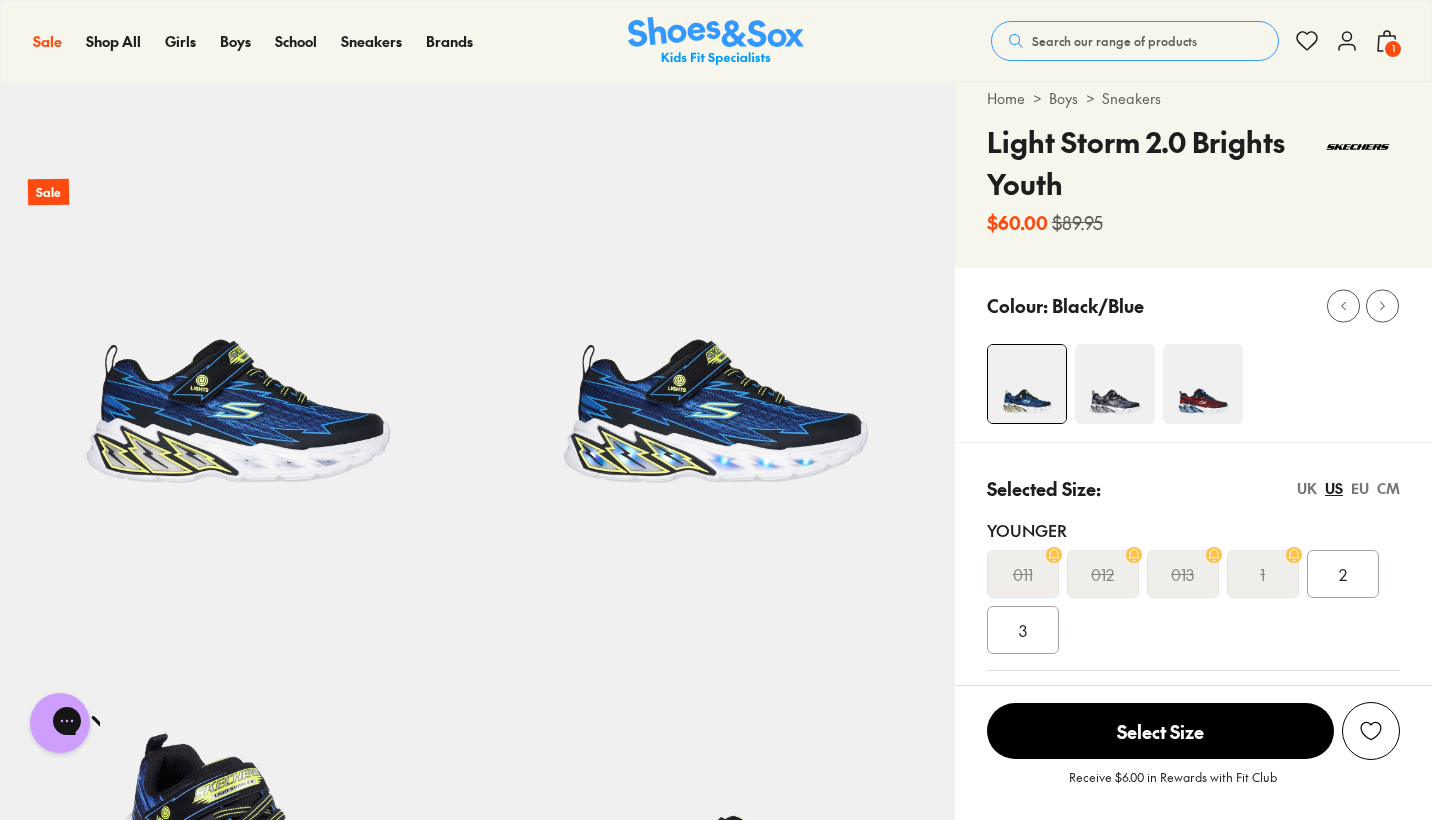 click on "EU" at bounding box center (1360, 488) 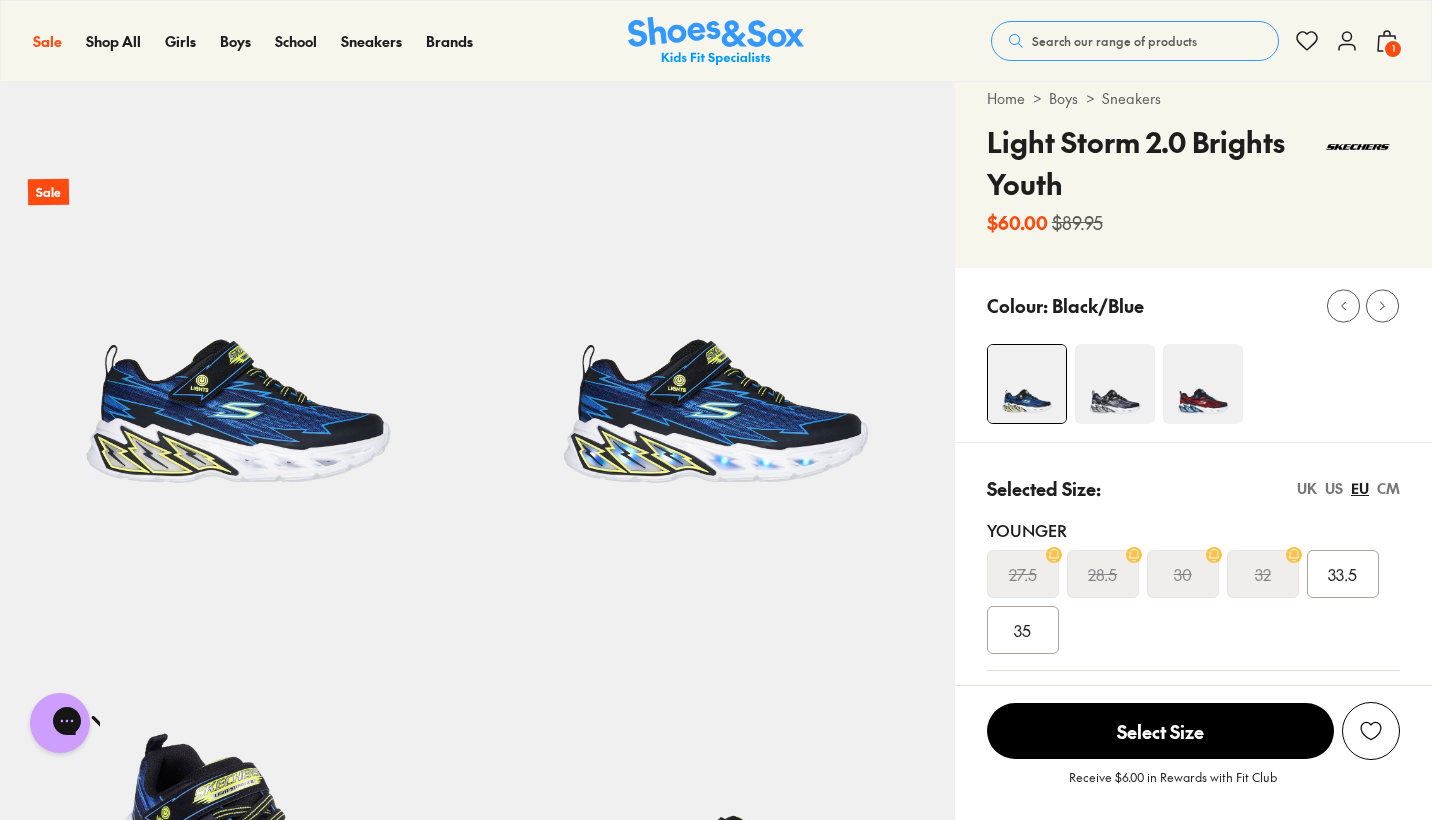click on "32" at bounding box center (1263, 574) 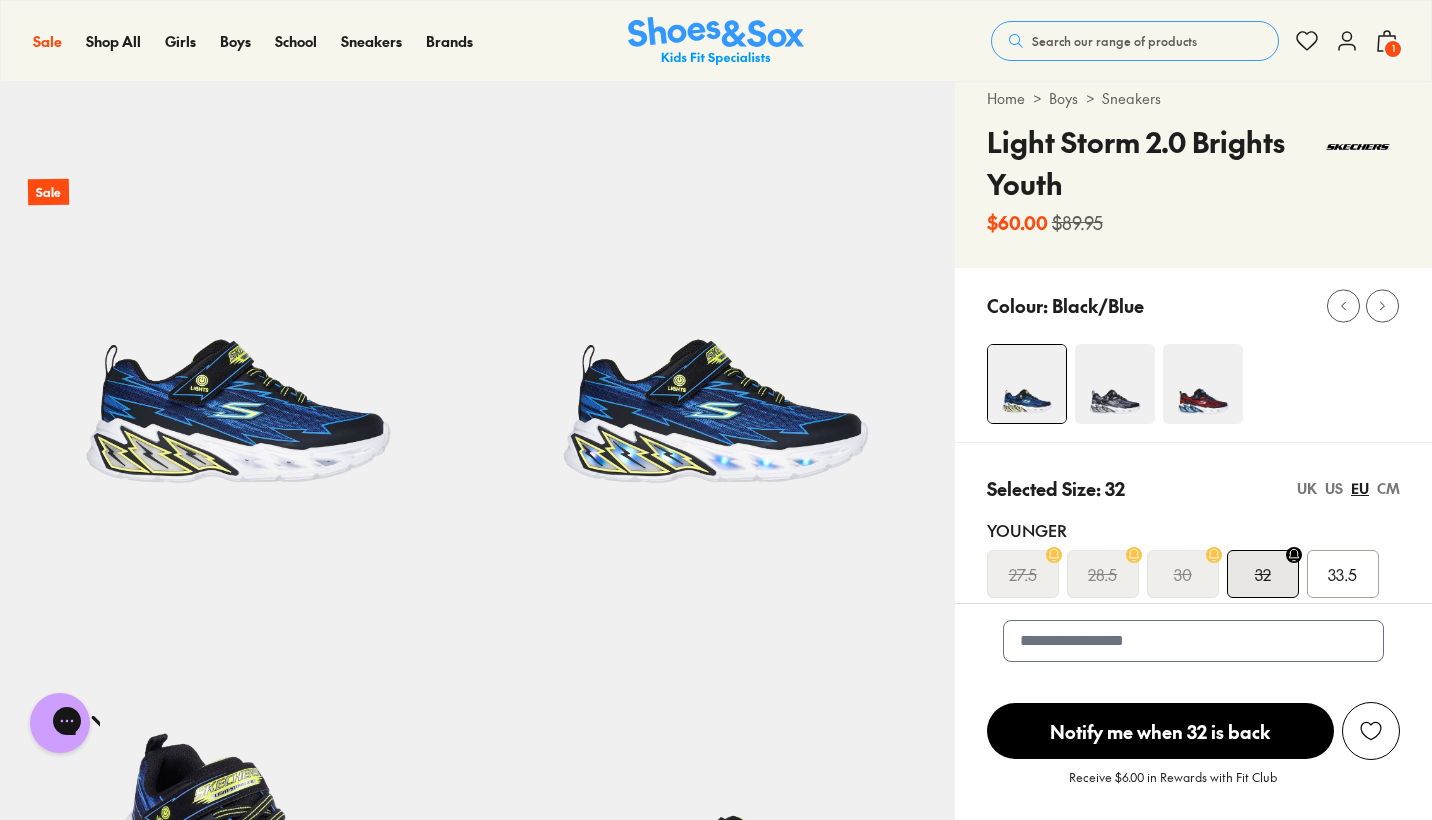 click at bounding box center (1115, 384) 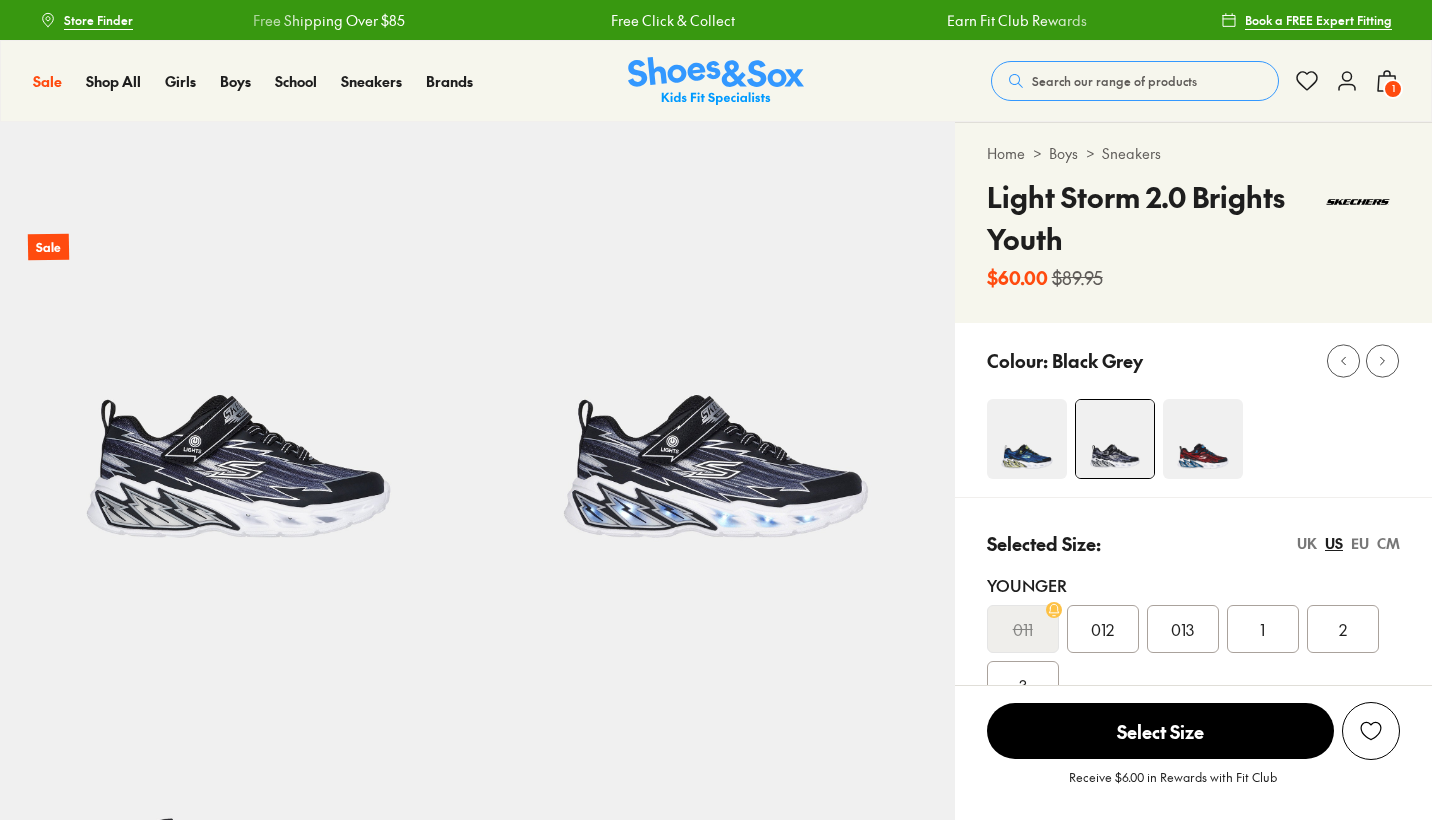 scroll, scrollTop: 0, scrollLeft: 0, axis: both 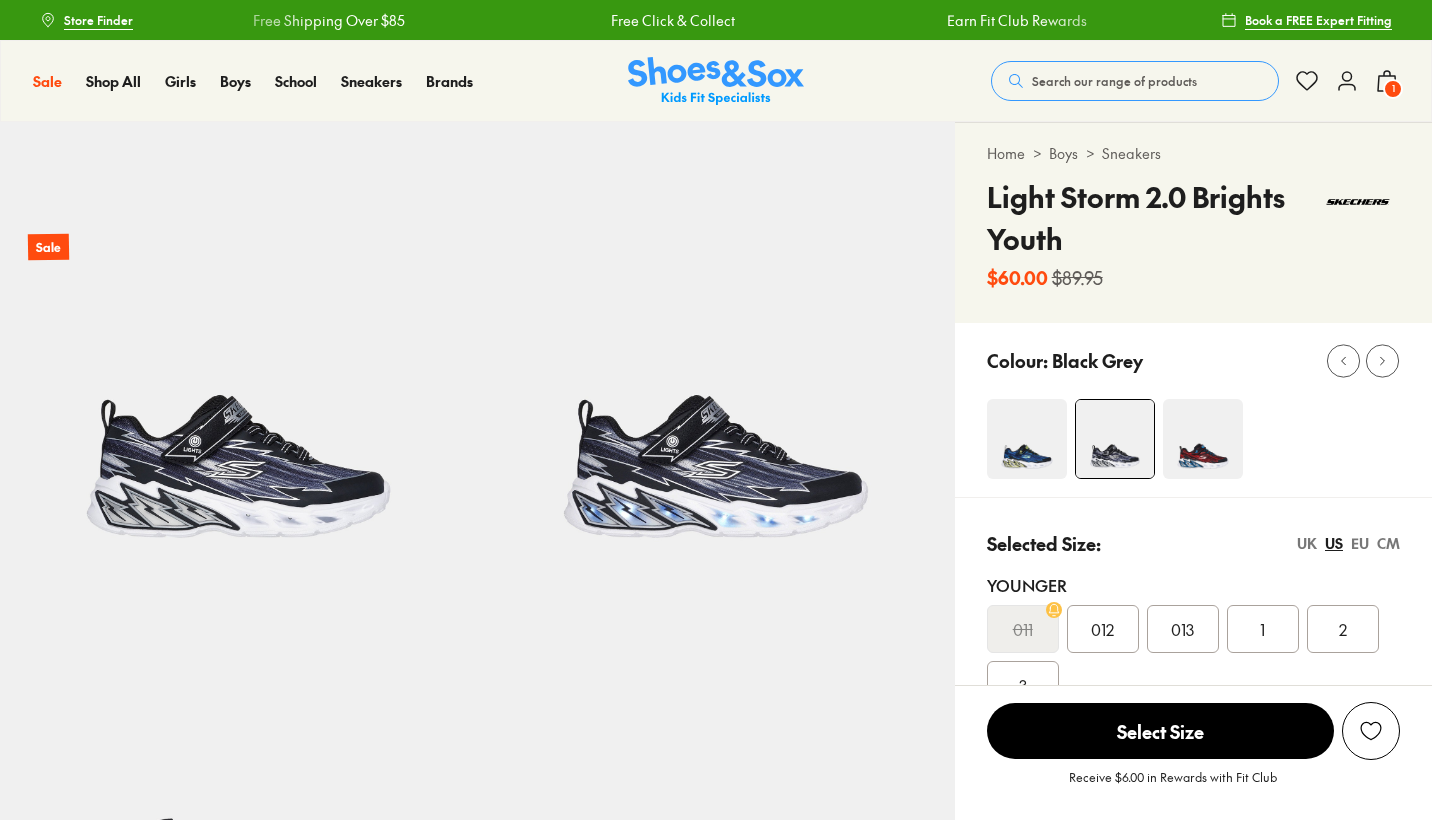 click on "EU" at bounding box center [1360, 543] 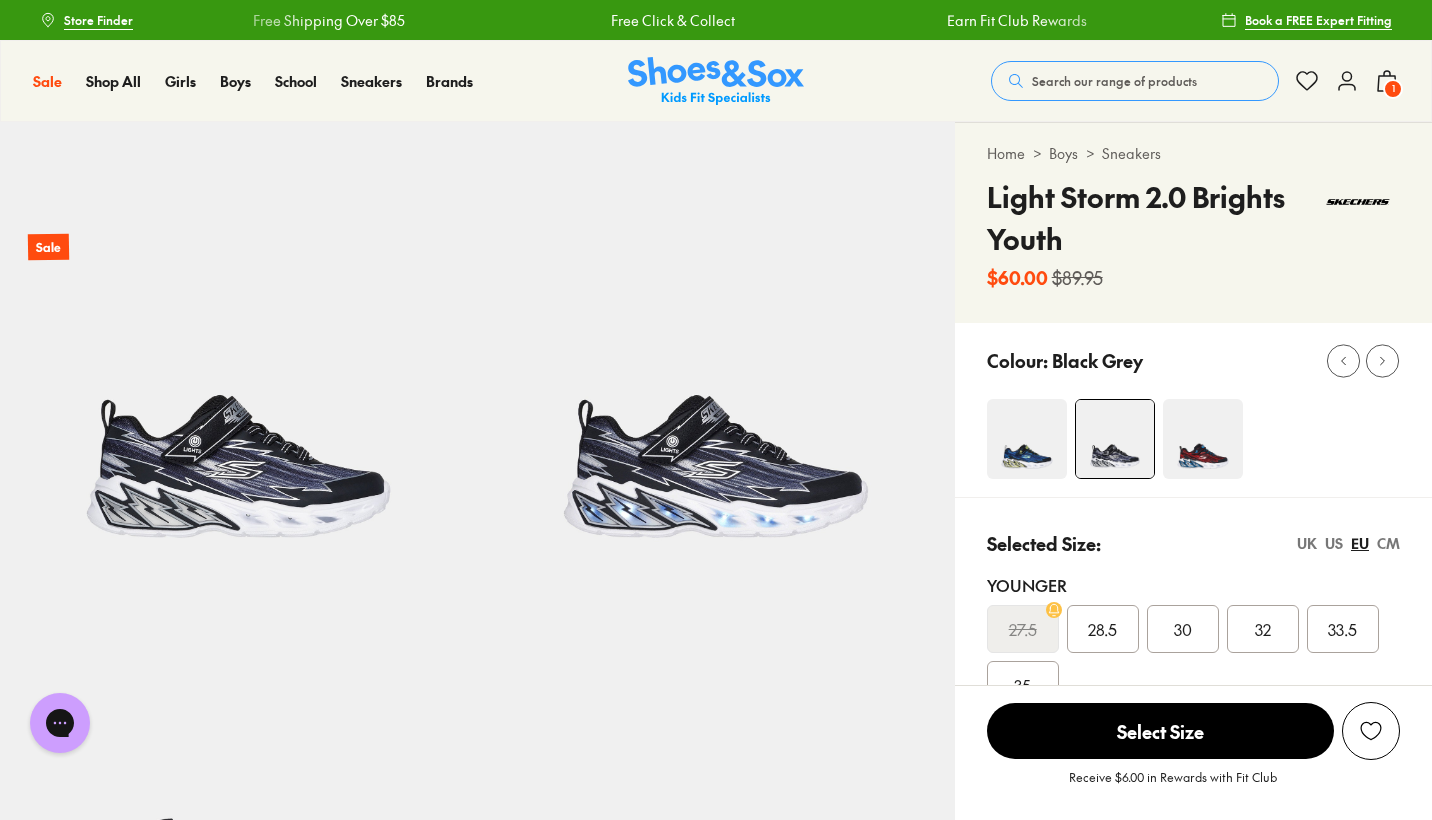 scroll, scrollTop: 0, scrollLeft: 0, axis: both 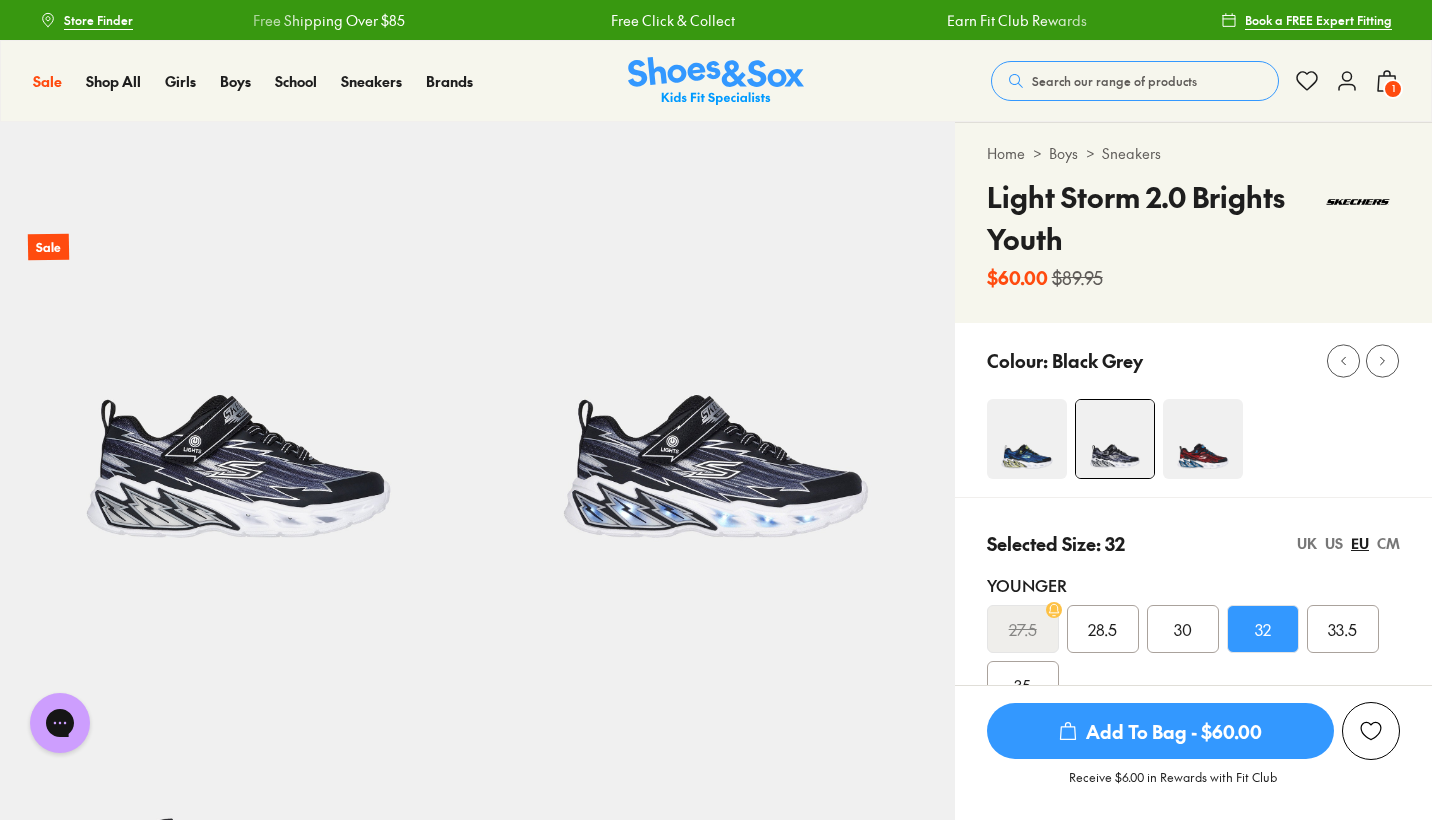 click at bounding box center [1203, 439] 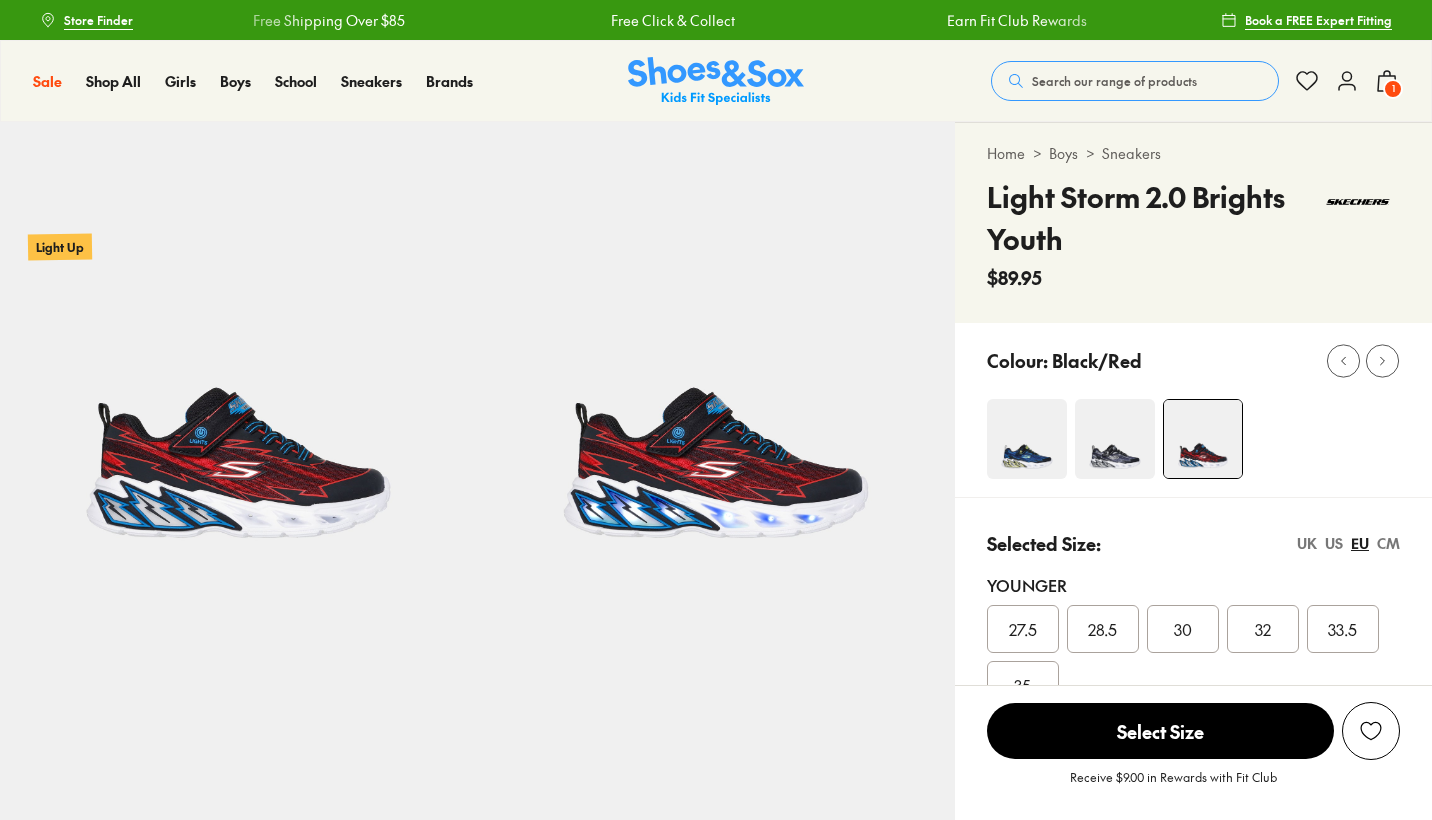 scroll, scrollTop: 0, scrollLeft: 0, axis: both 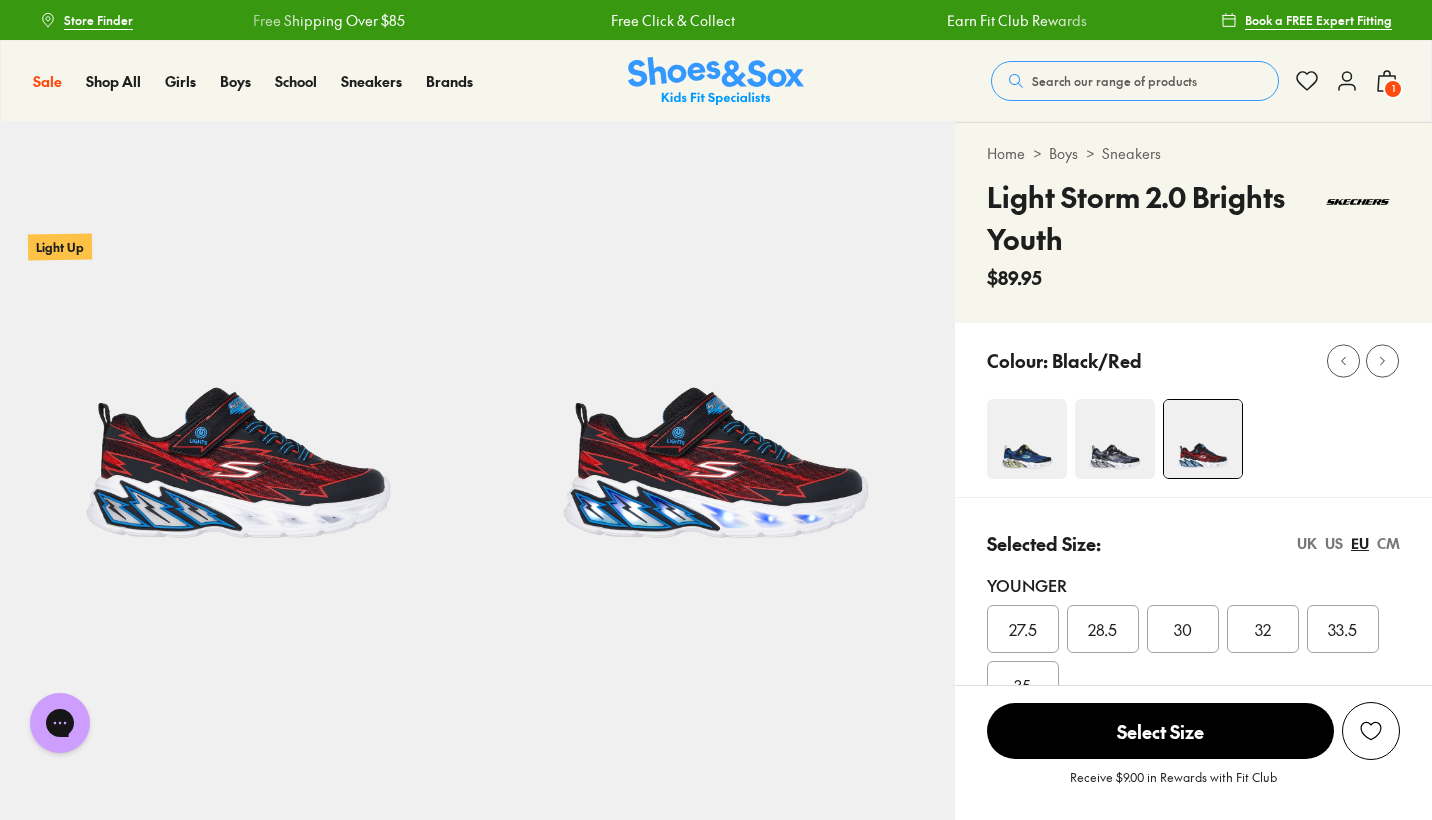 click on "32" at bounding box center (1263, 629) 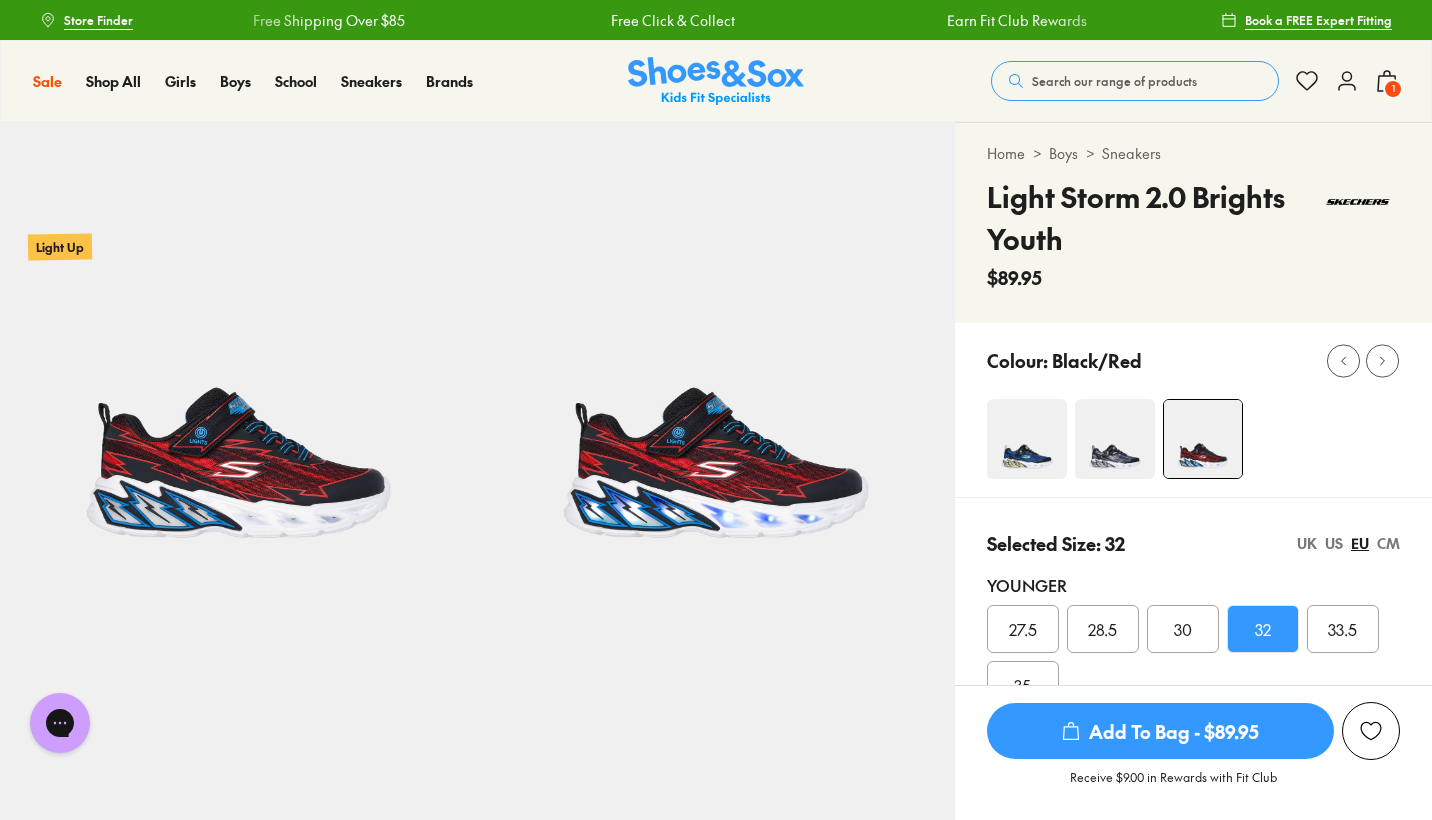 click on "Add To Bag - $89.95" at bounding box center (1160, 731) 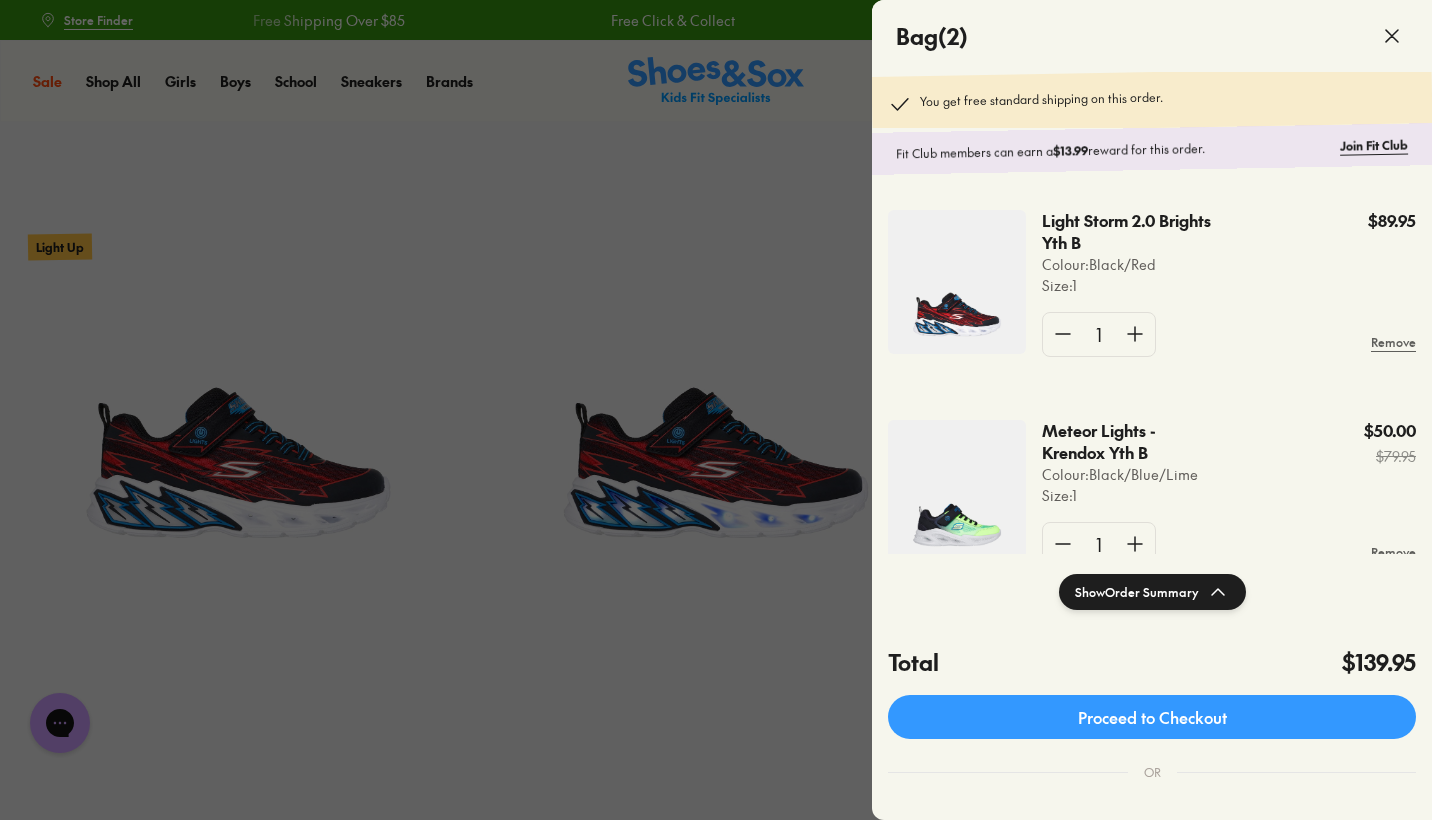 click 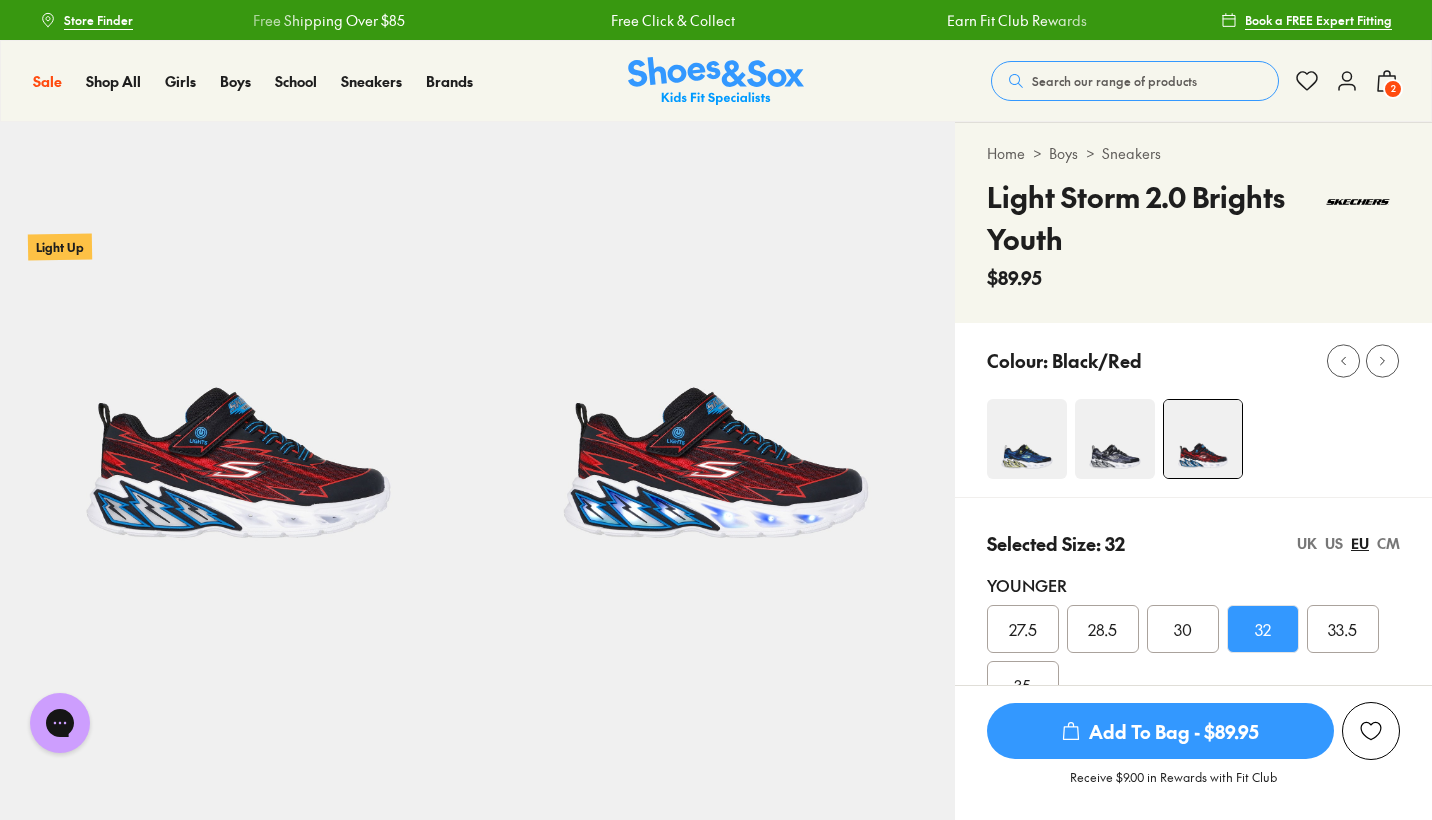 click at bounding box center (1115, 439) 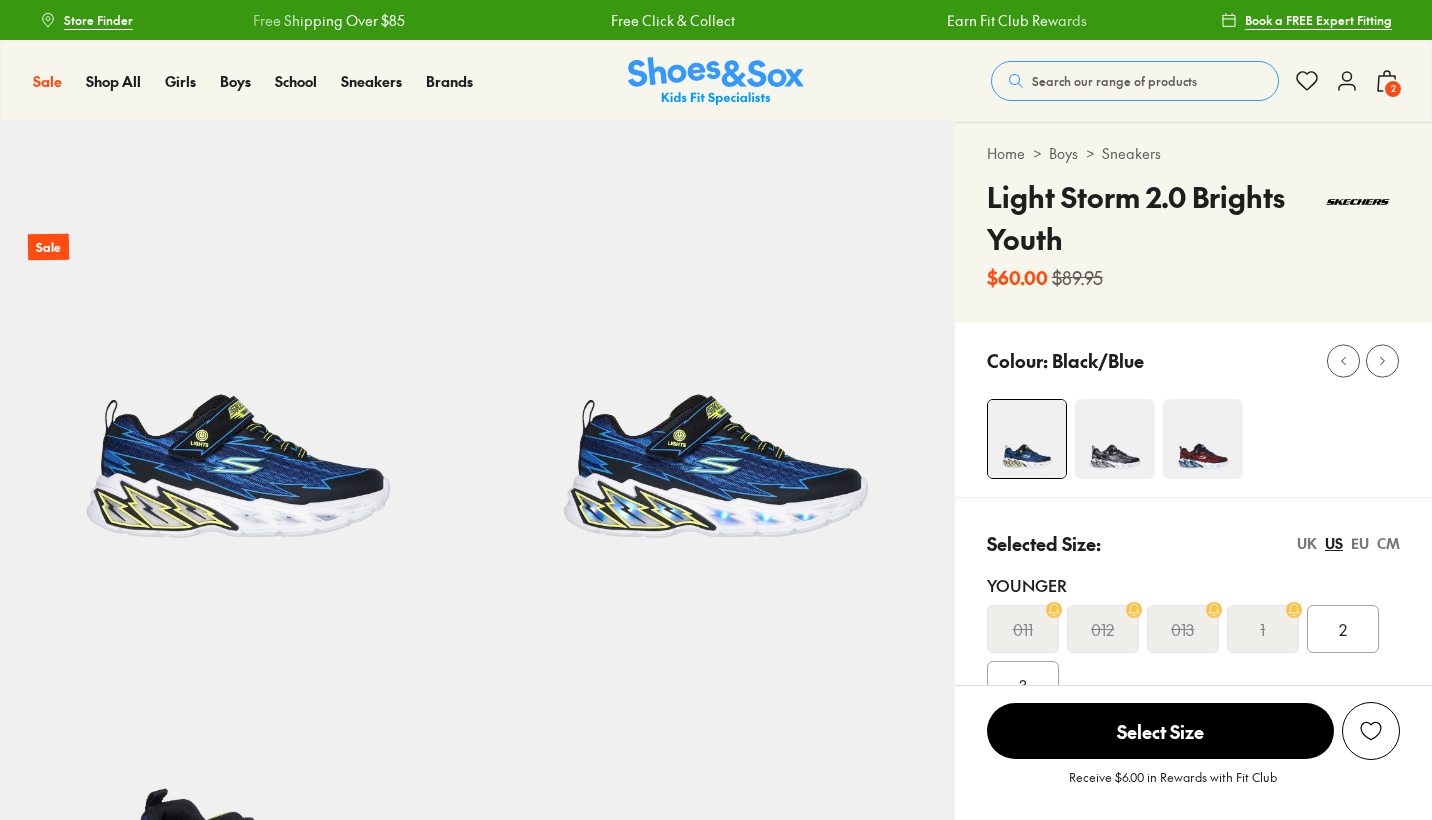 scroll, scrollTop: 0, scrollLeft: 0, axis: both 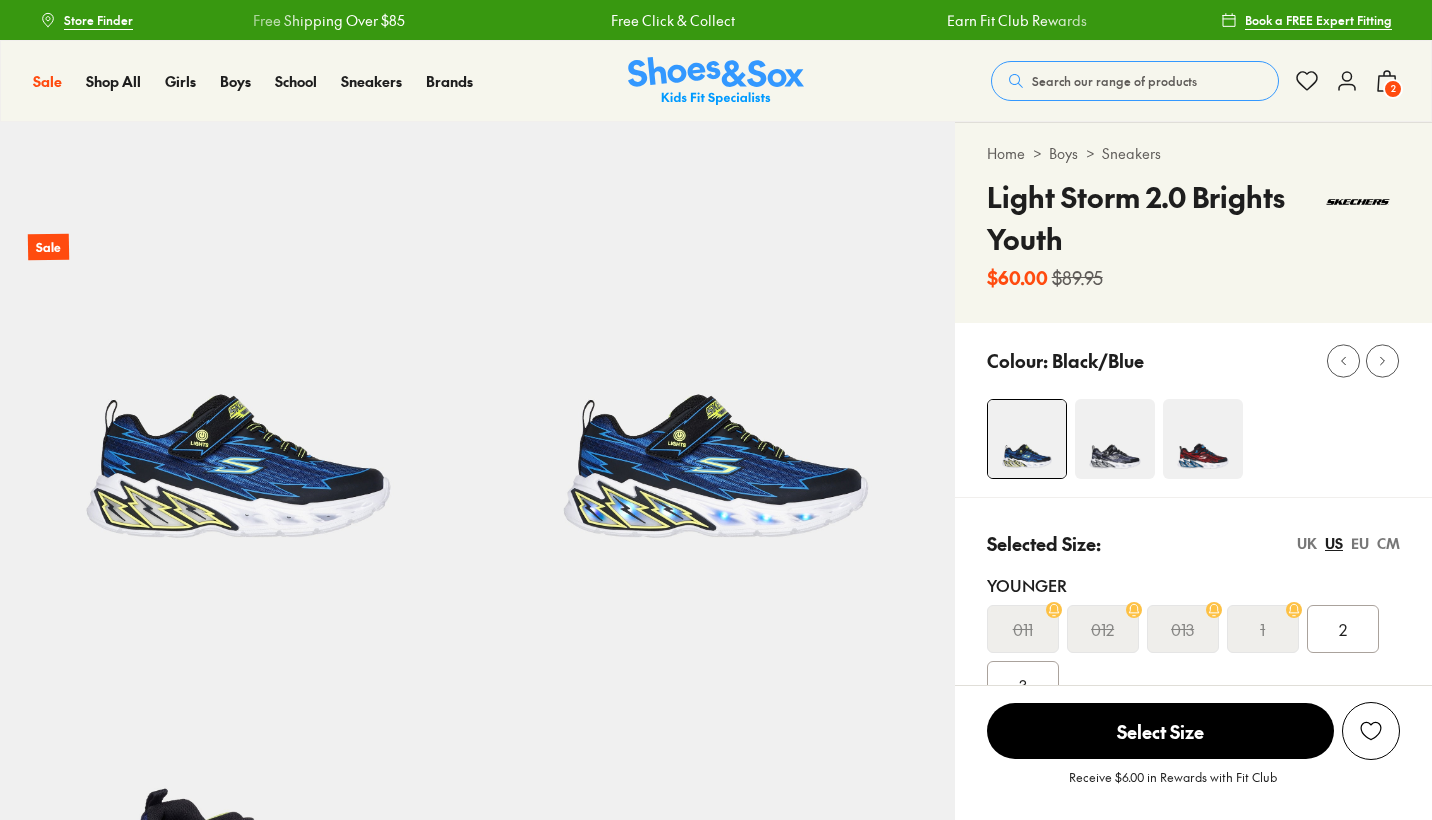 click at bounding box center (1115, 439) 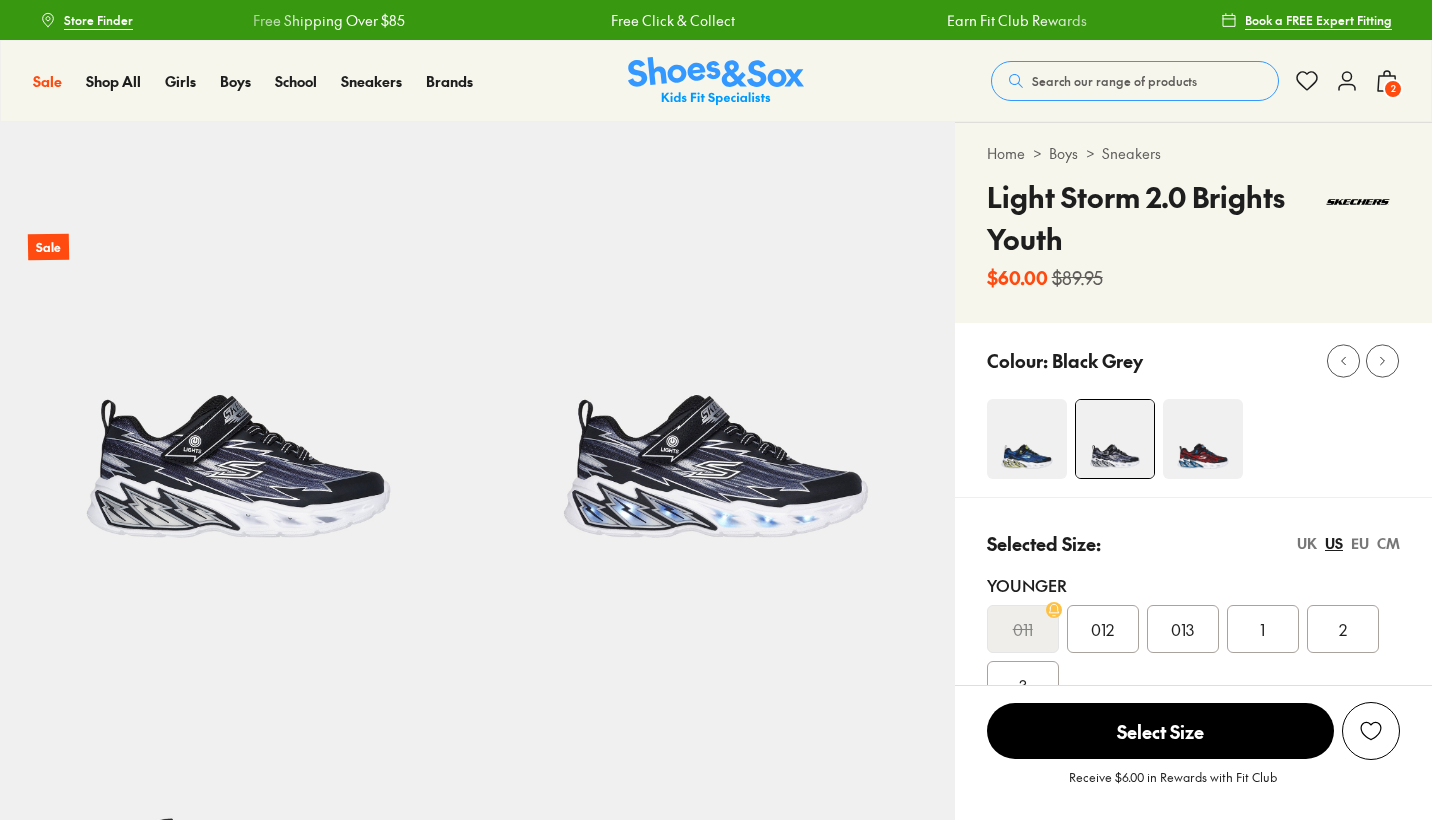 scroll, scrollTop: 0, scrollLeft: 0, axis: both 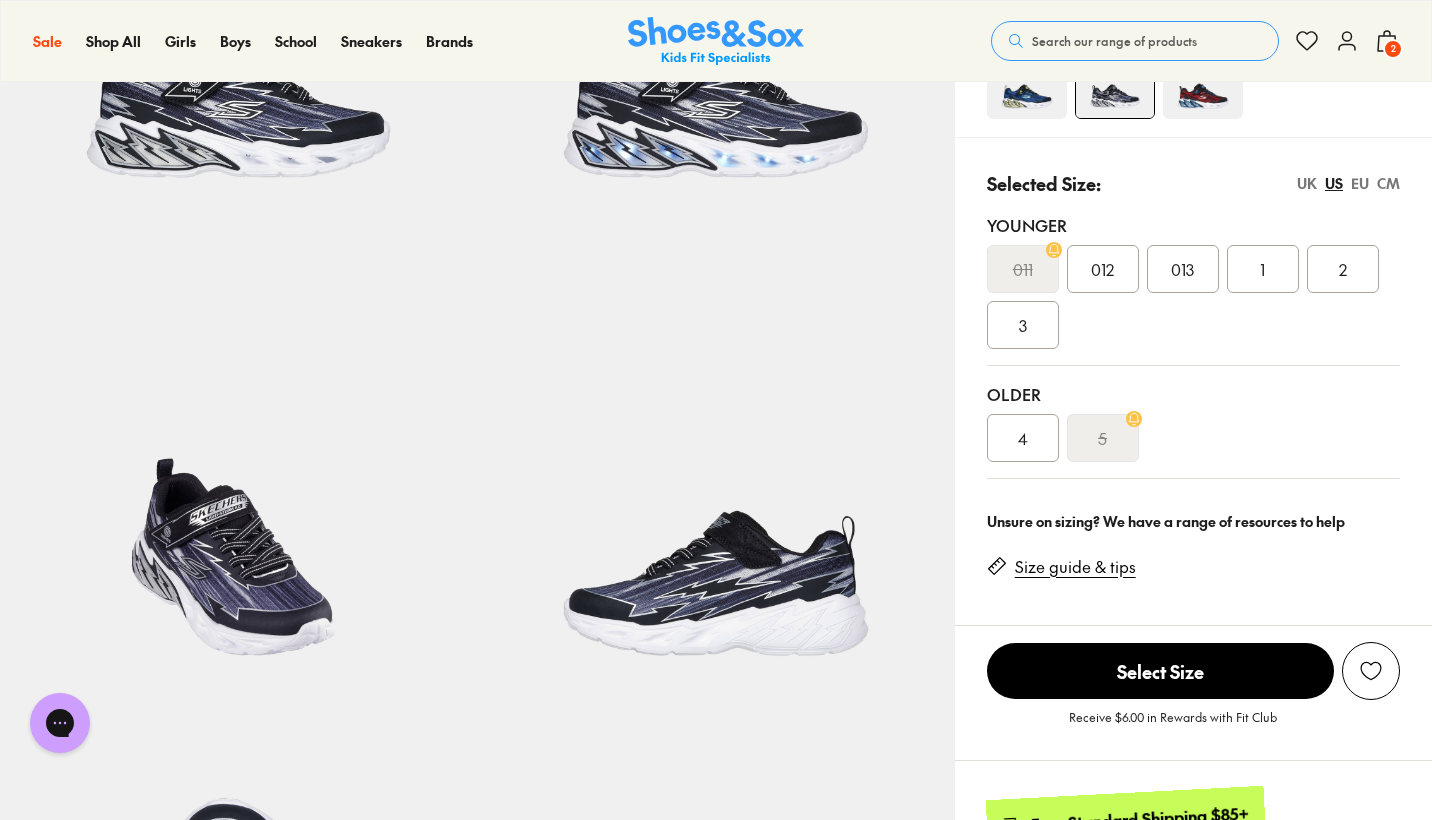 click on "013" at bounding box center [1182, 269] 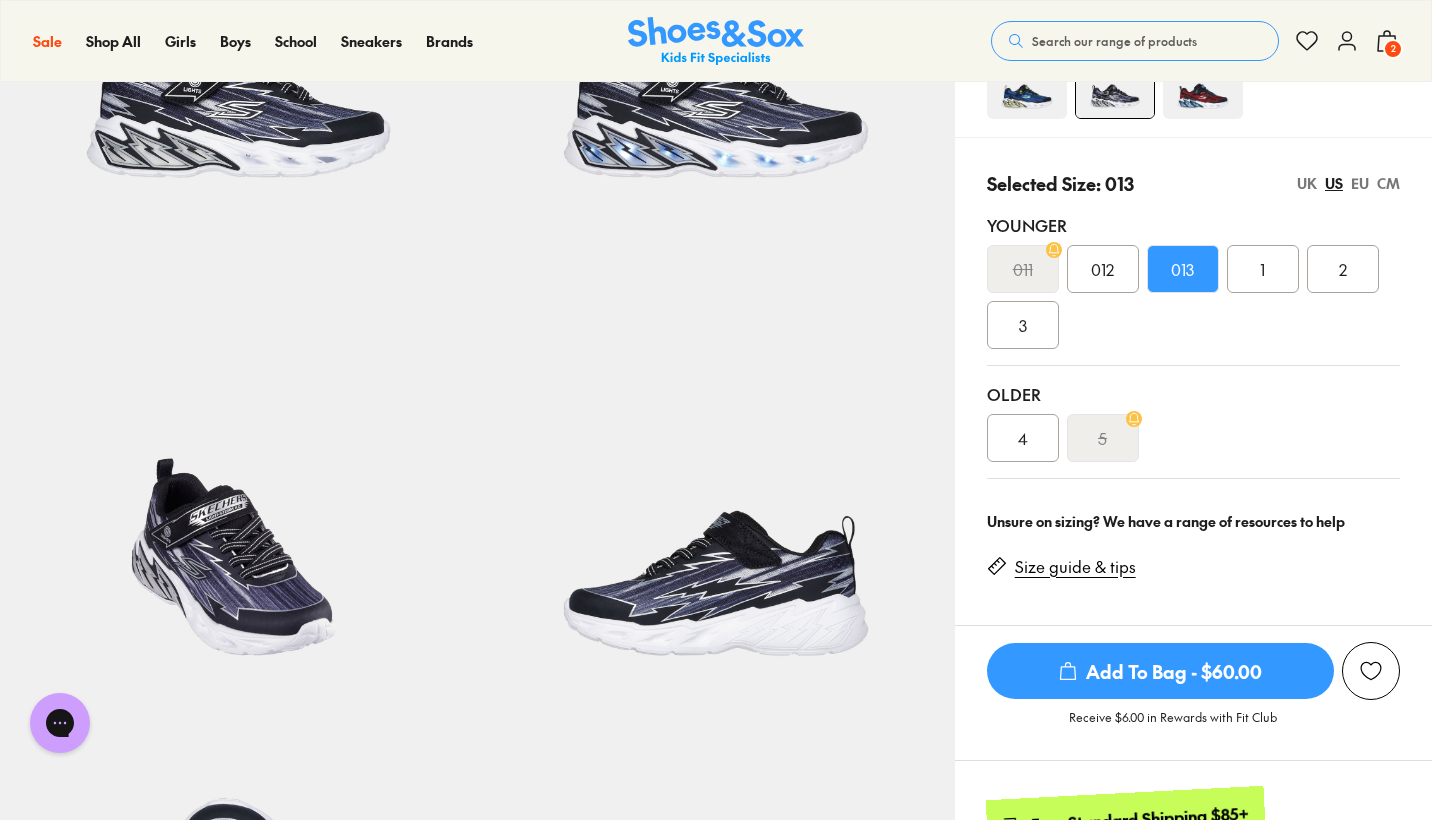 click on "Add To Bag - $60.00" at bounding box center [1160, 671] 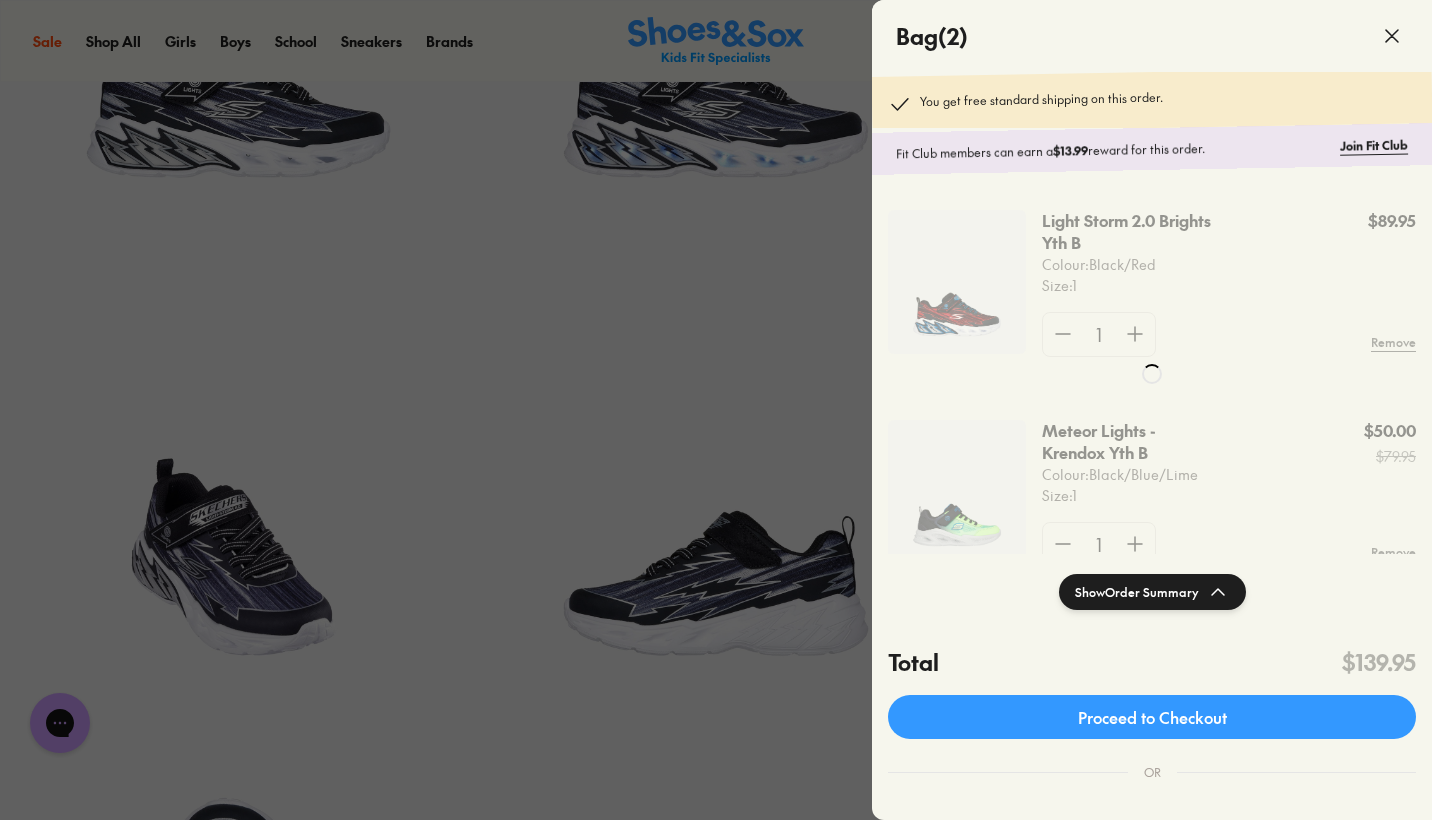 click on "2
Bag  ( 2 ) You get free standard shipping on this order. Fit Club members can earn a  $13.99  reward for this order. Join Fit Club Light Storm 2.0 Brights Yth B Colour:  Black/Red Size :  1 $89.95 1 Remove Meteor Lights - Krendox Yth B Colour:  Black/Blue/Lime Size :  1 $50.00 $79.95 1 Remove Show  Order Summary  Total $139.95 Proceed to Checkout
OR
Popular Products 25% Off Nike Nike Waterbottle 600ml $ 14.96 $ 19.95 25% Off Nike Nike Waterbottle 600ml $ 14.96 $ 19.95 25% Off Nike Nike Waterbottle 600ml $ 14.96 $ 19.95 25% Off Nike Nike Waterbottle 600ml $ 14.96 $ 19.95    One or more of the items in your cart is a recurring or deferred purchase. By continuing, I agree to the  cancellation policy  and authorize you to charge my payment method at the prices, frequency and dates listed on this page until my order is fulfilled or I cancel, if permitted." 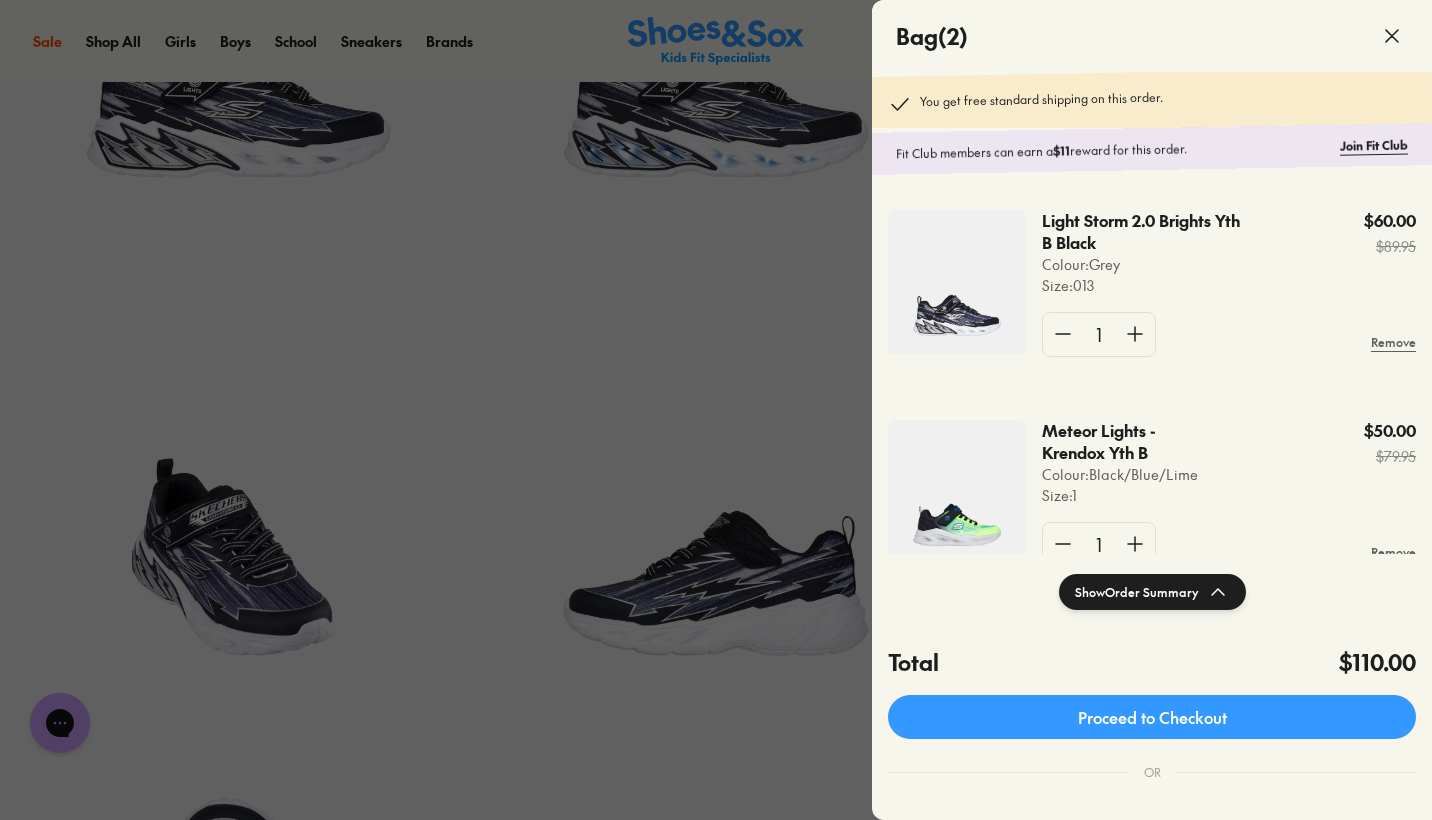 click on "Meteor Lights - Krendox Yth B Colour:  Black/Blue/Lime Size :  1 $50.00 $79.95 1 Remove" 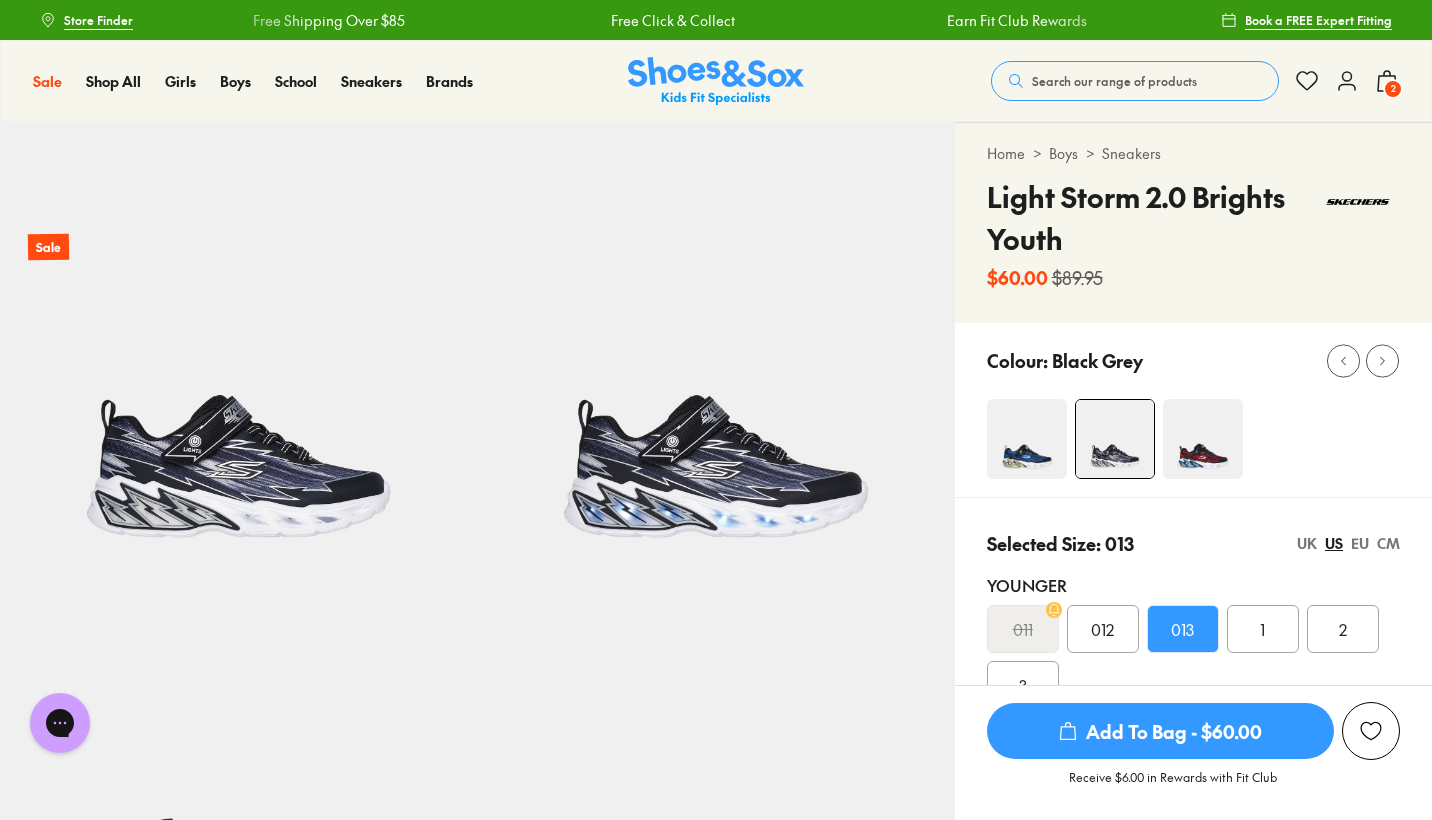 scroll, scrollTop: 0, scrollLeft: 0, axis: both 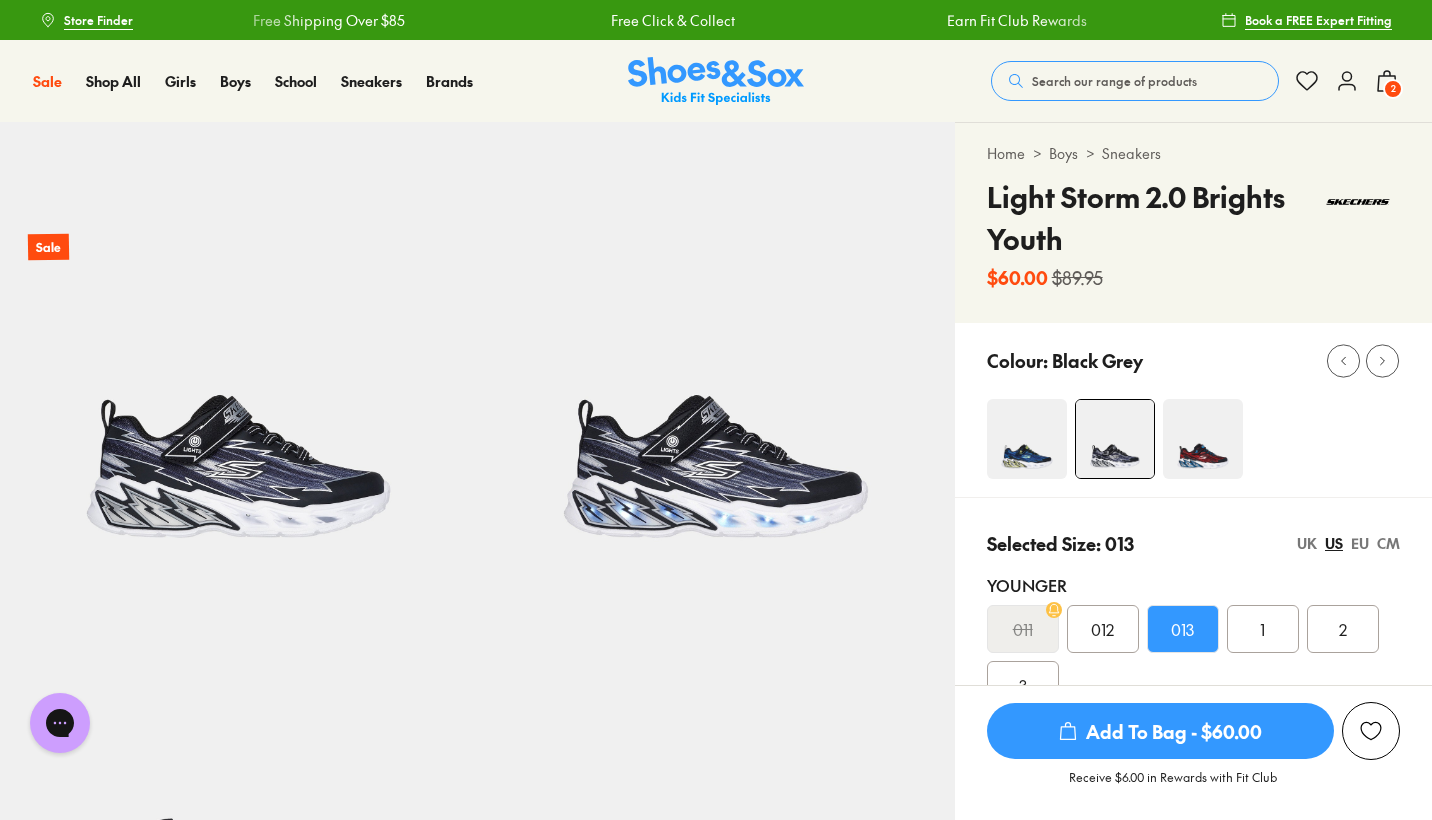 click on "Search our range of products" at bounding box center (1135, 81) 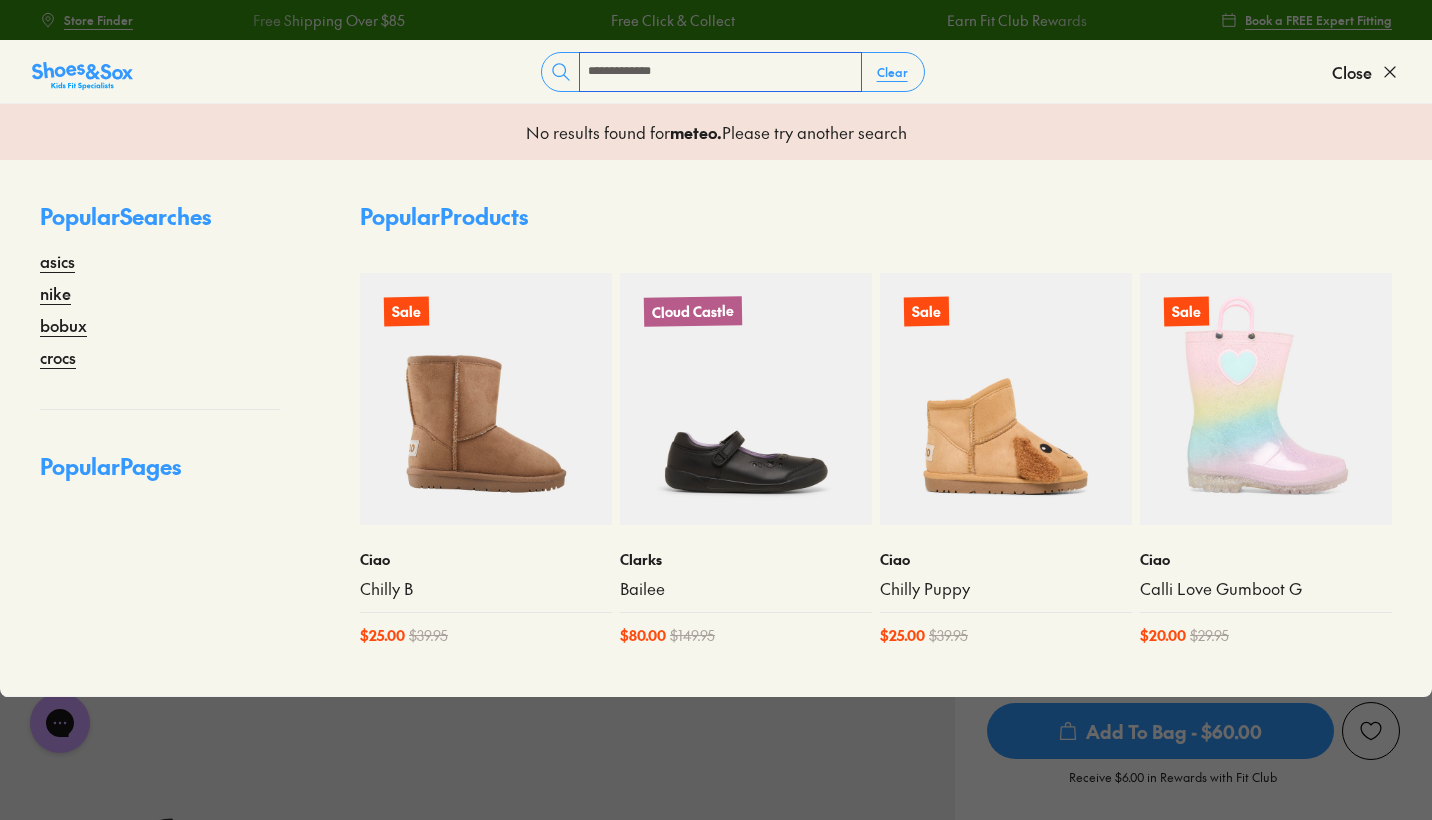 type on "**********" 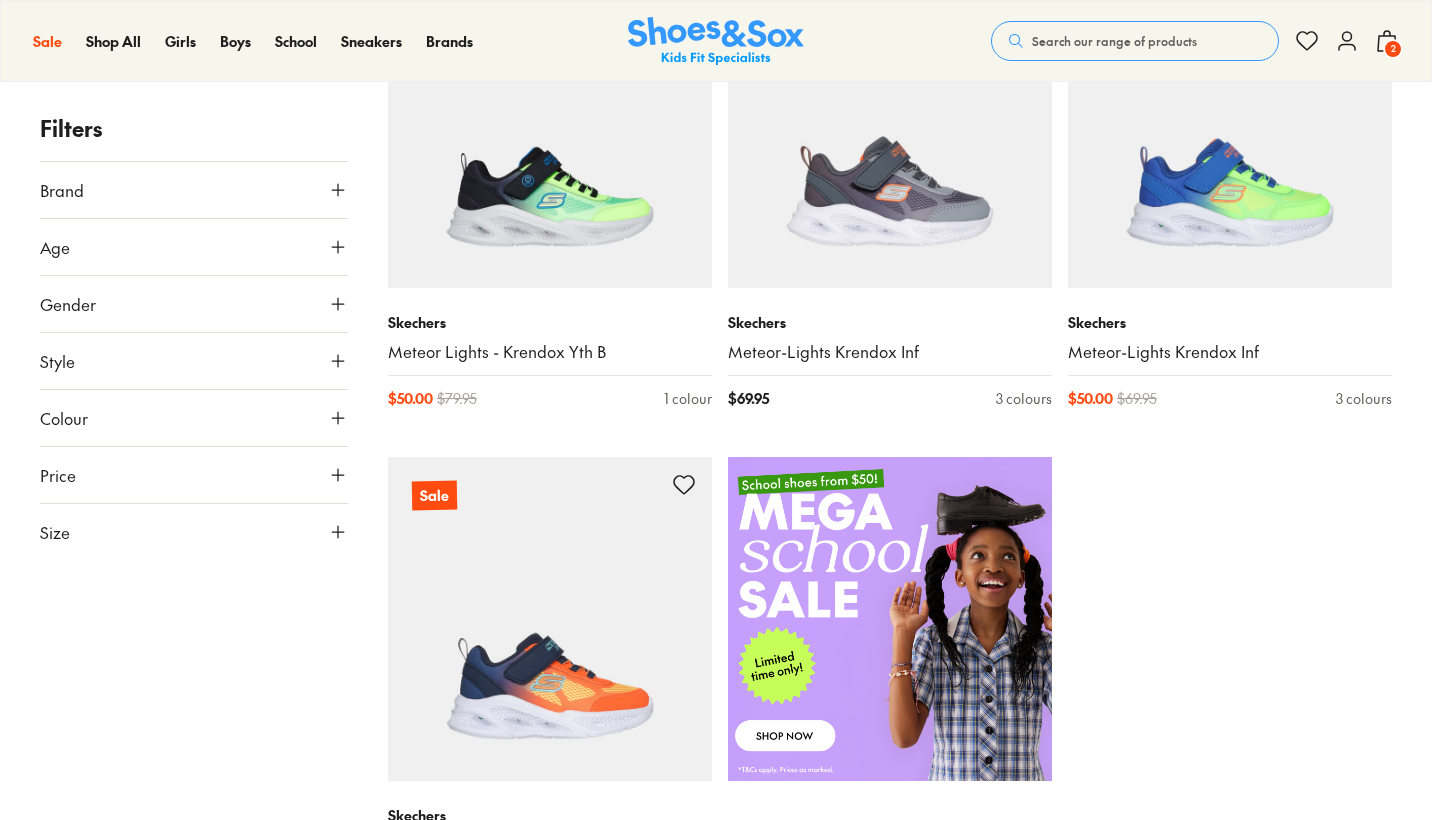 scroll, scrollTop: 0, scrollLeft: 0, axis: both 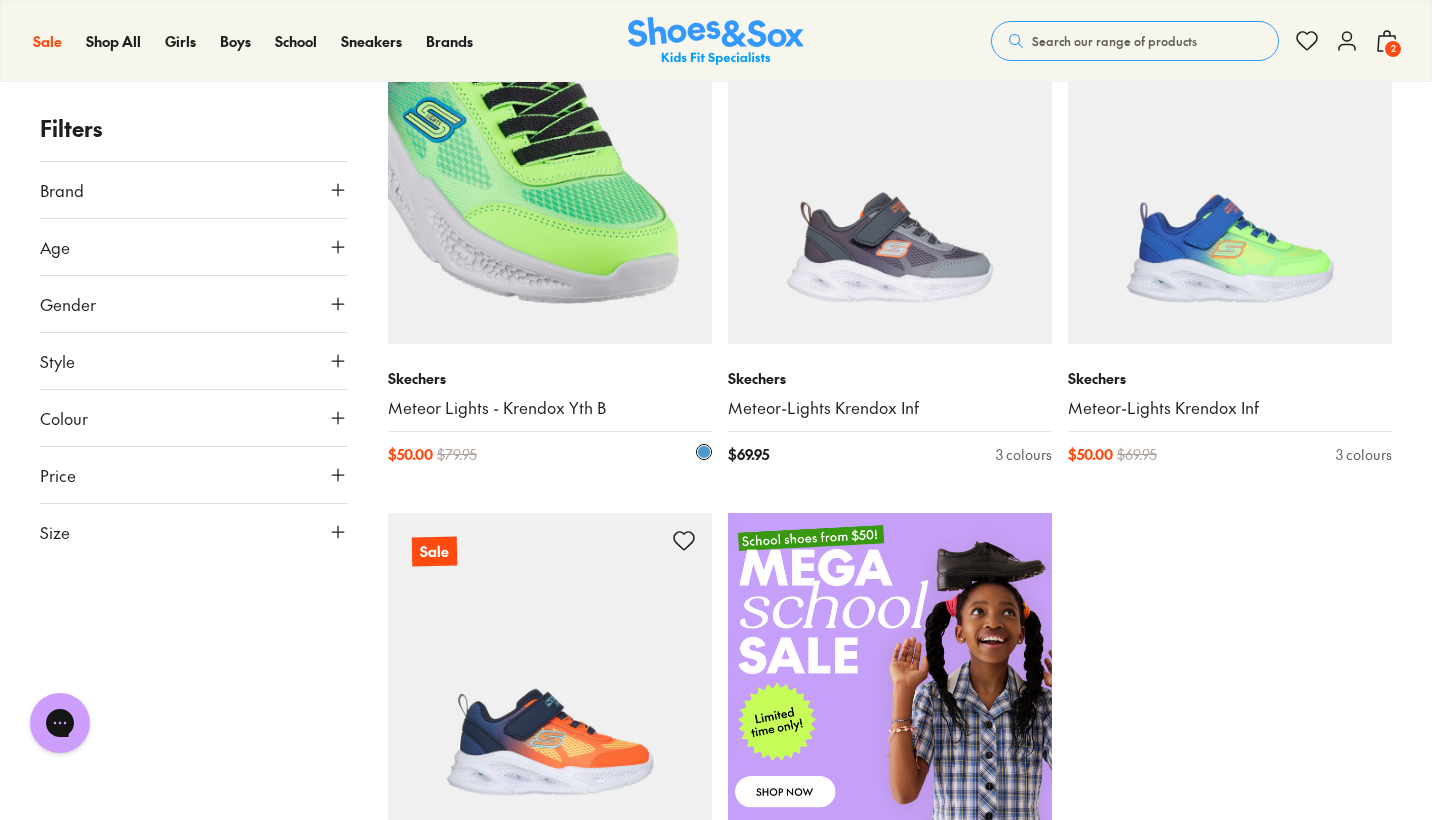 click at bounding box center [550, 182] 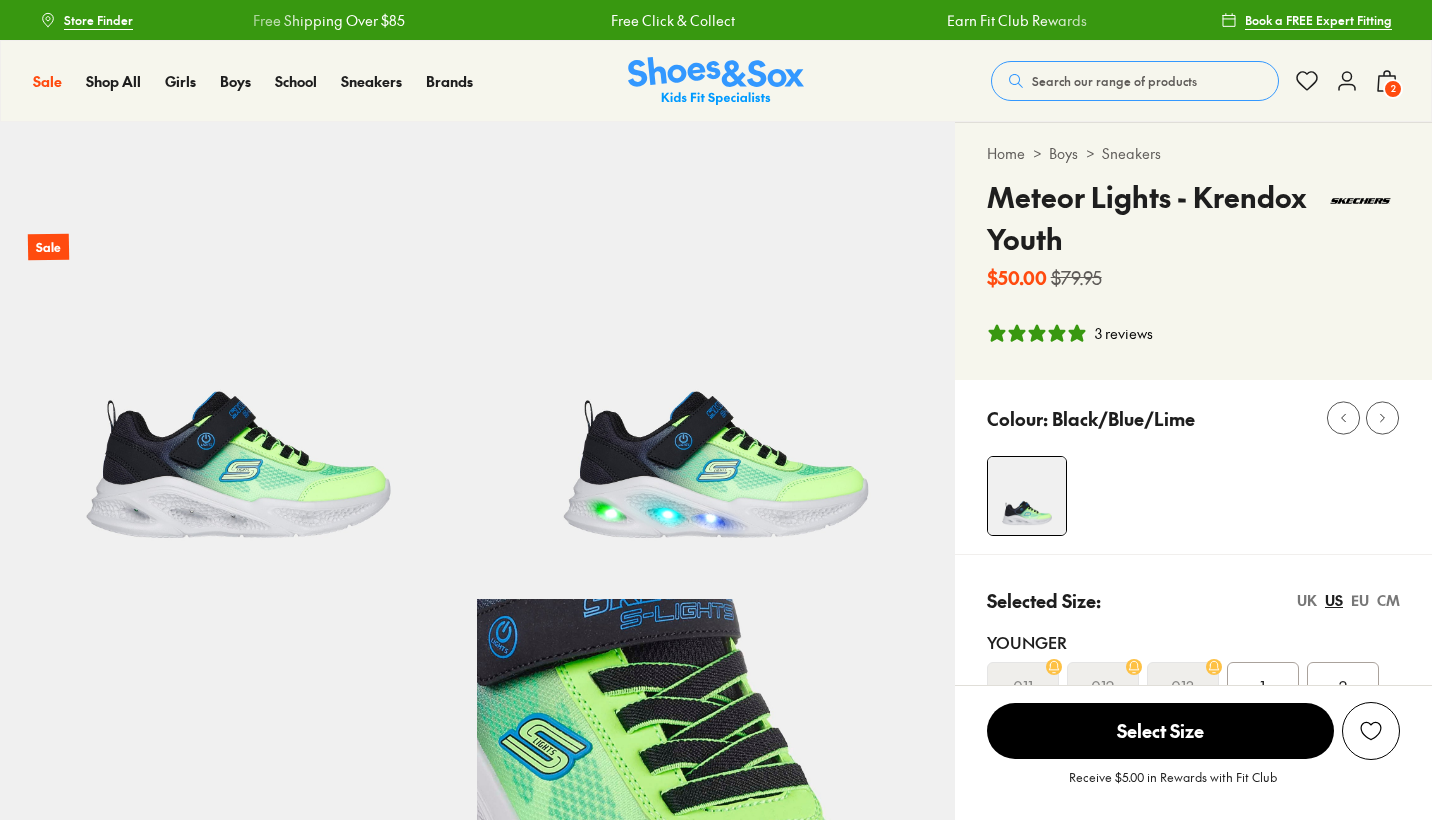 scroll, scrollTop: 0, scrollLeft: 0, axis: both 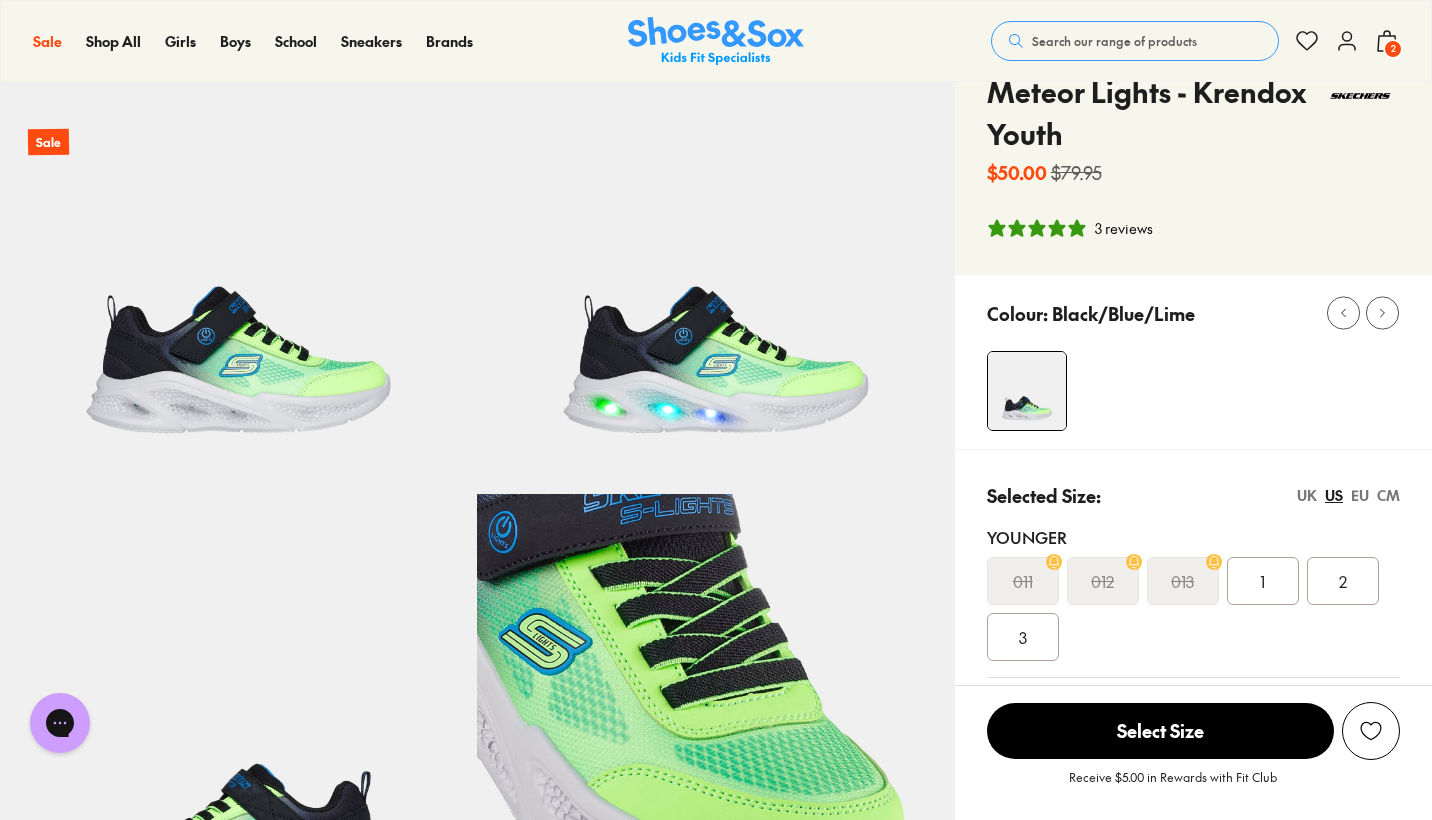 click on "1" at bounding box center [1262, 581] 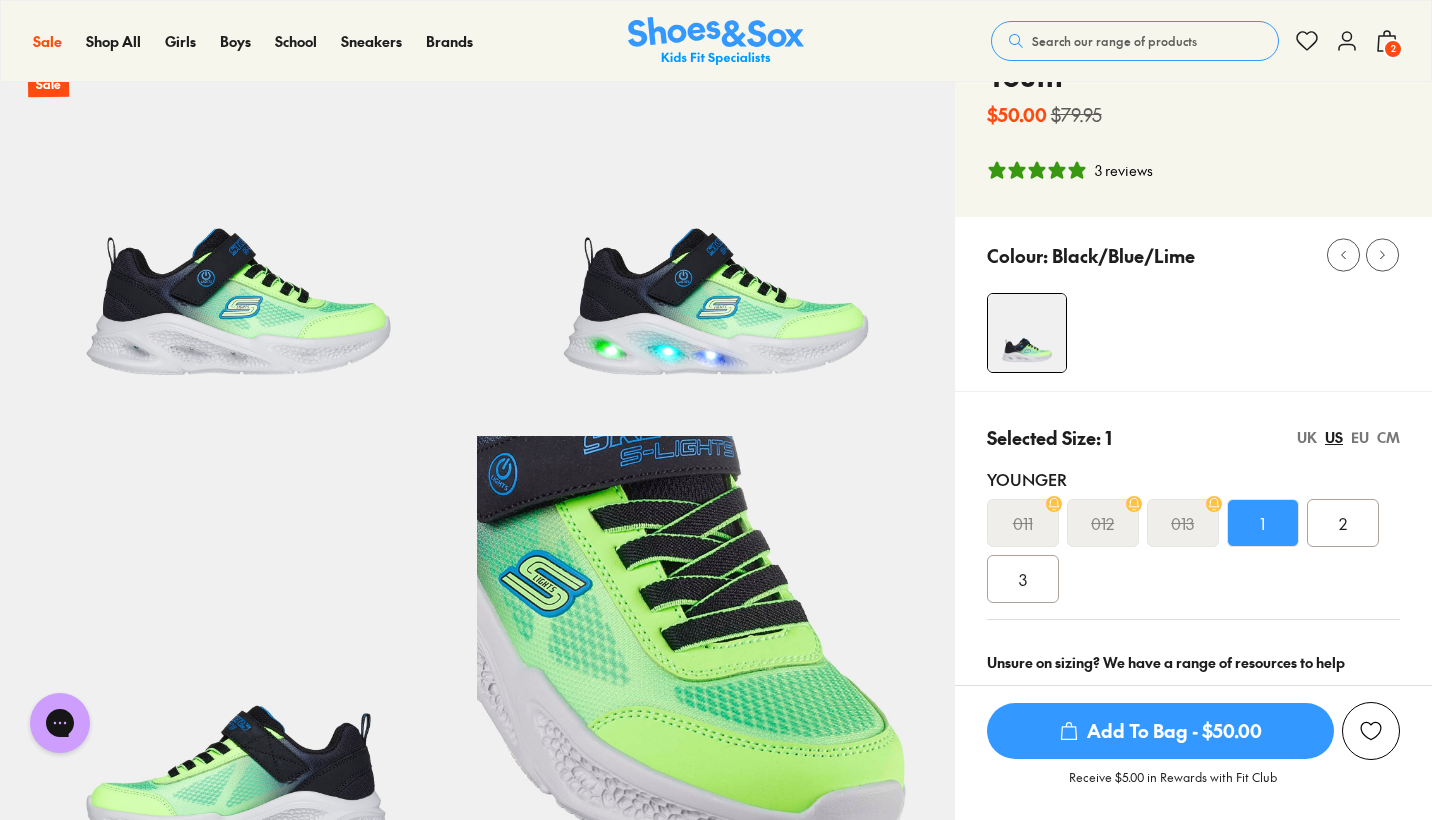 scroll, scrollTop: 211, scrollLeft: 0, axis: vertical 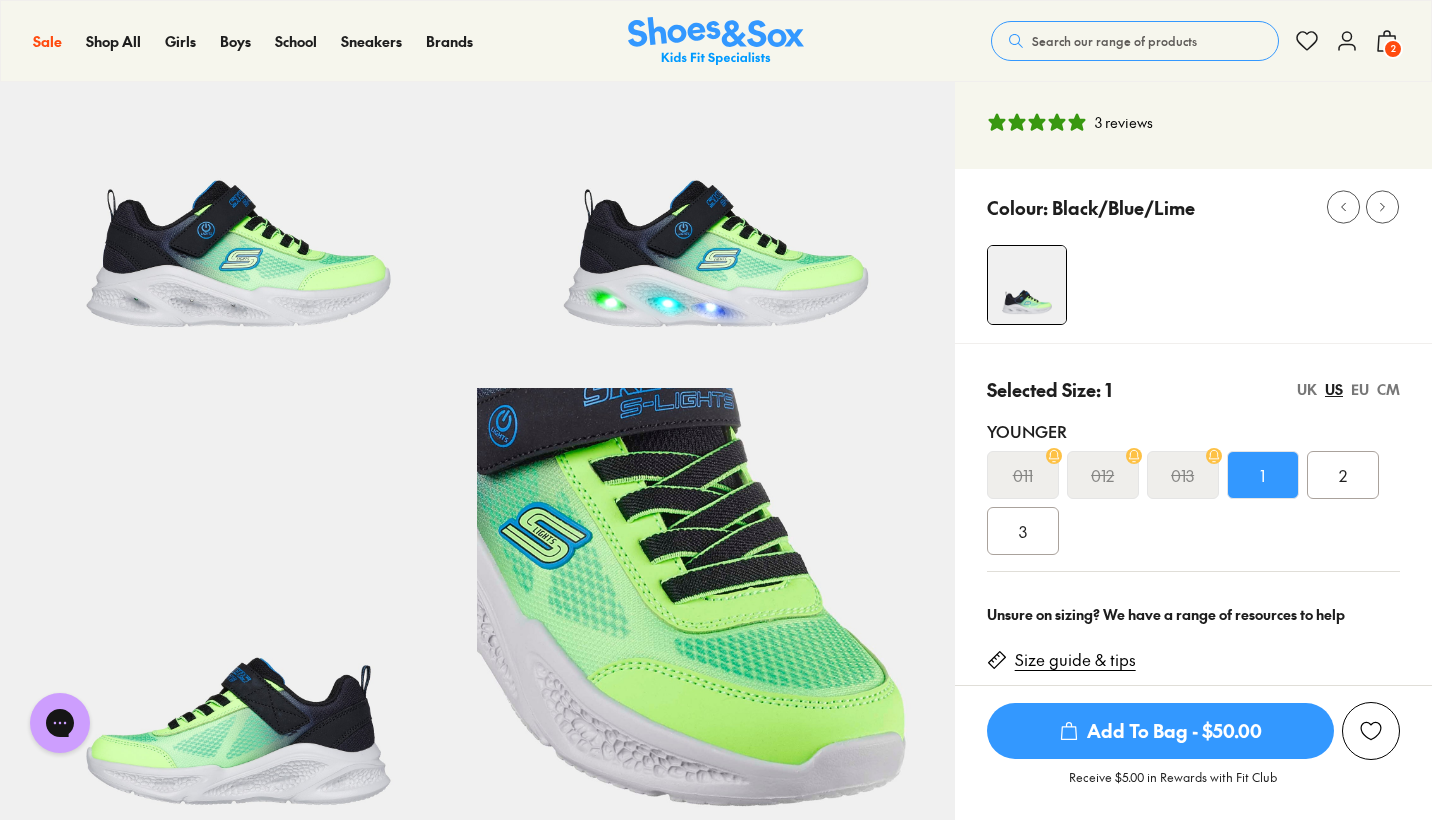 click 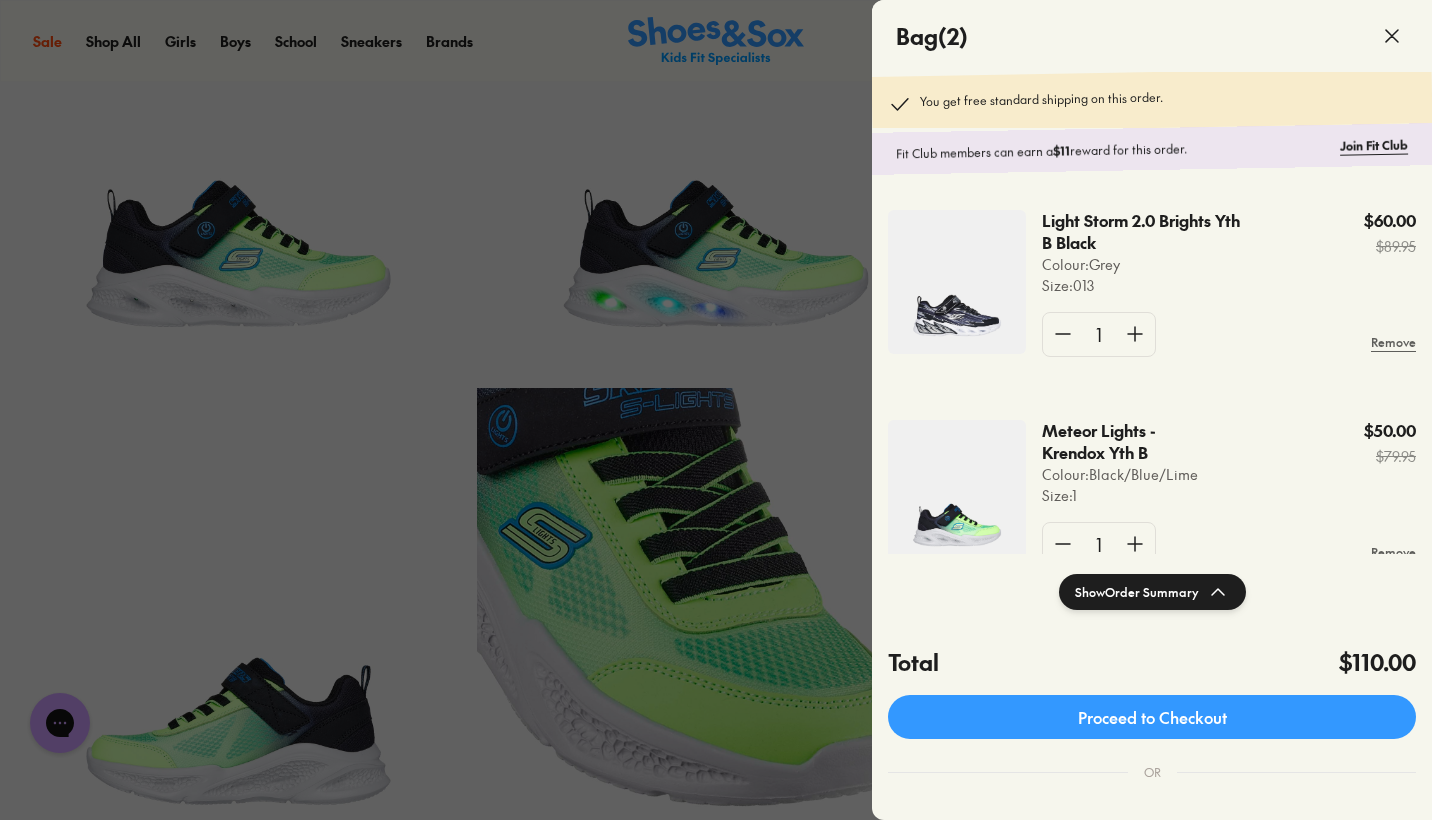 scroll, scrollTop: 0, scrollLeft: 0, axis: both 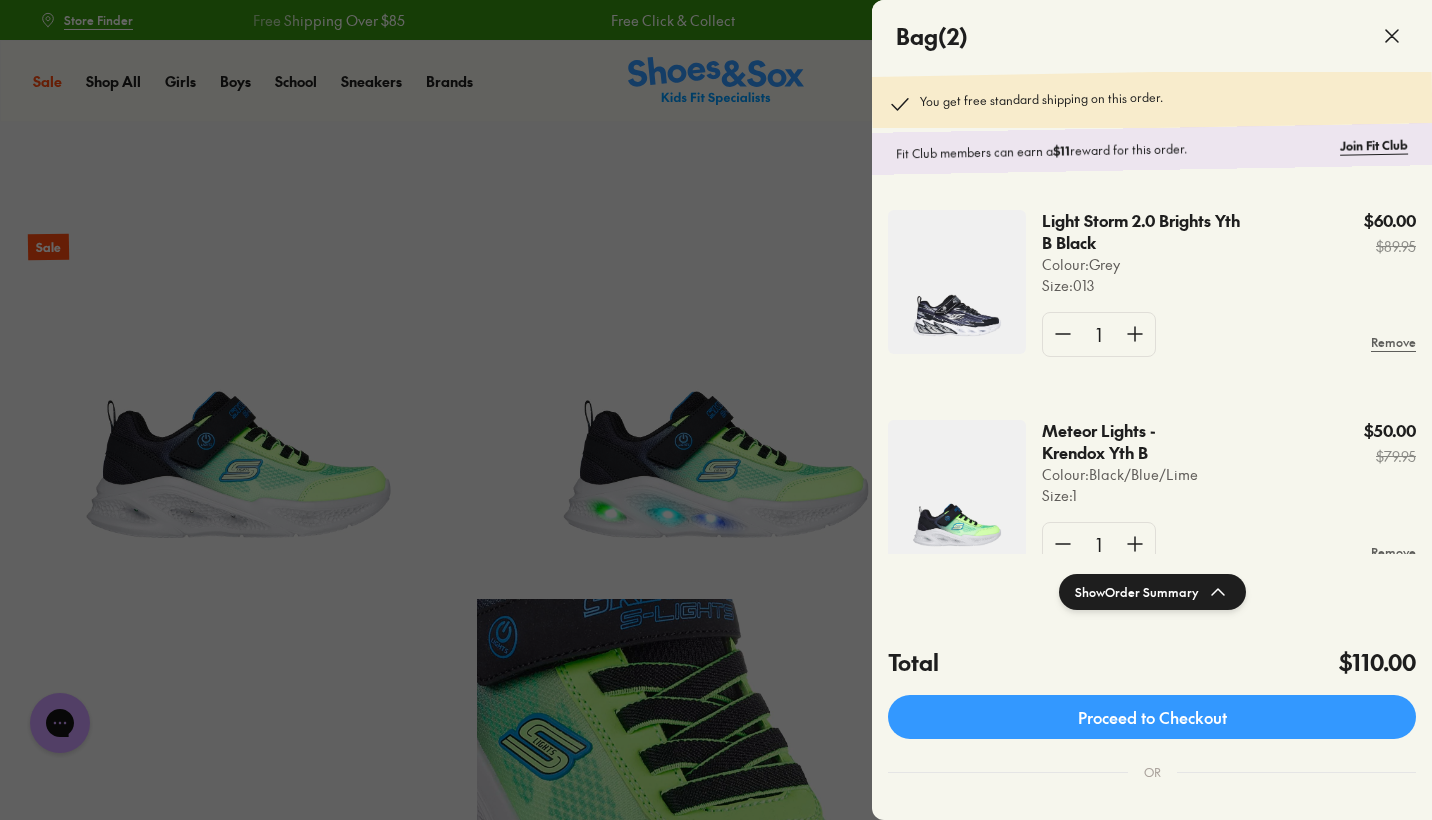 click 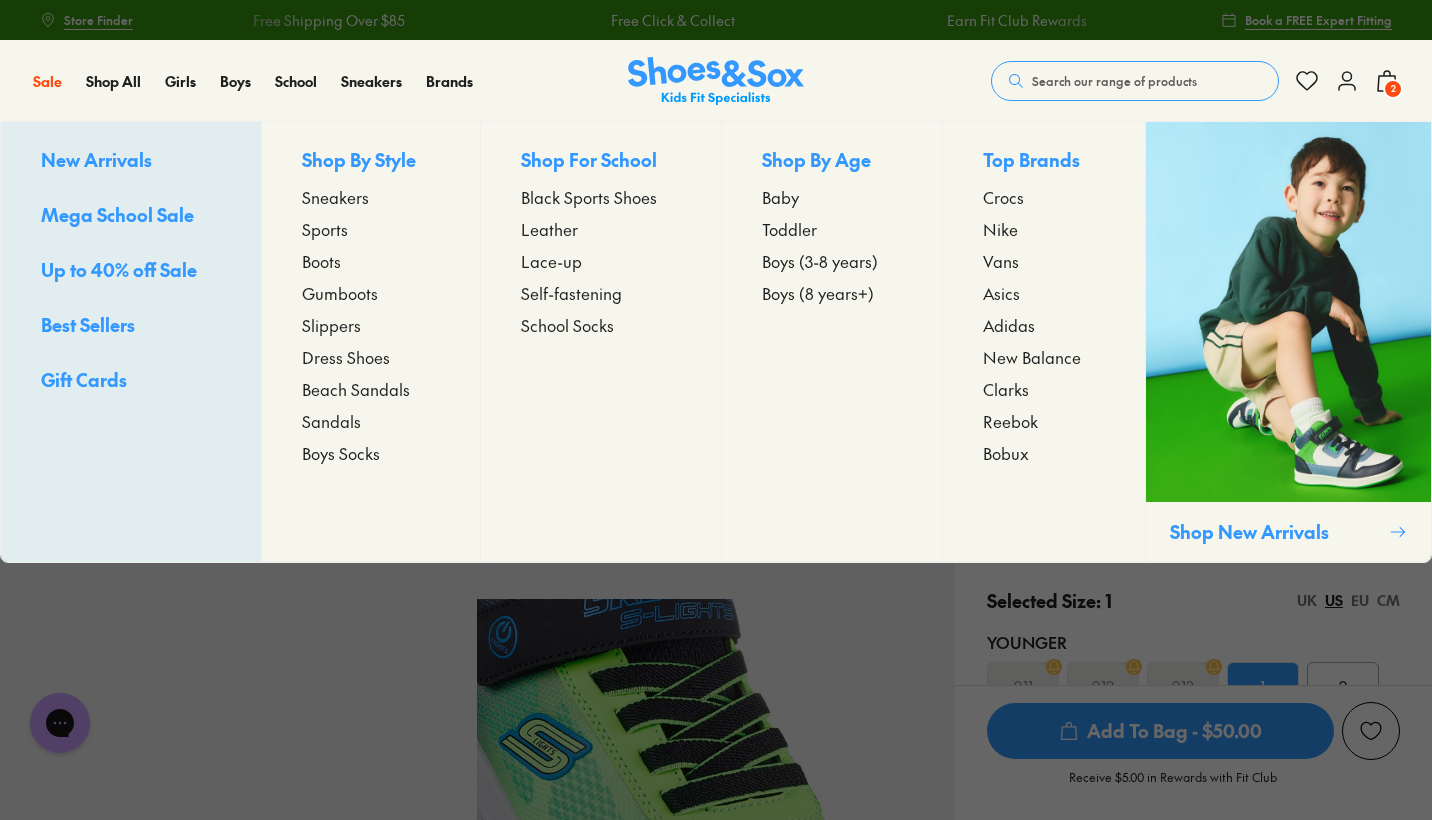 click on "New Balance" at bounding box center (1032, 357) 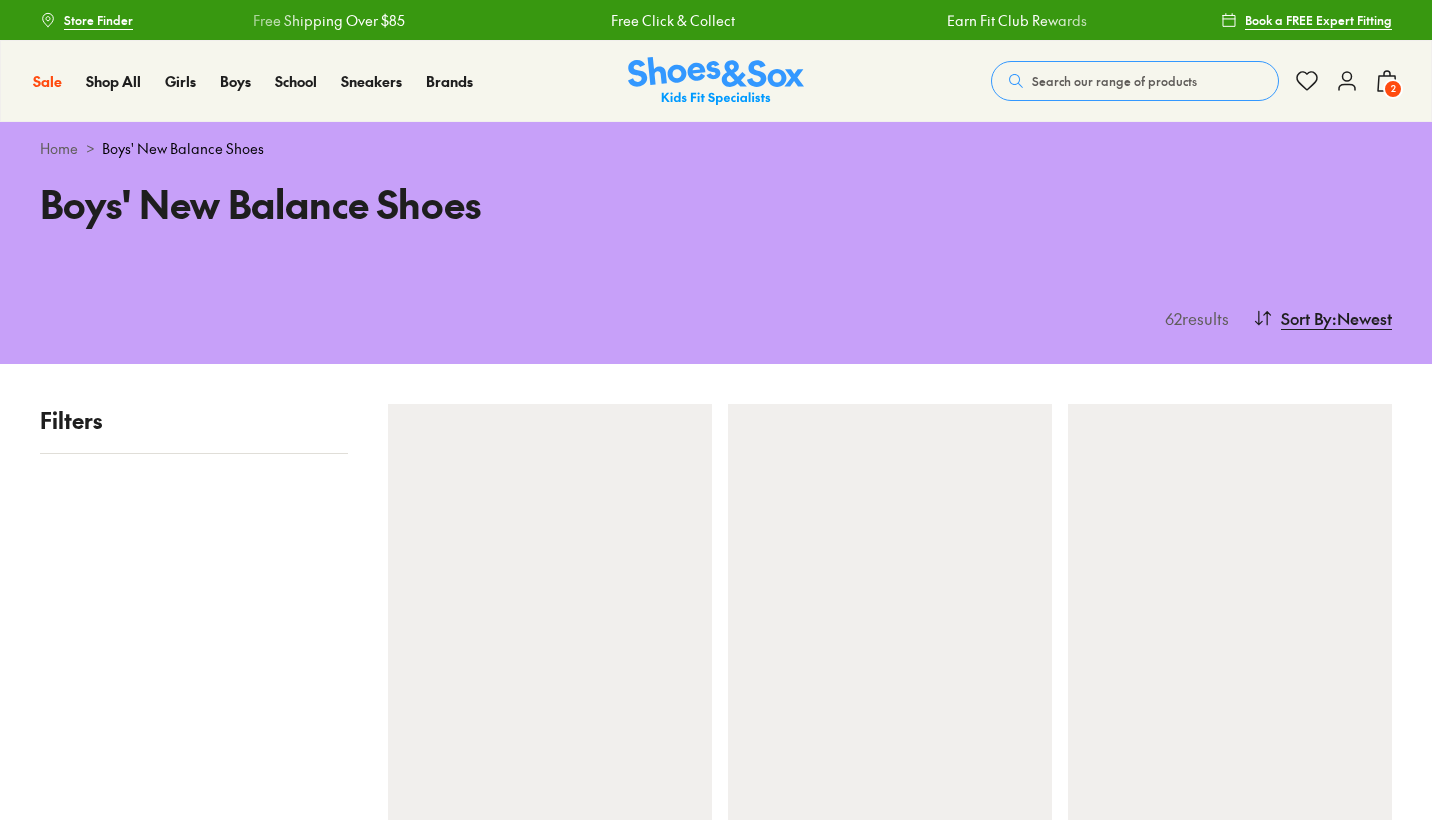 scroll, scrollTop: 0, scrollLeft: 0, axis: both 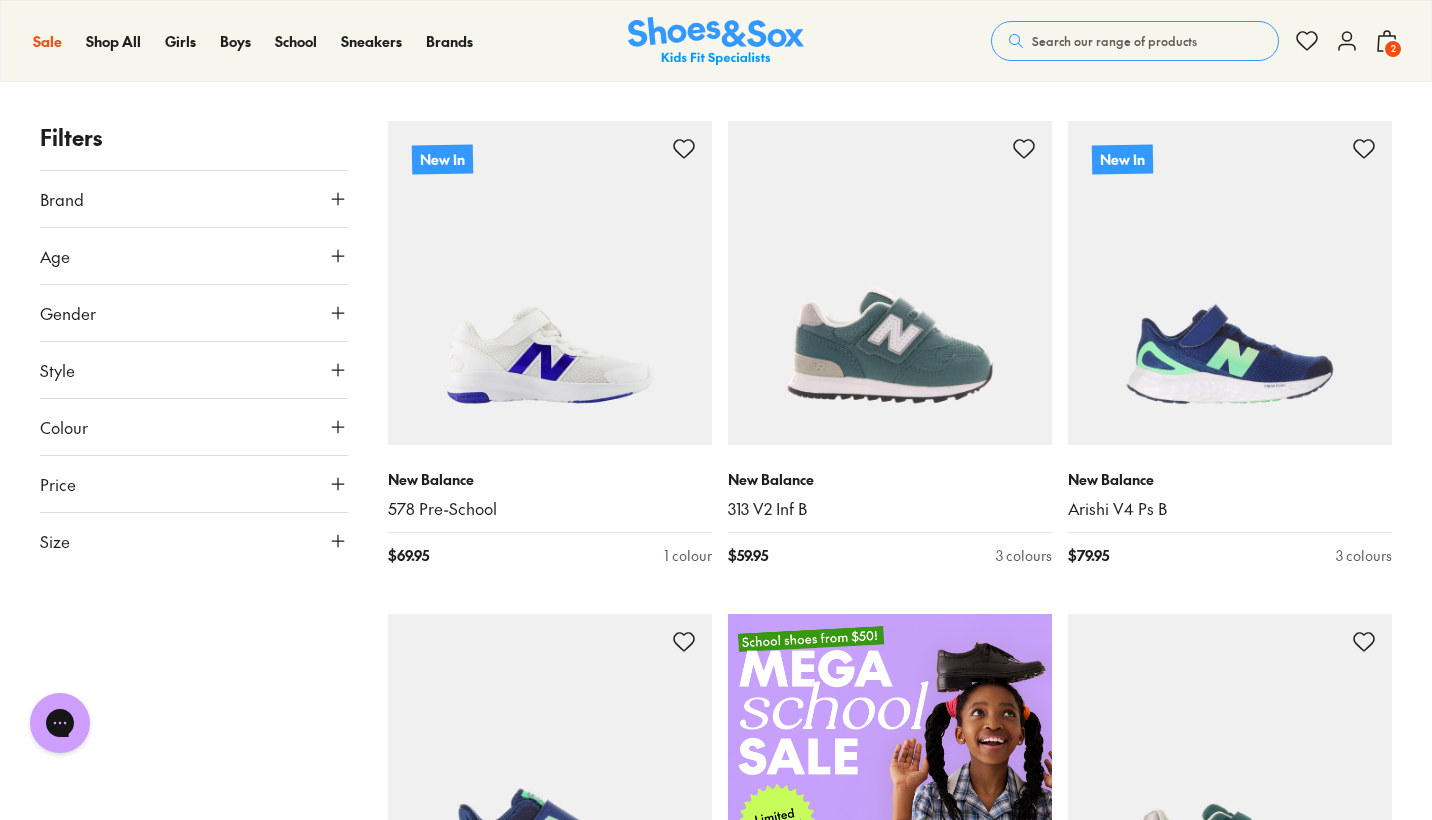 click on "Filters Brand New Balance ( 60 ) Age Youth ( 23 ) Infant/Toddler ( 21 ) Senior ( 16 ) Gender All Boys Unisex Style Sport ( 33 ) Sneakers ( 27 ) Colour Grey ( 15 ) Black ( 14 ) Blue ( 13 ) Navy ( 9 ) Purple ( 3 ) Brown ( 2 ) White ( 2 ) Orange ( 1 ) Red ( 1 ) Price Min $ 45 Max $ 90 Size EU UK US 0-12 Months 20 1-3 Years 21 25 26 3-8 Years 31 8+ Years 35 36 40" at bounding box center [194, 2820] 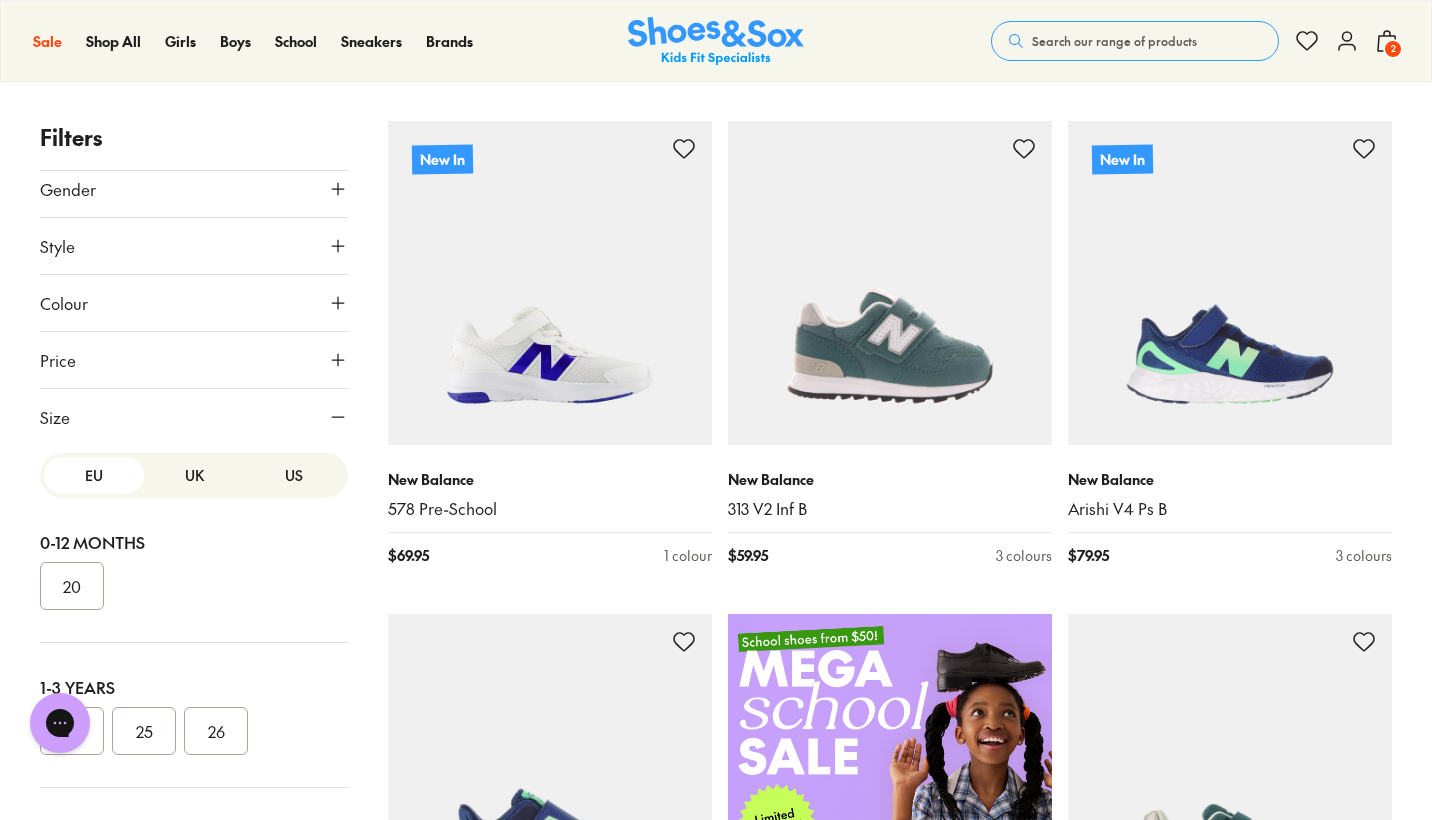 scroll, scrollTop: 124, scrollLeft: 0, axis: vertical 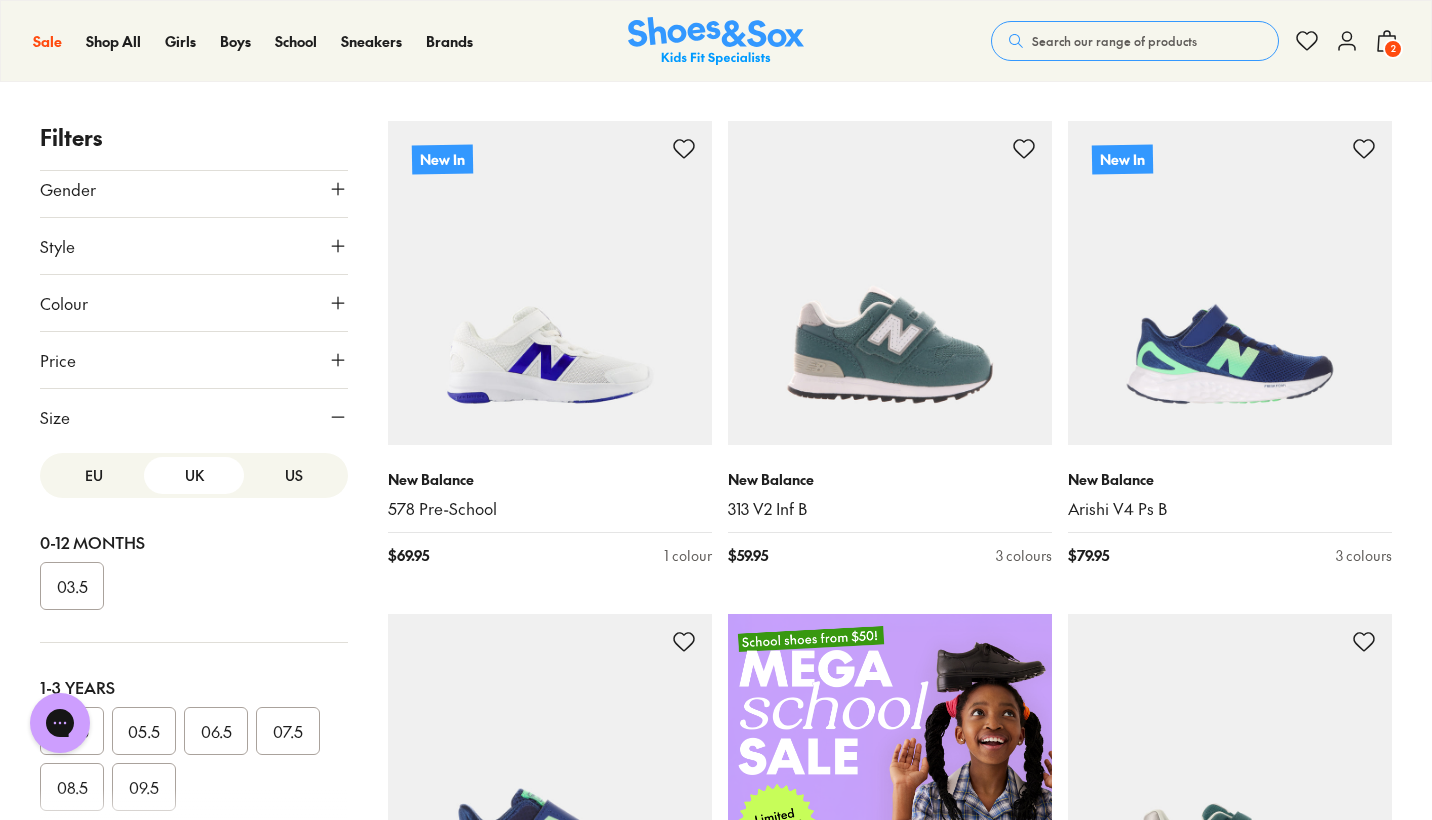 click on "US" at bounding box center [294, 475] 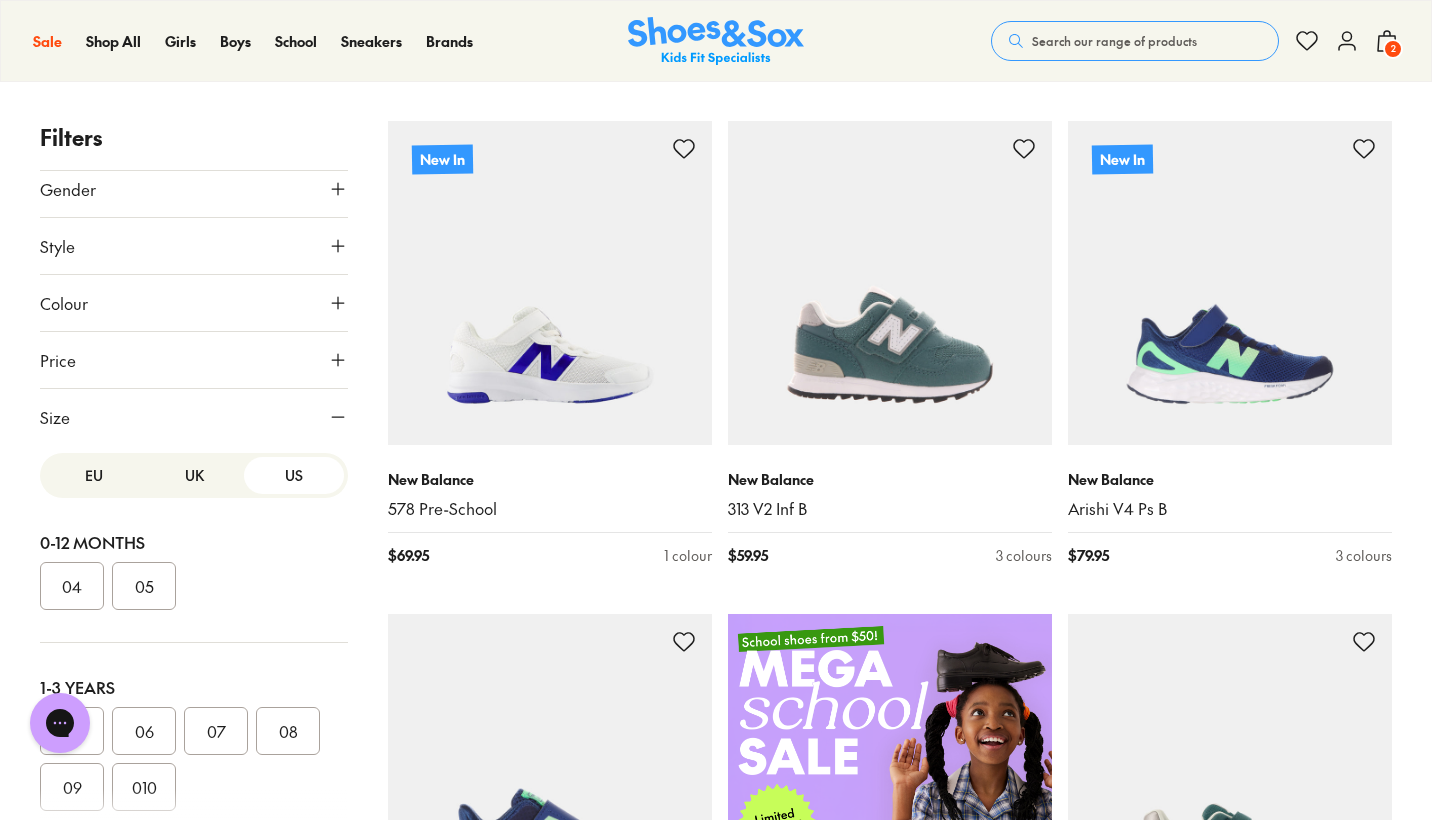click on "EU" at bounding box center (94, 475) 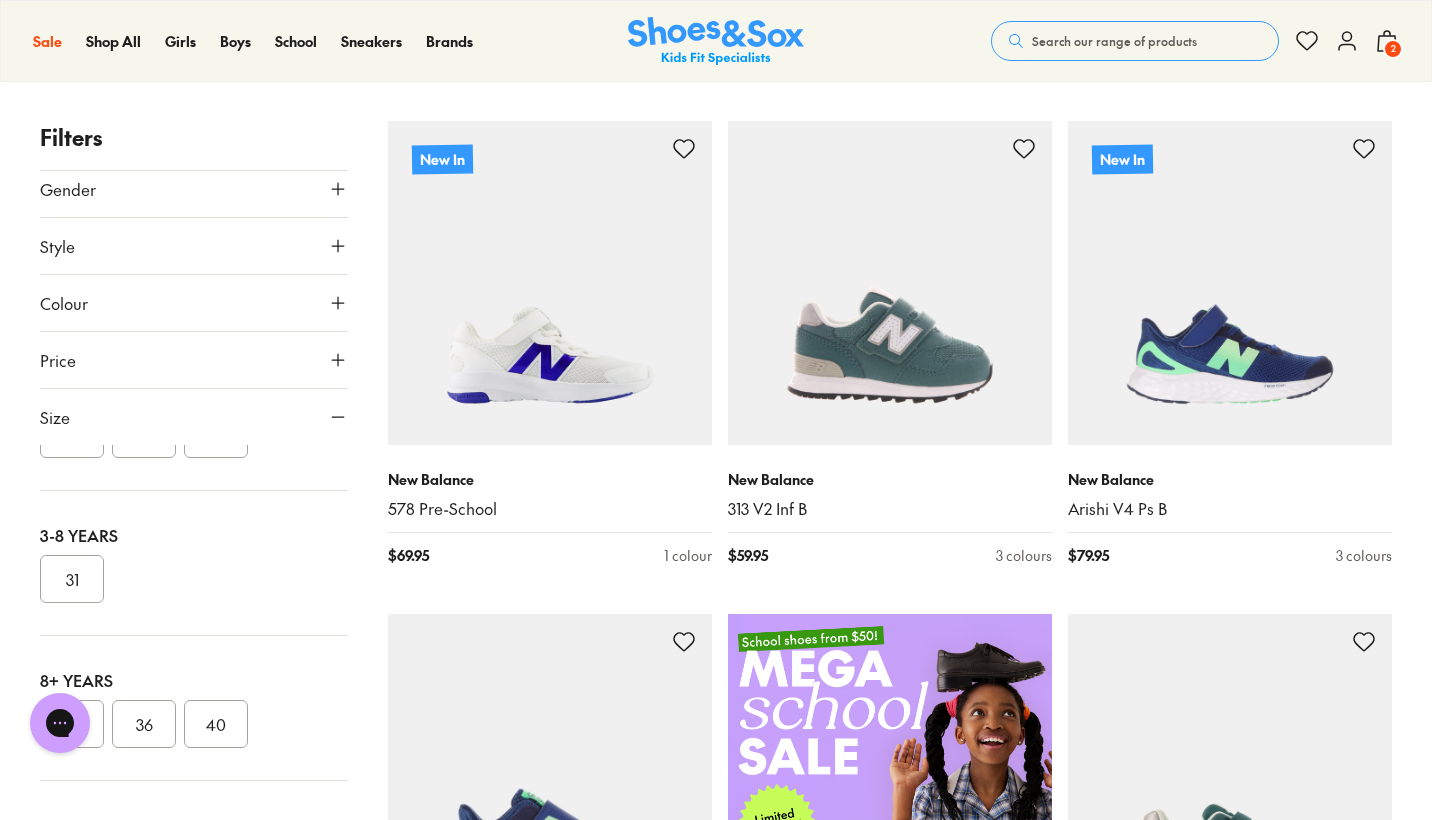 scroll, scrollTop: 297, scrollLeft: 0, axis: vertical 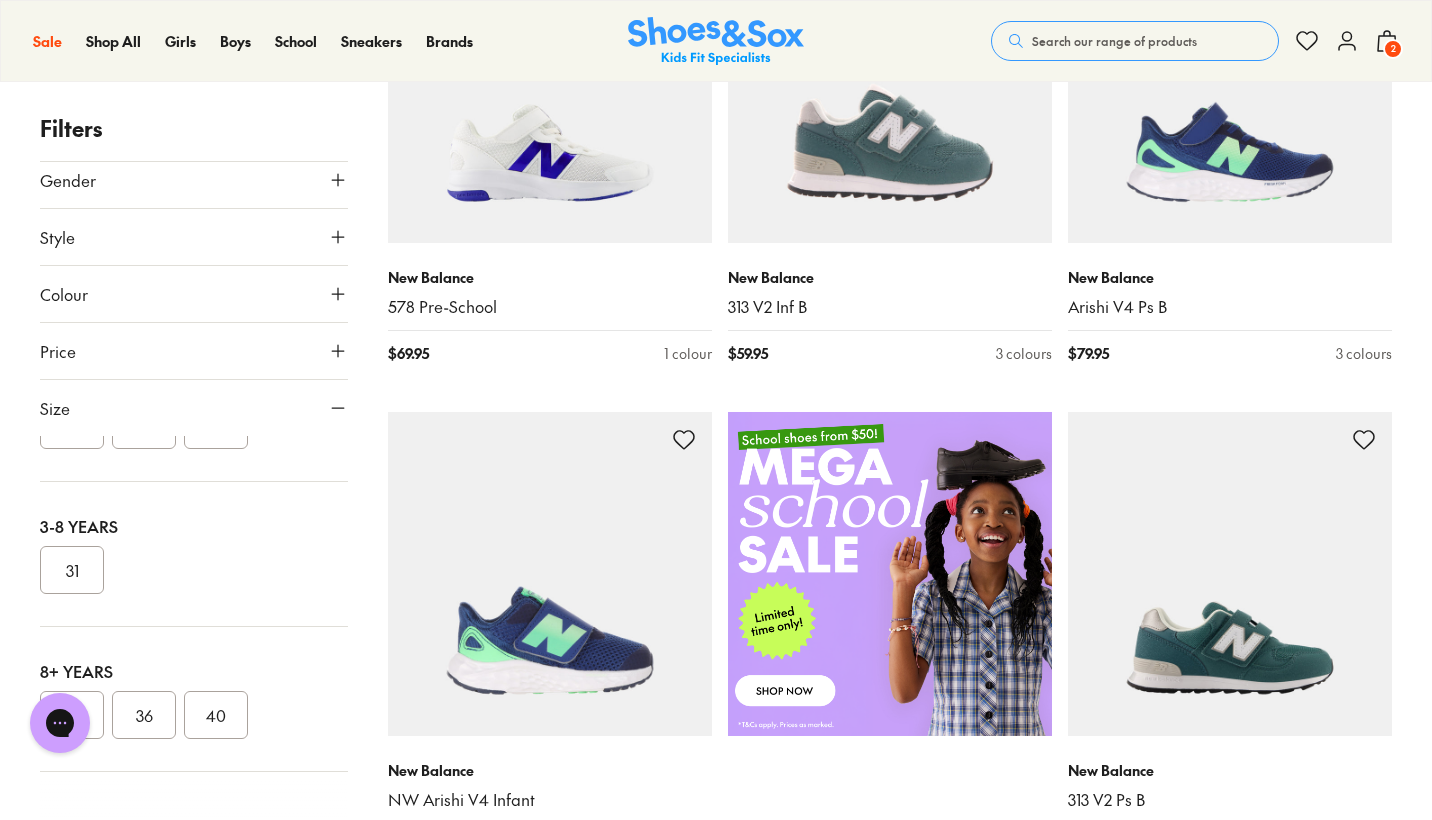 click on "8+ Years 35 36 40" at bounding box center [194, 699] 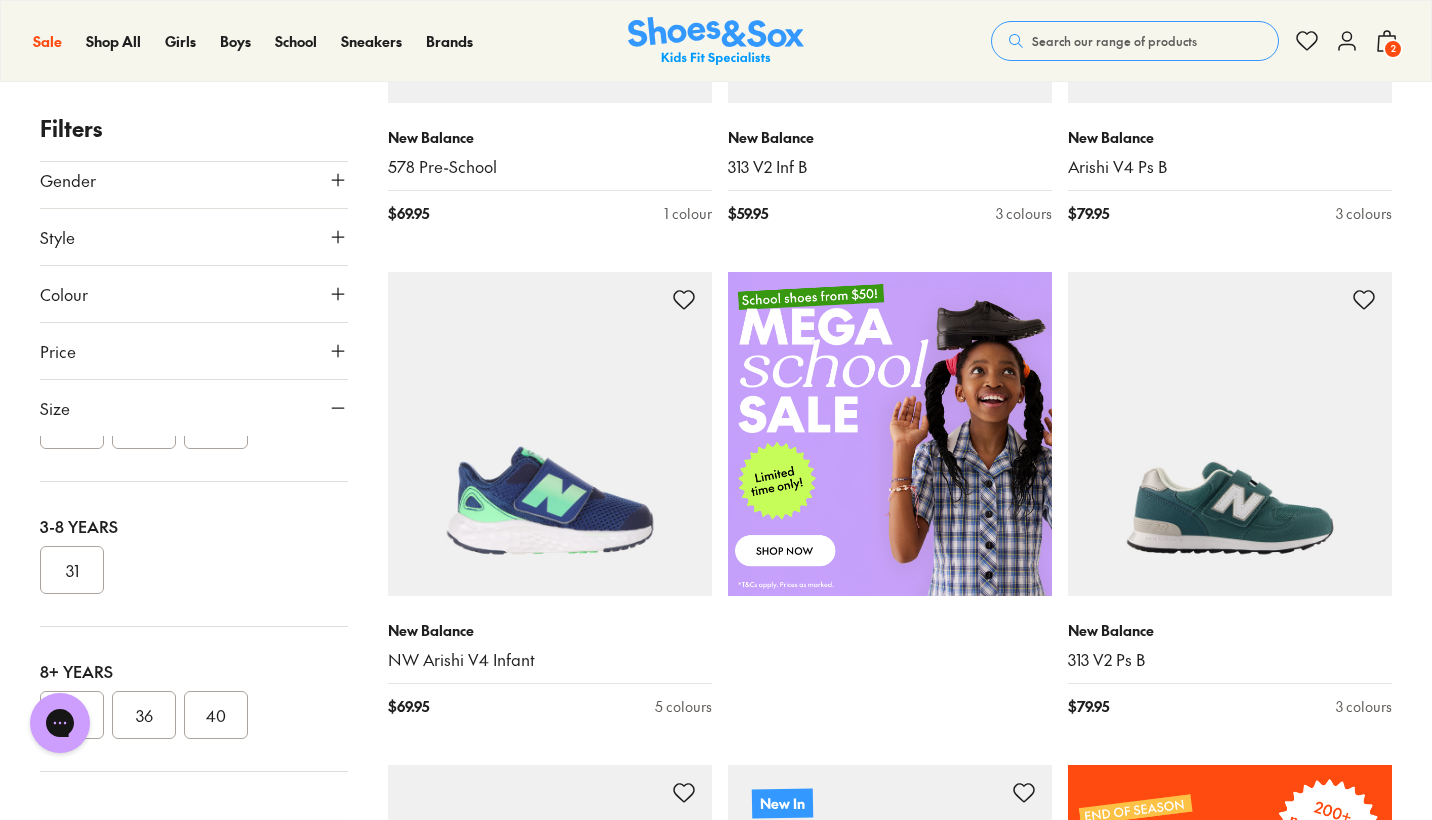 scroll, scrollTop: 630, scrollLeft: 0, axis: vertical 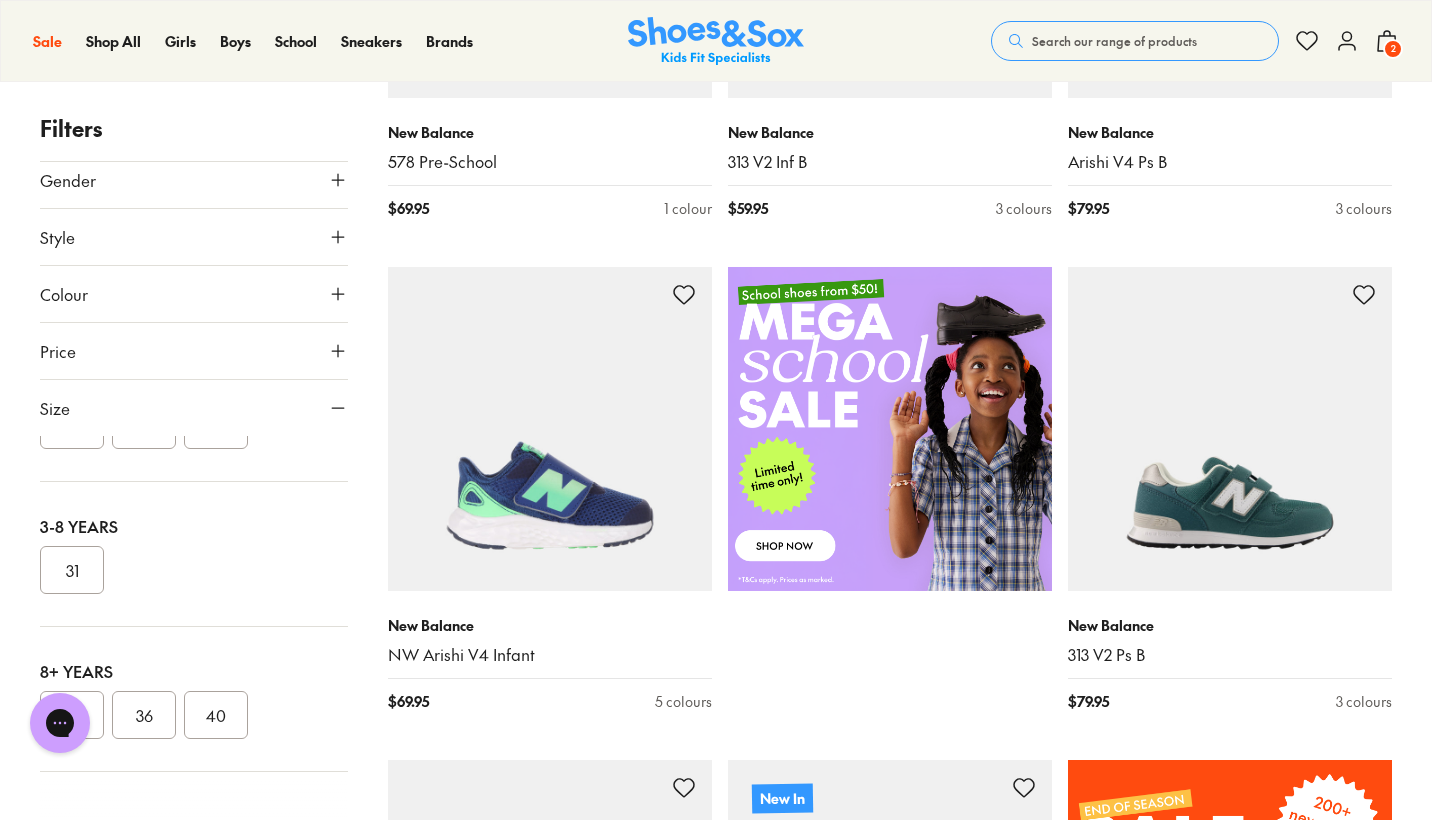 click on "8+ Years" at bounding box center [194, 671] 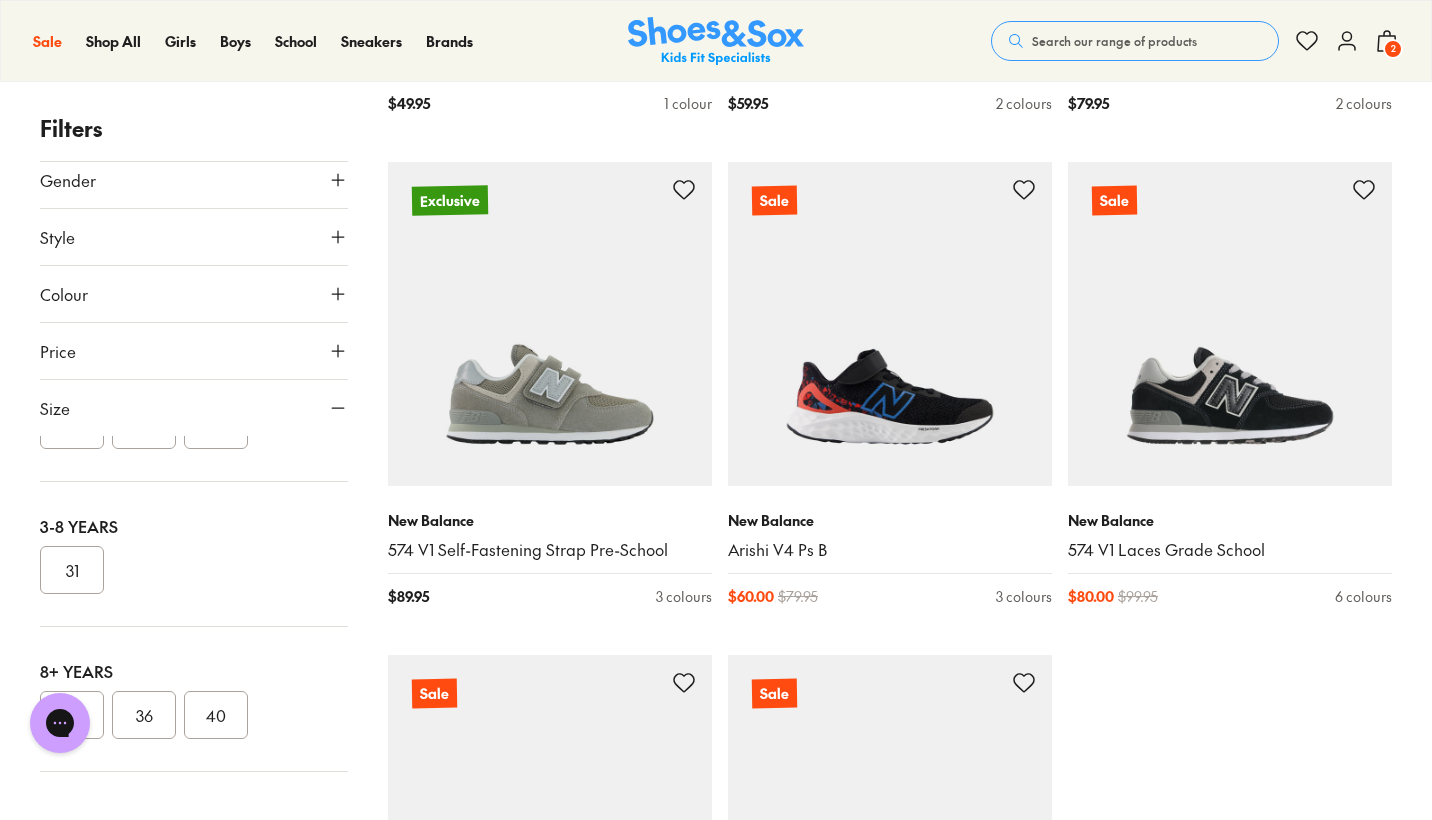 scroll, scrollTop: 4748, scrollLeft: 0, axis: vertical 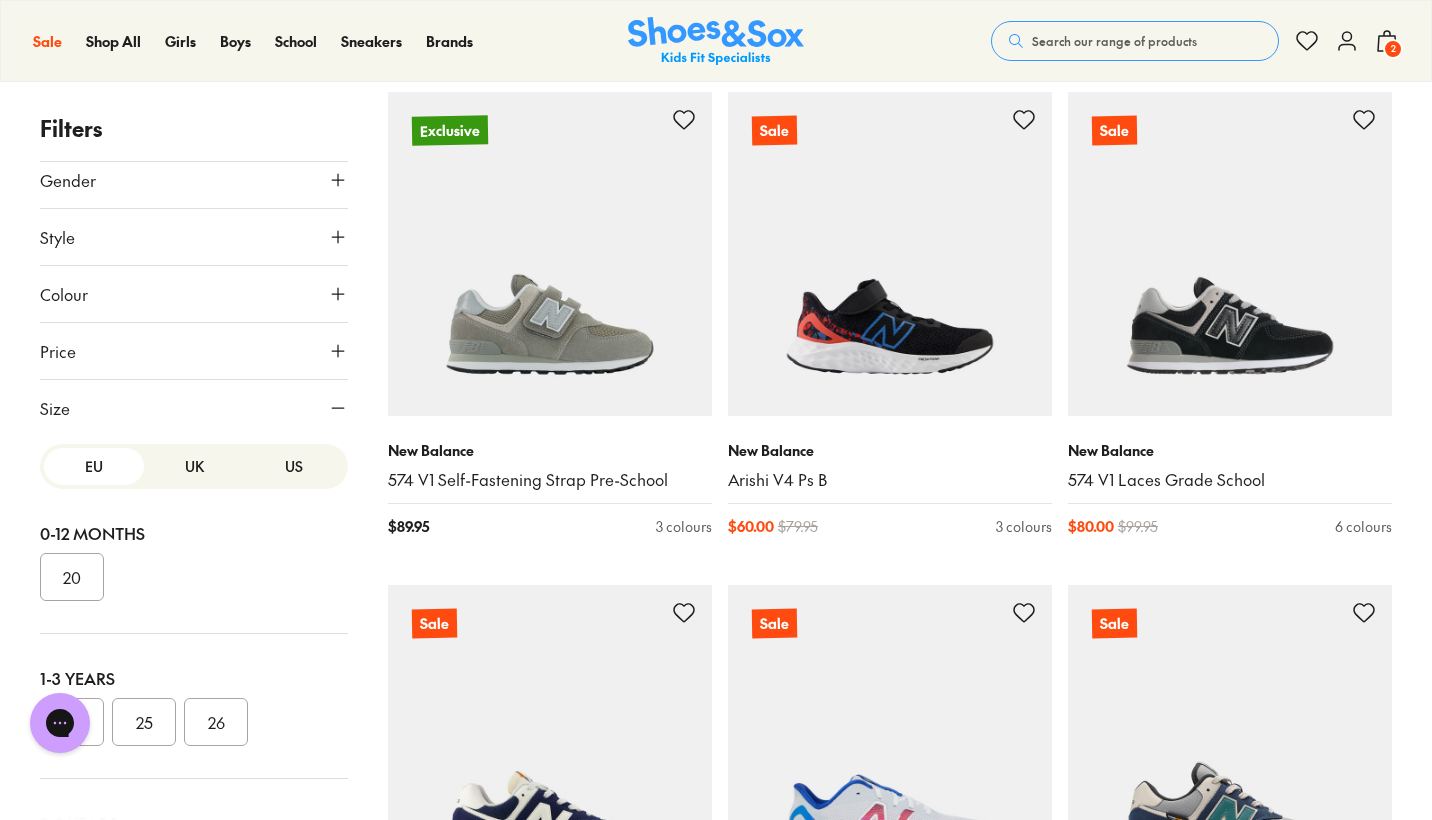 click on "US" at bounding box center (294, 466) 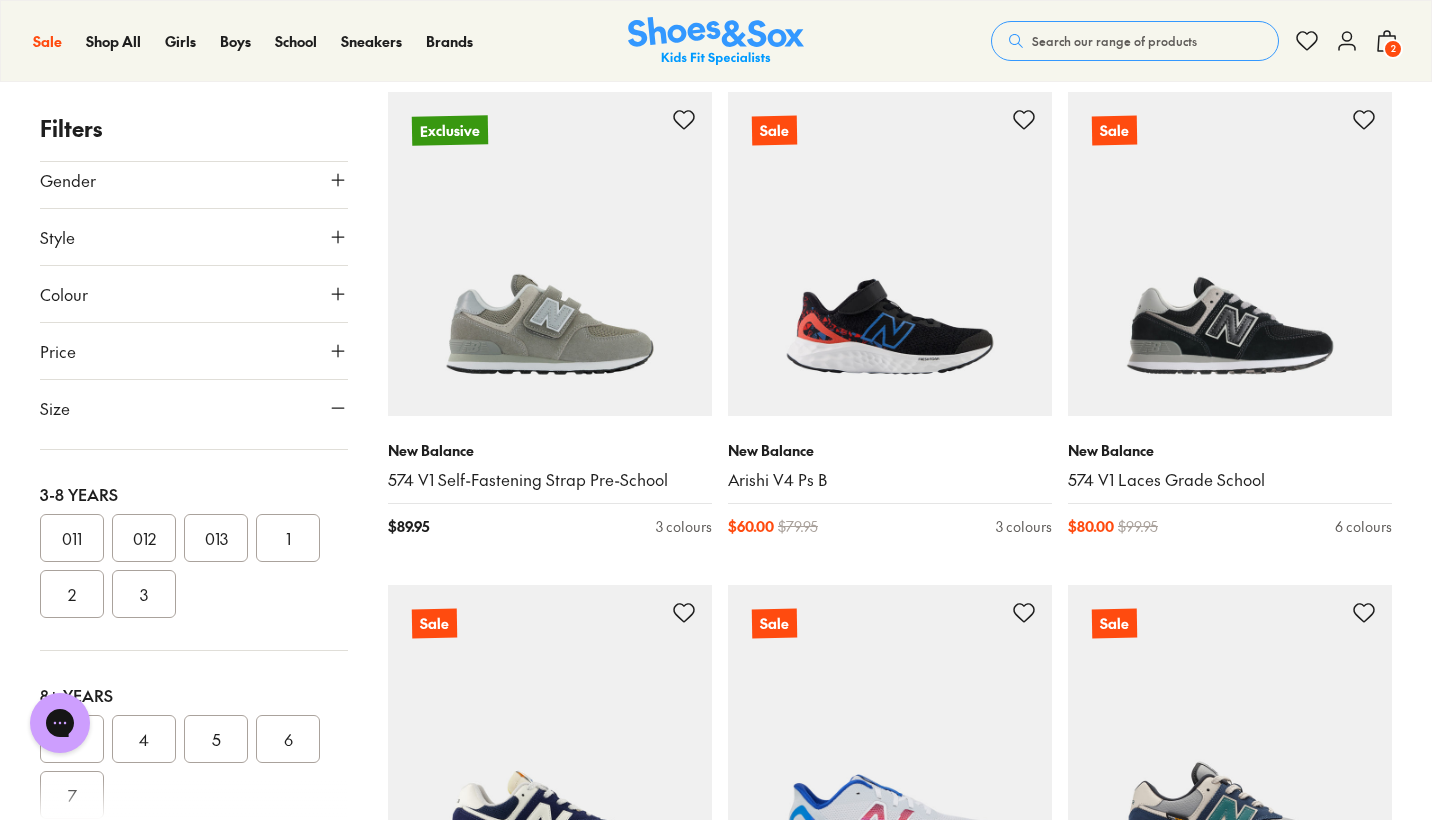 scroll, scrollTop: 387, scrollLeft: 0, axis: vertical 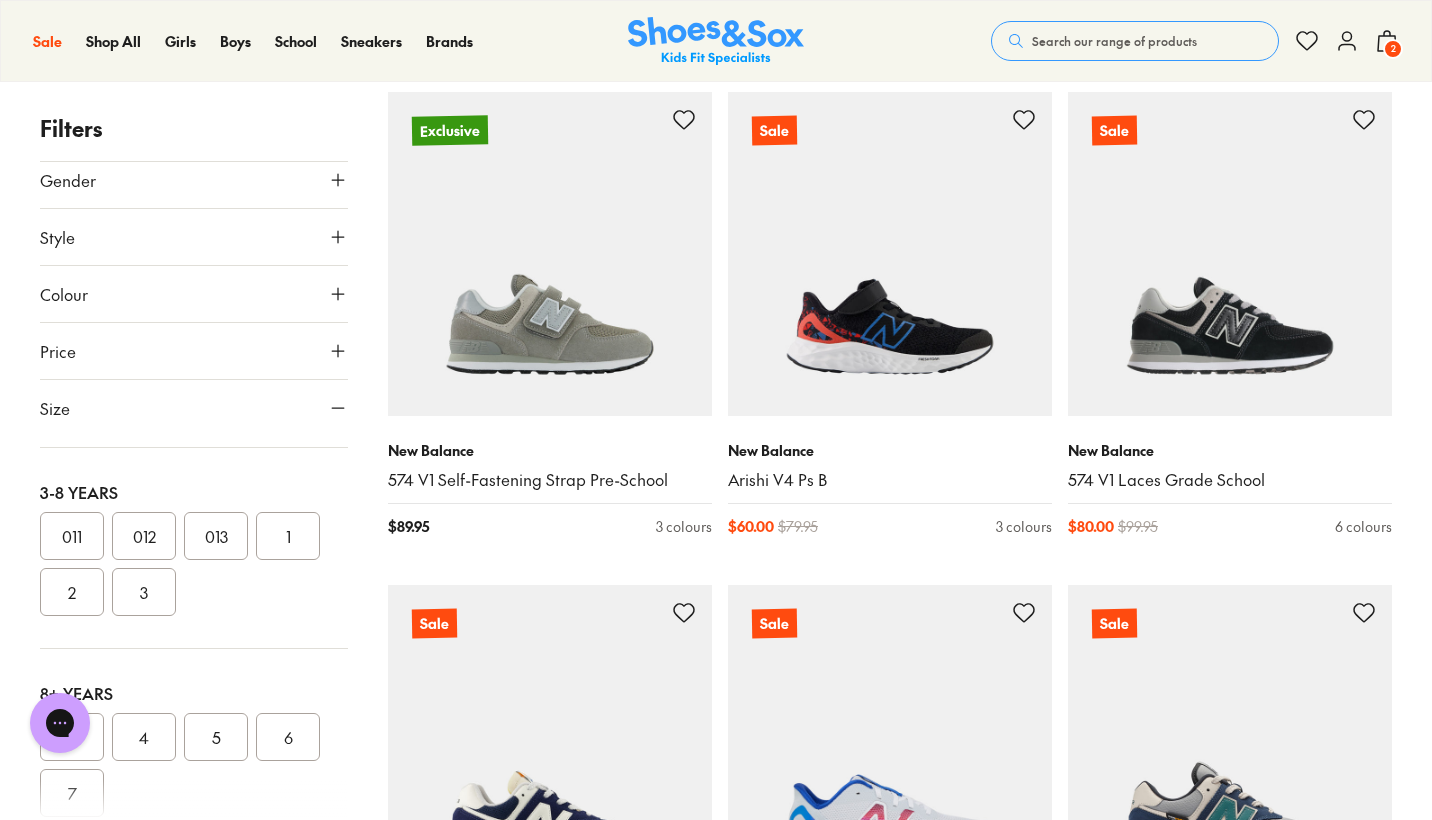 click on "013" at bounding box center (216, 536) 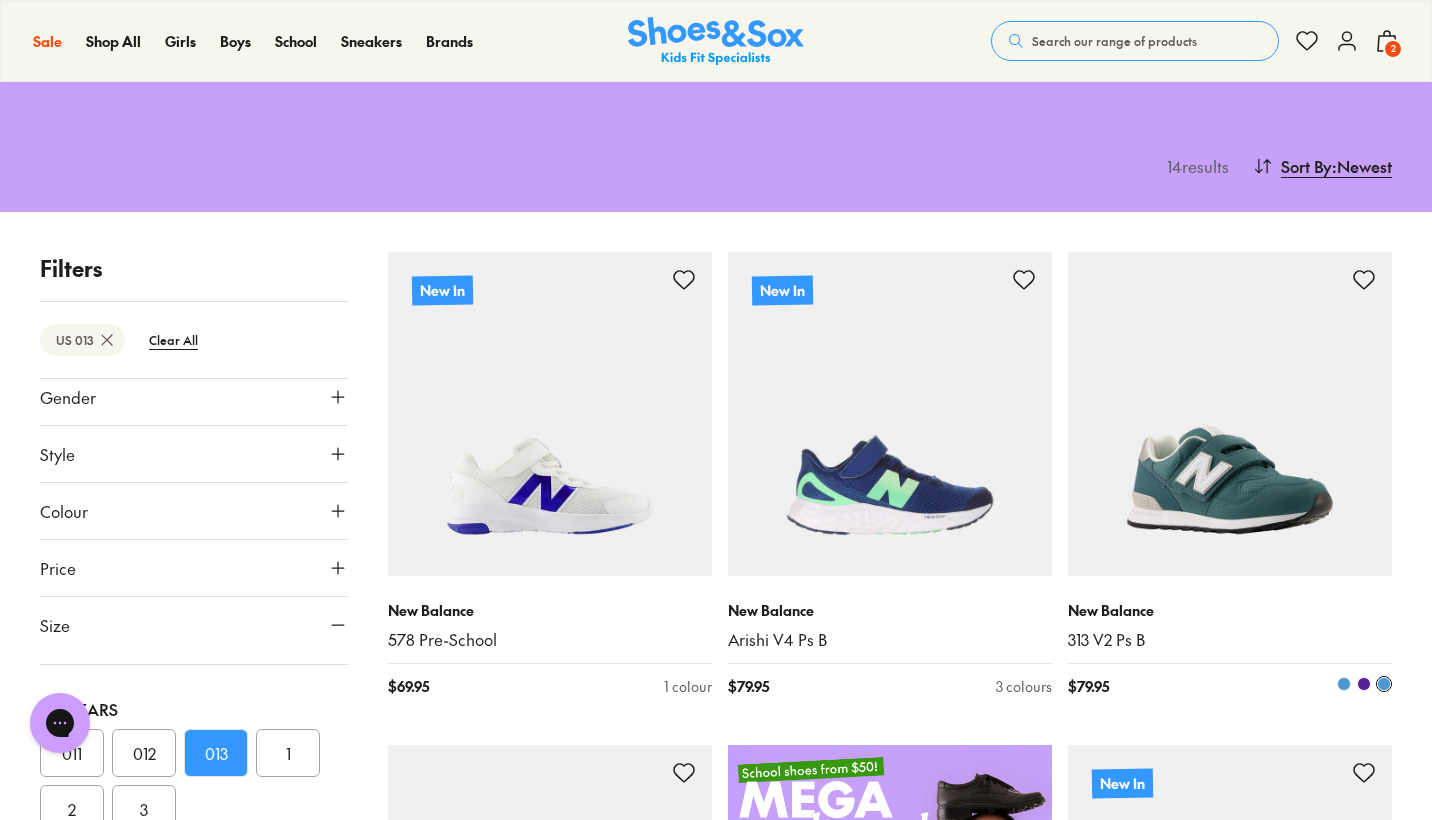 scroll, scrollTop: 118, scrollLeft: 0, axis: vertical 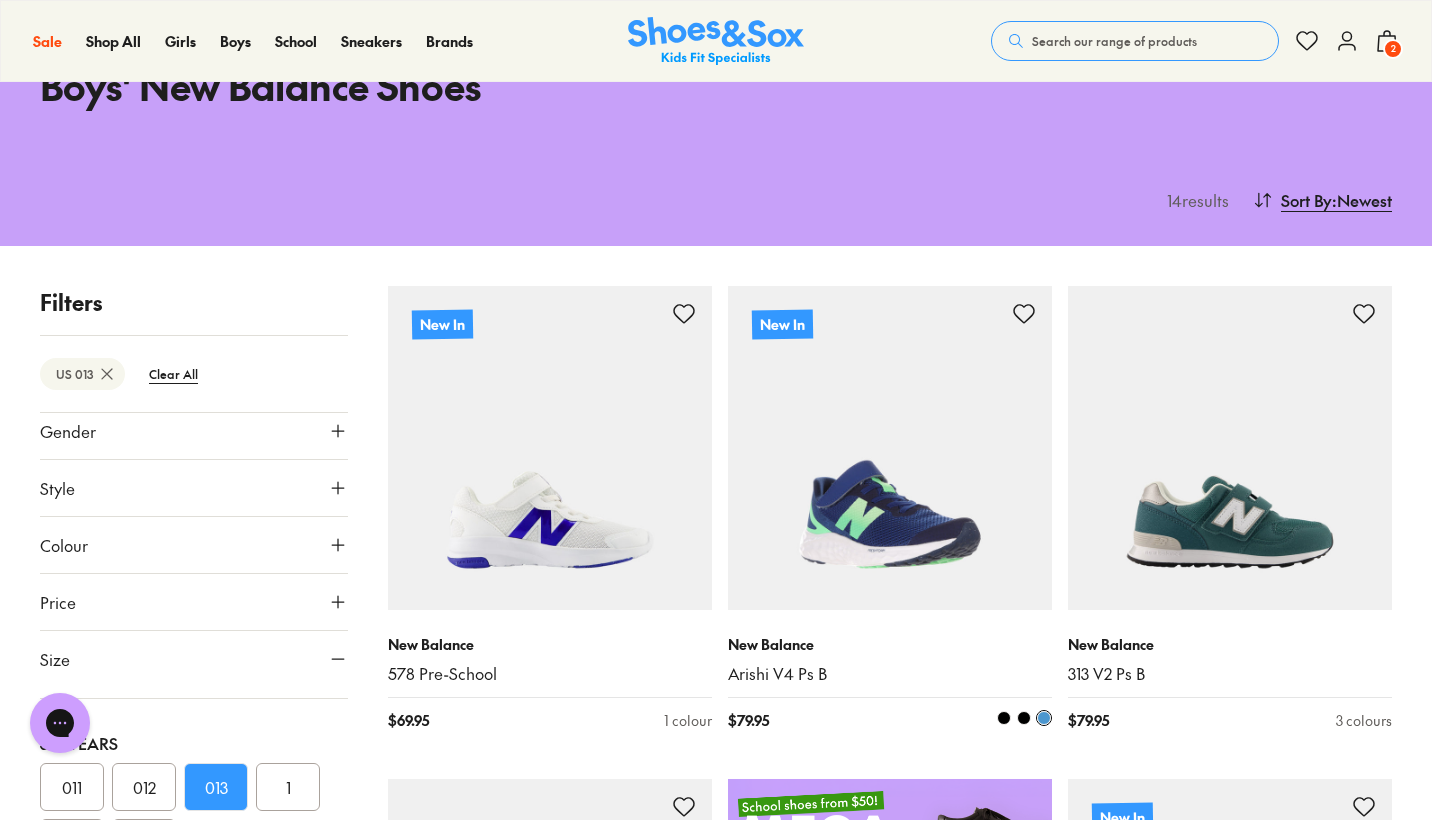 click at bounding box center [890, 448] 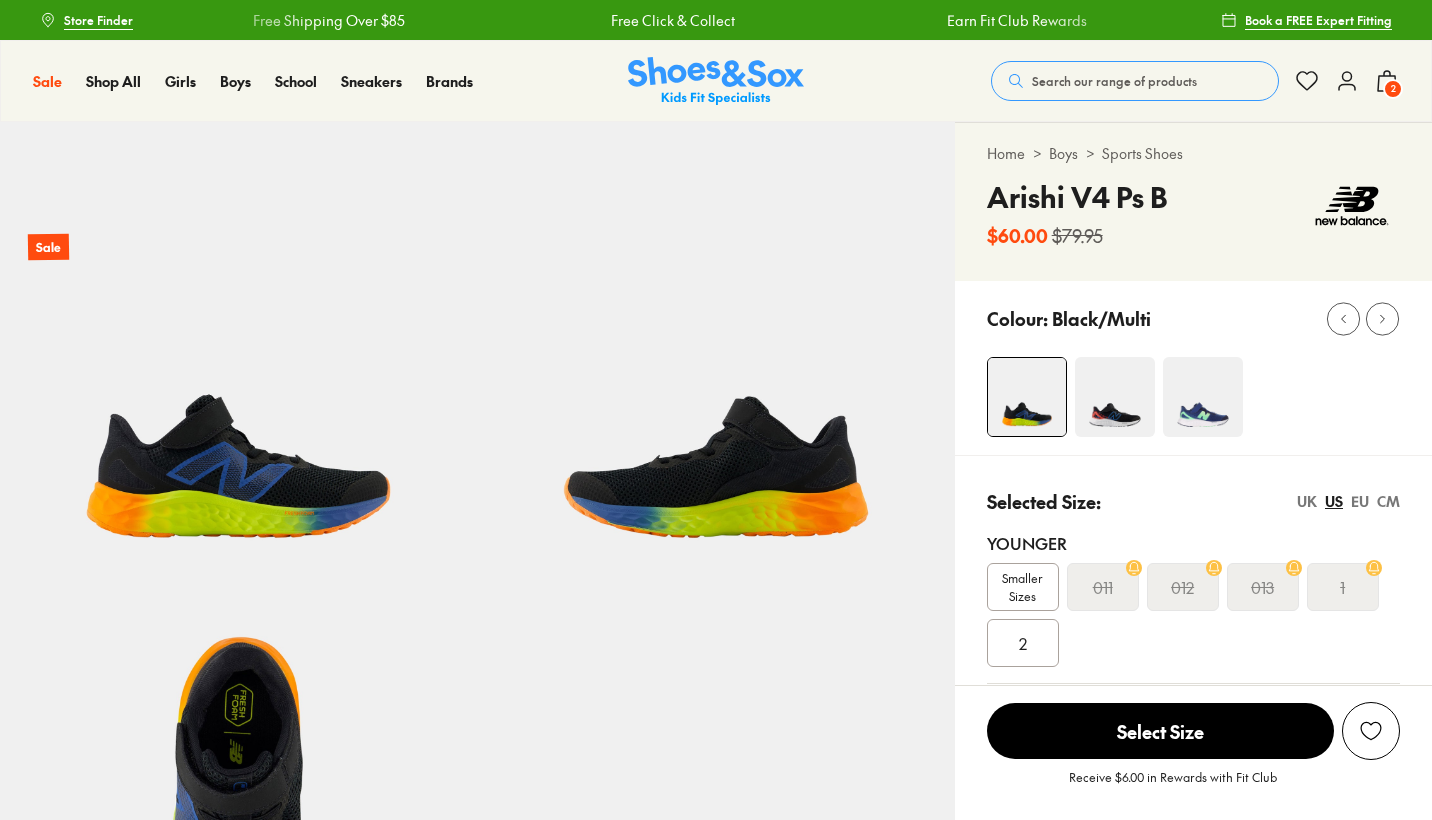 select on "*" 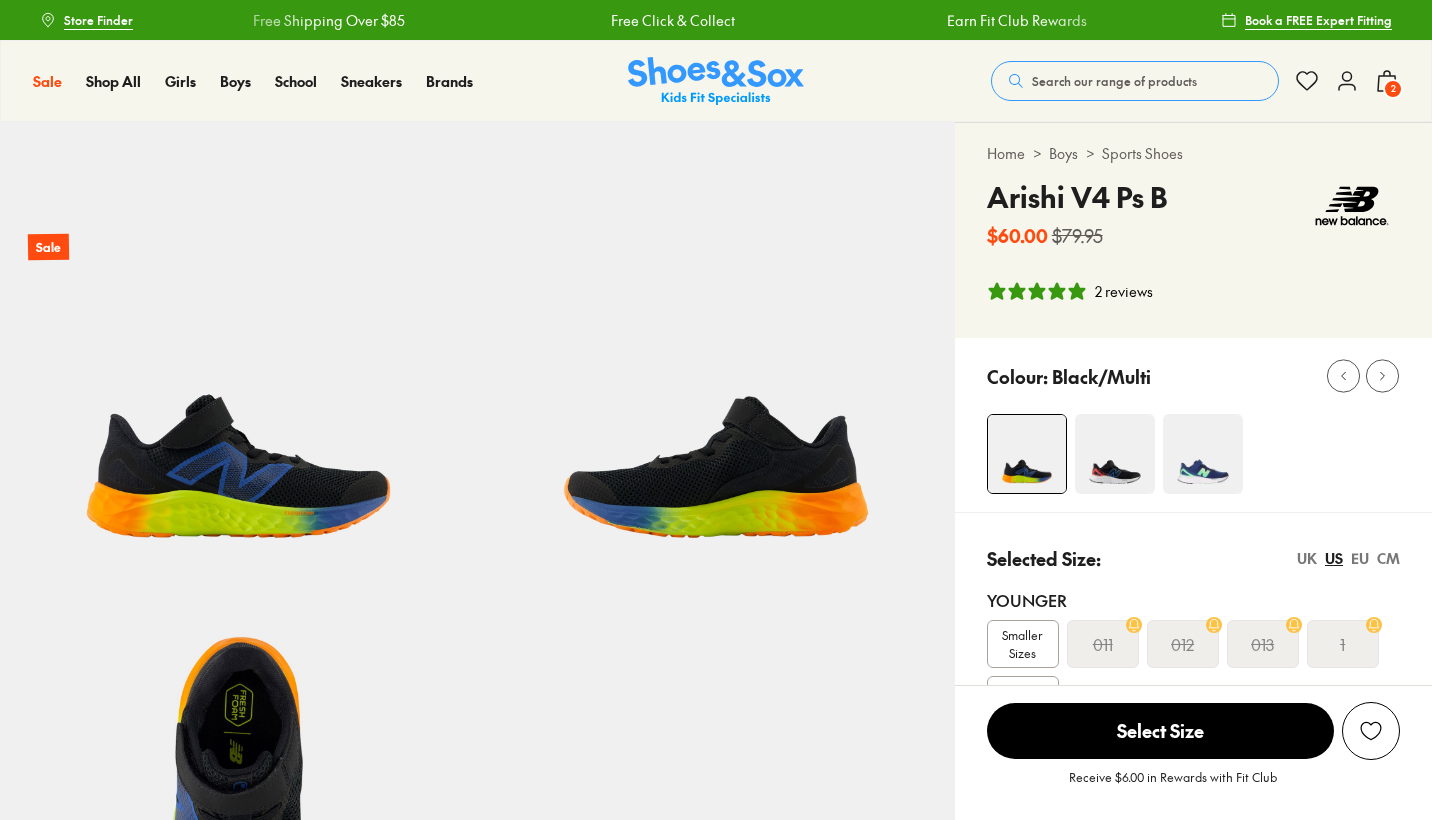 scroll, scrollTop: 0, scrollLeft: 0, axis: both 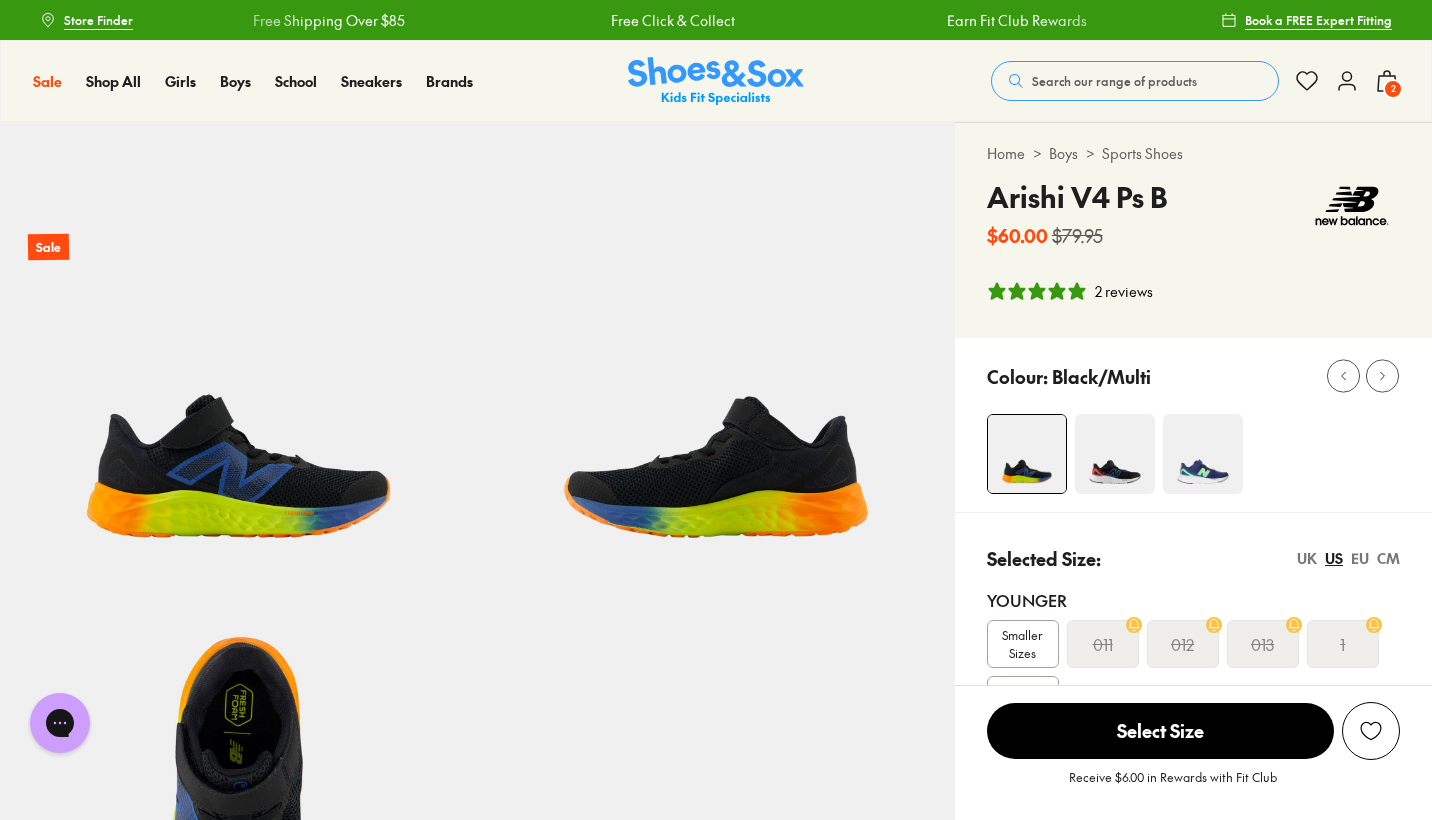 click on "Colour:
Black/Multi" at bounding box center (1193, 425) 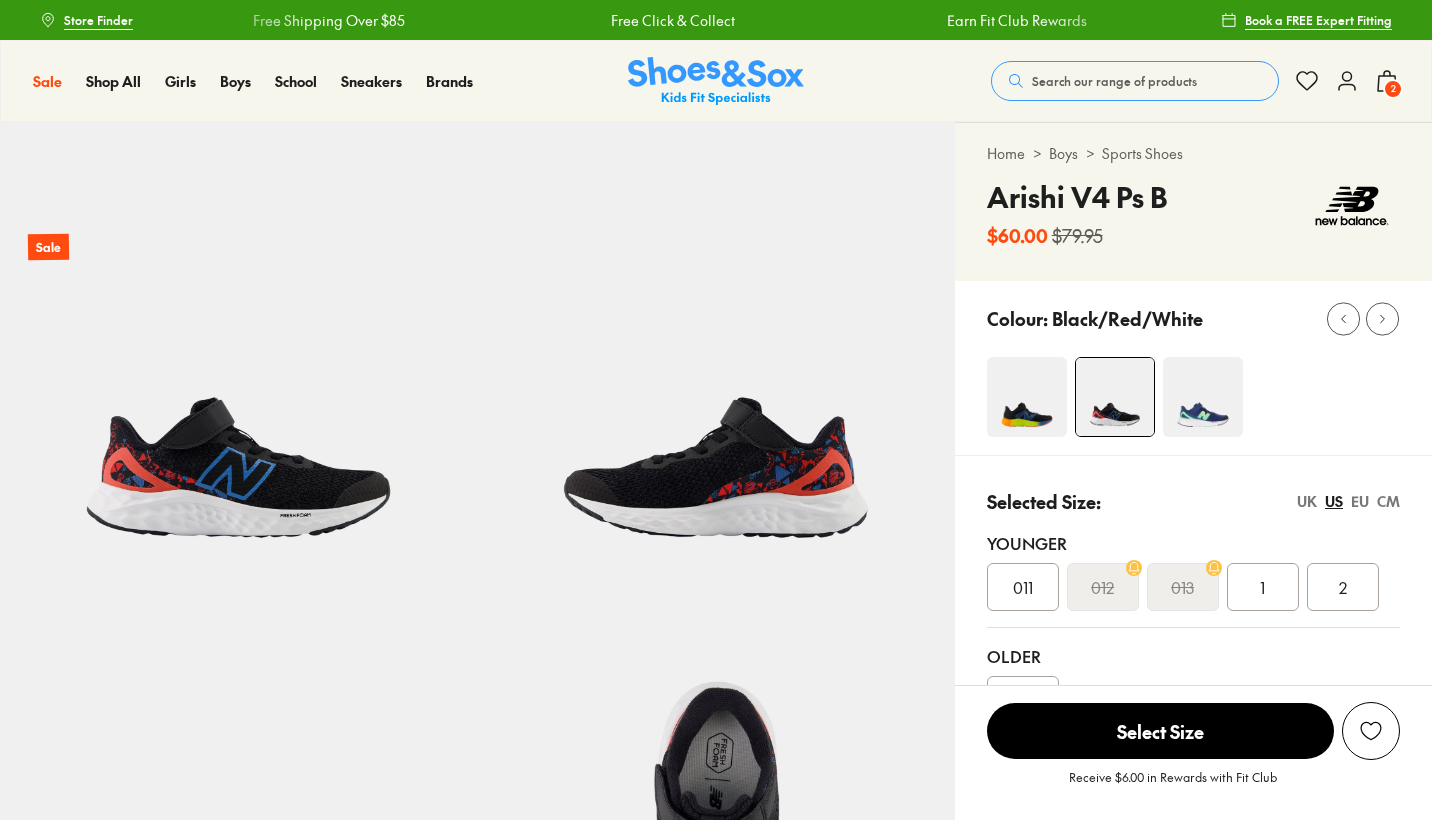 select on "*" 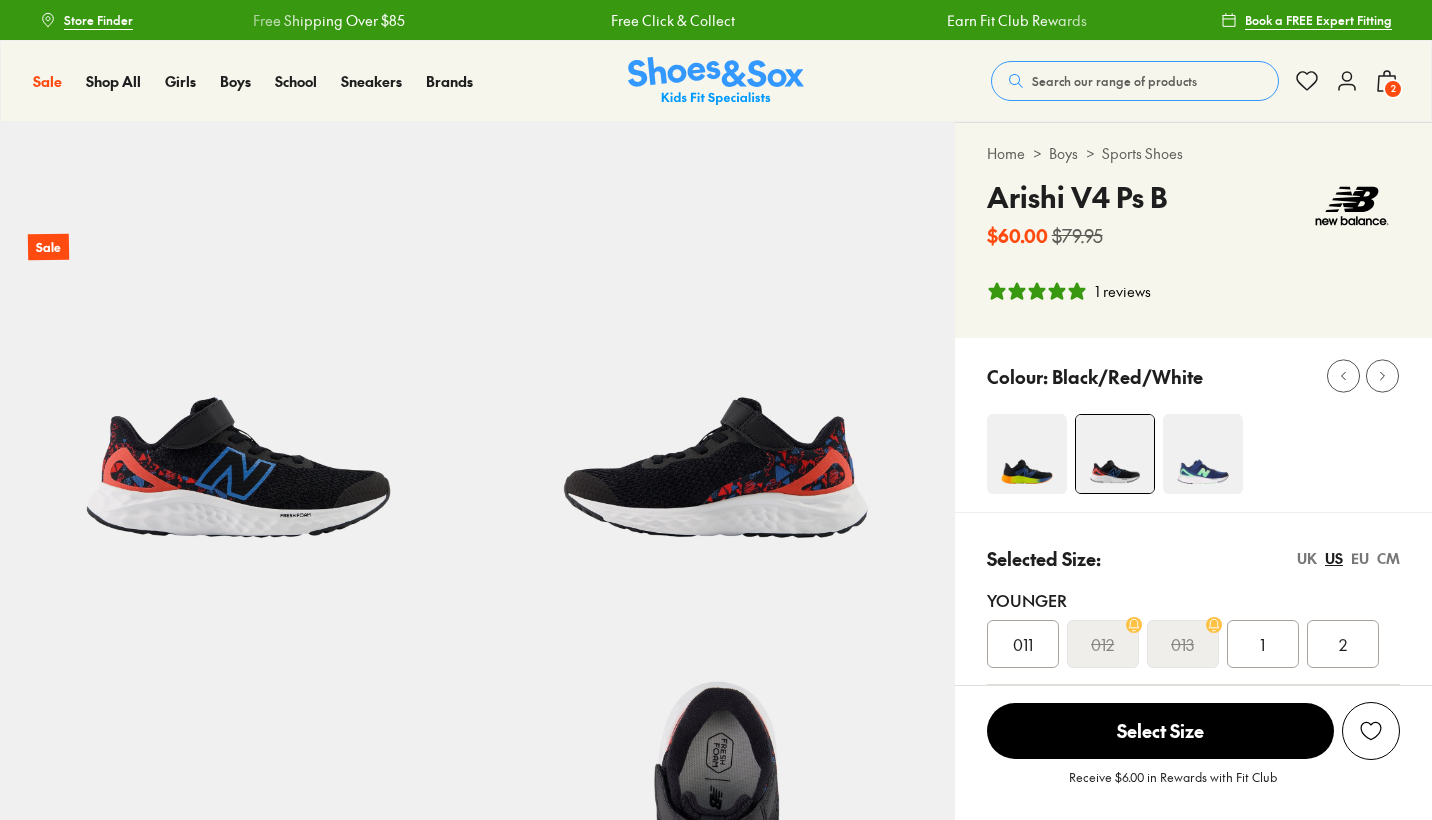 scroll, scrollTop: 0, scrollLeft: 0, axis: both 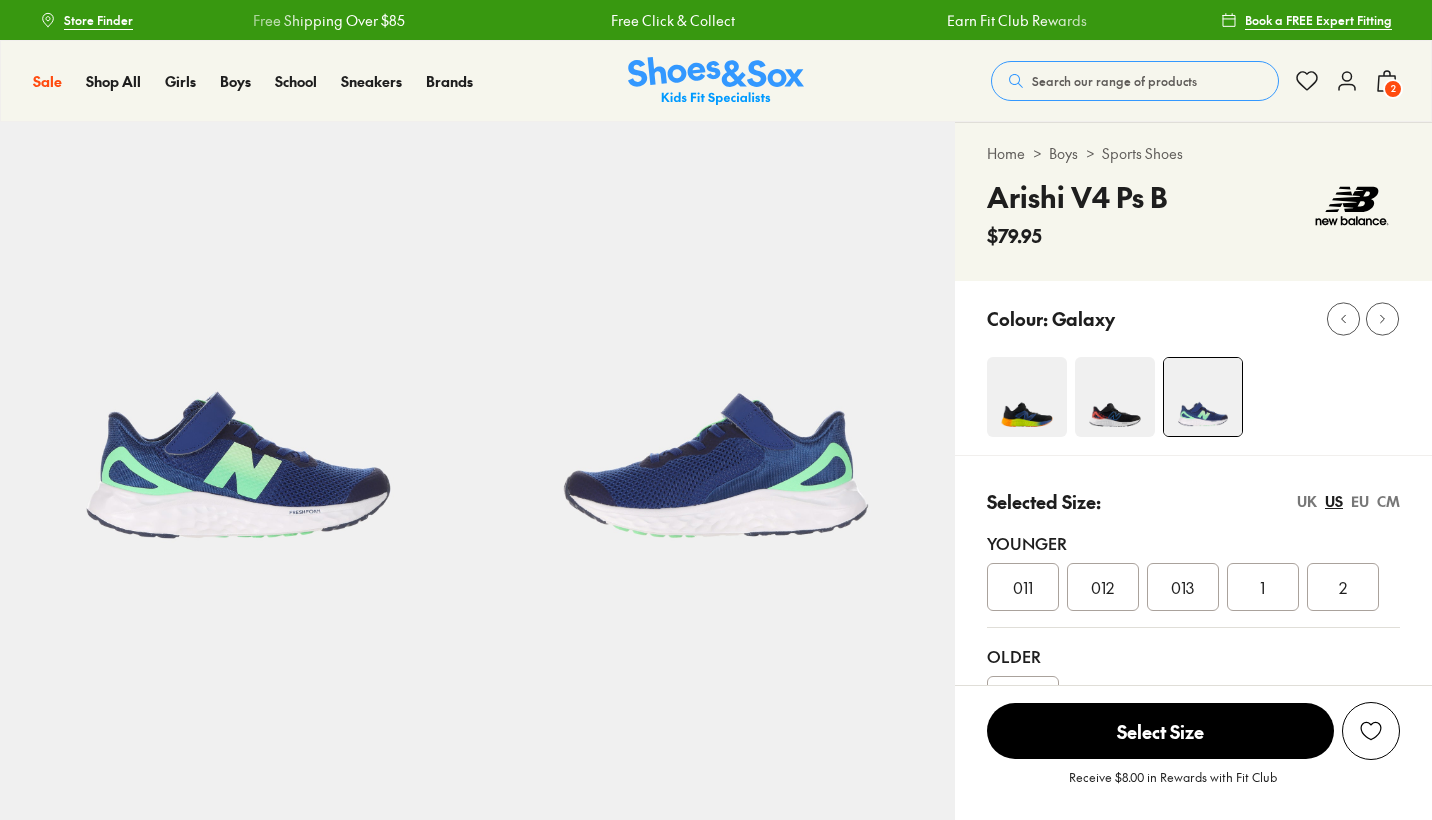 select on "*" 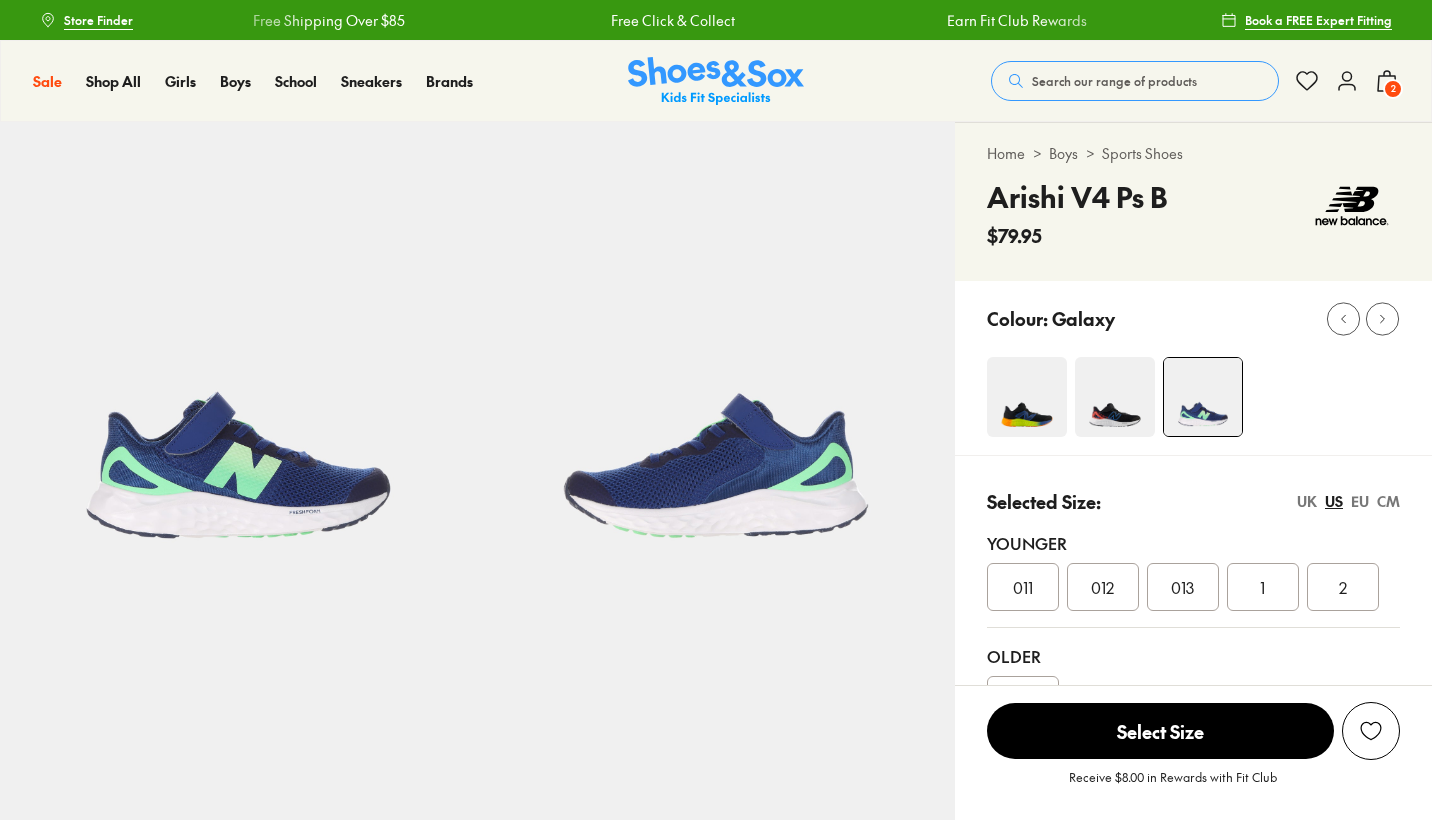 scroll, scrollTop: 0, scrollLeft: 0, axis: both 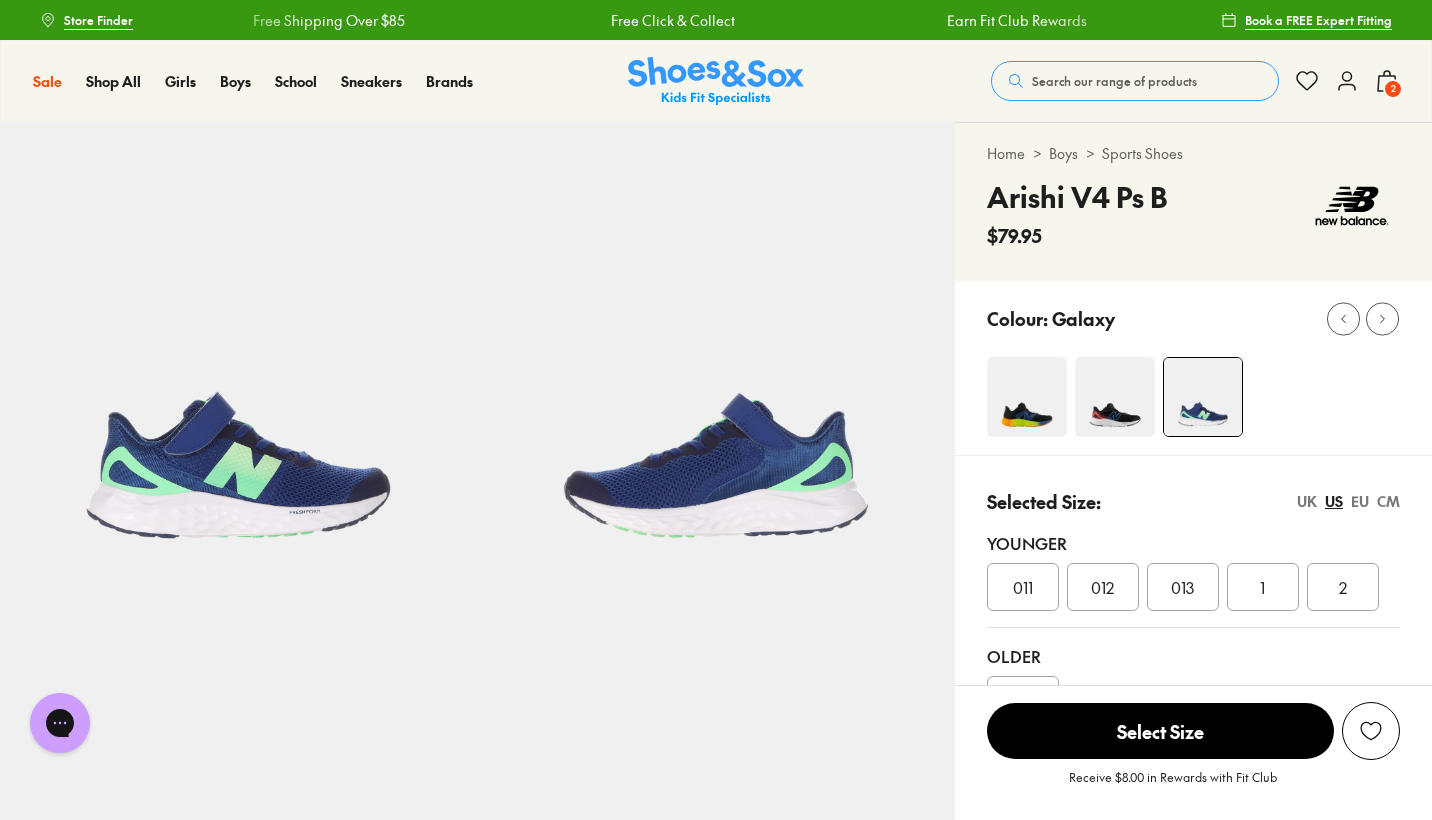 click at bounding box center (1115, 397) 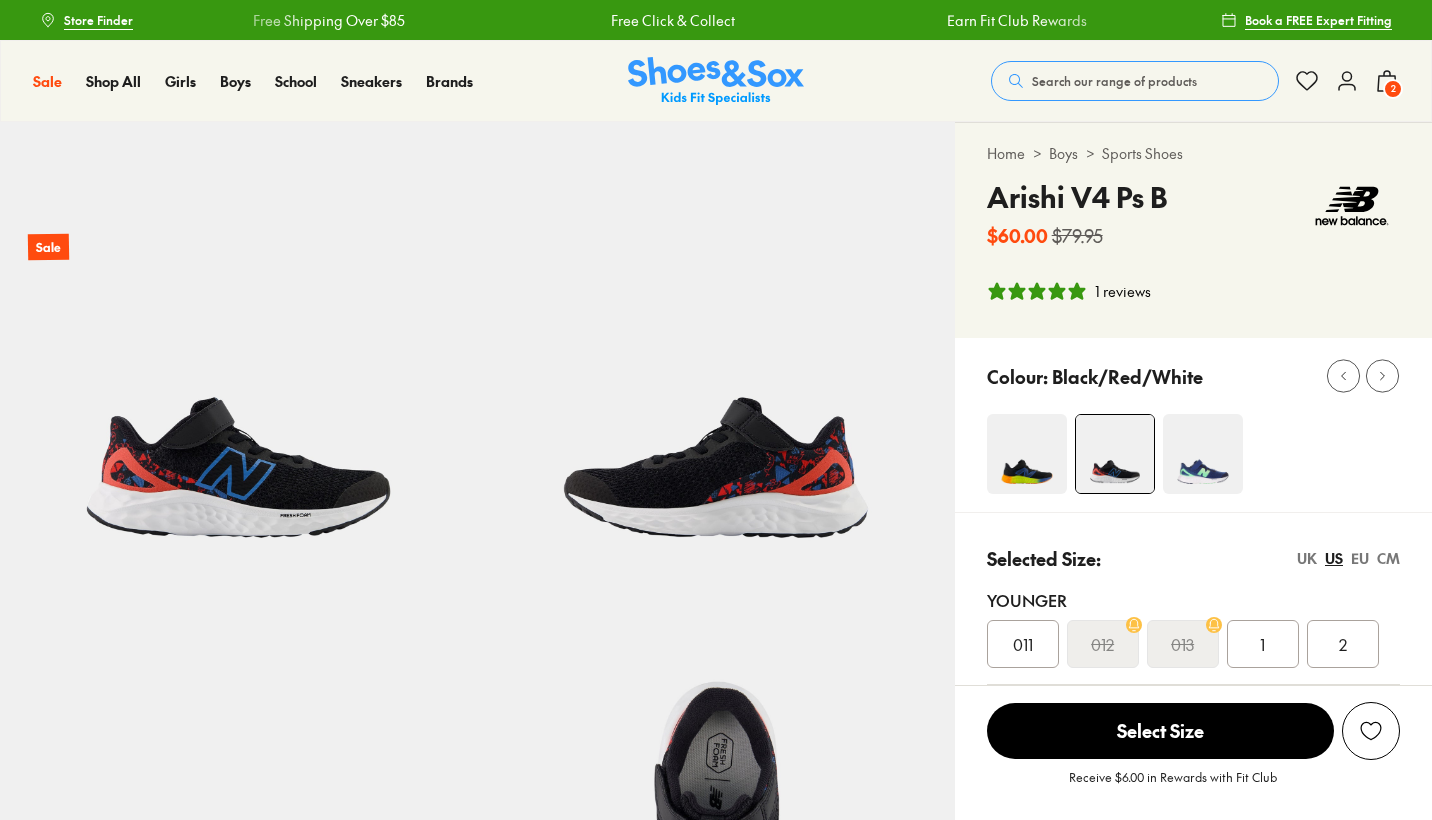 select on "*" 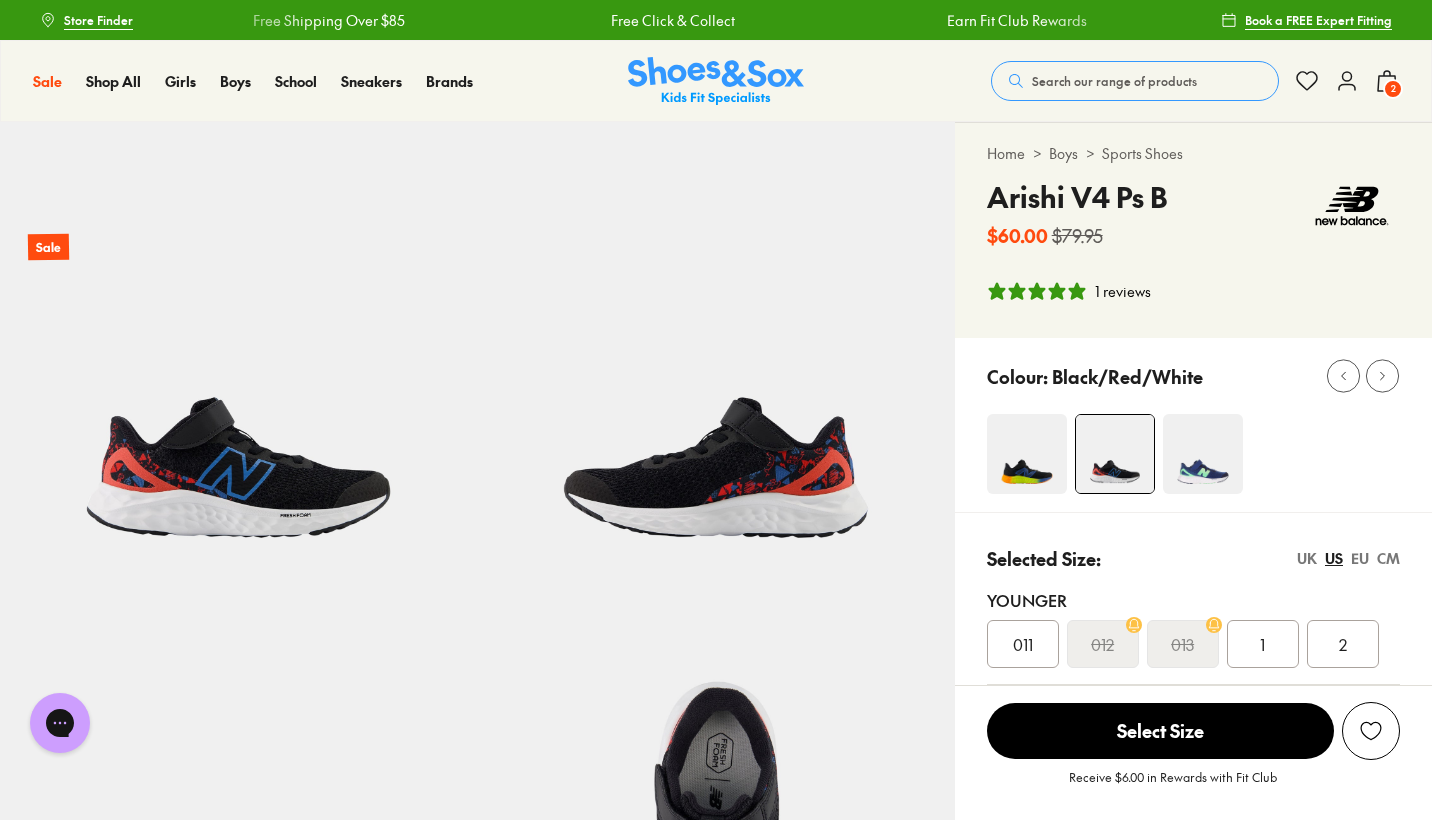 scroll, scrollTop: 0, scrollLeft: 0, axis: both 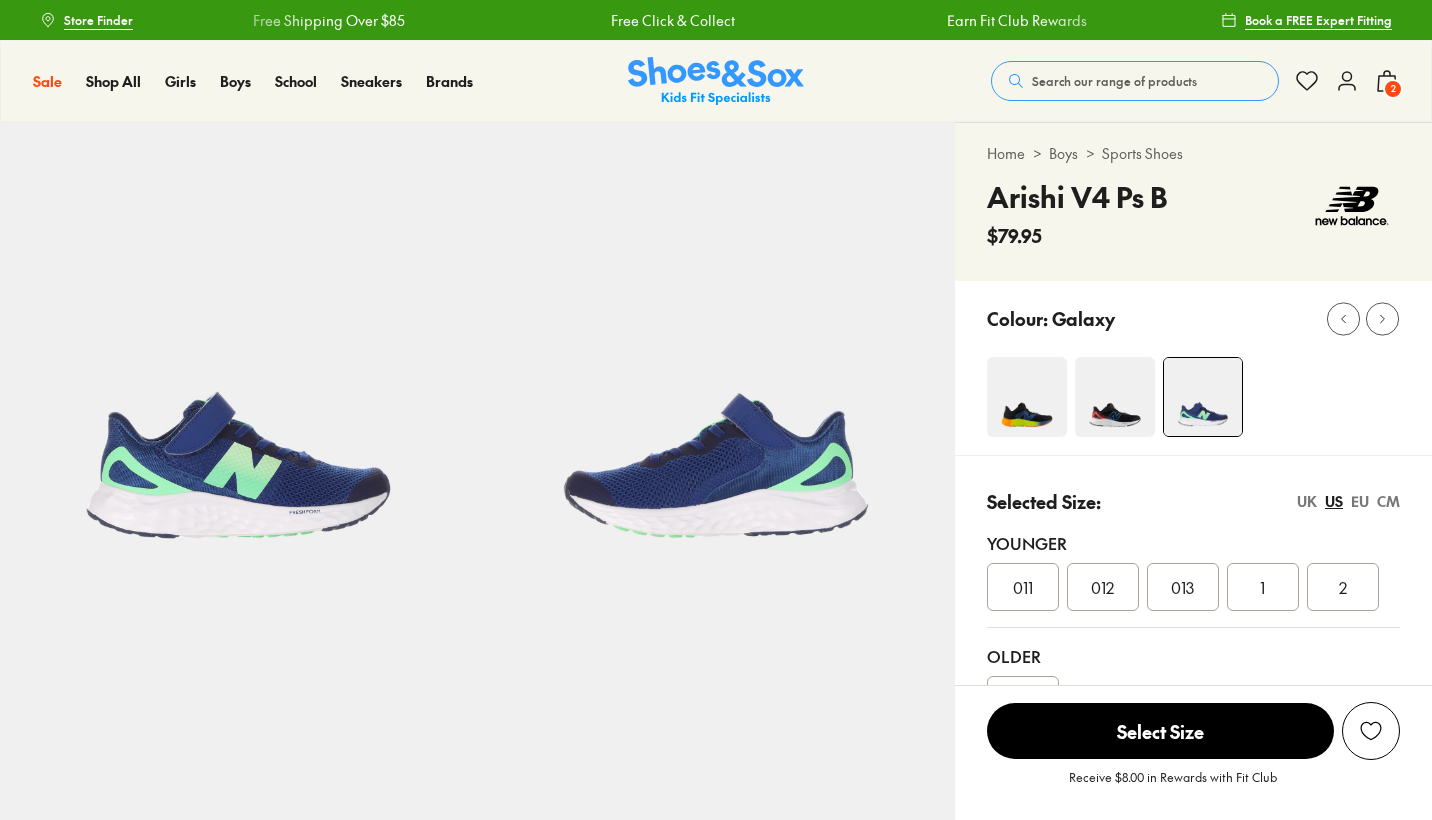 click on "013" at bounding box center [1183, 587] 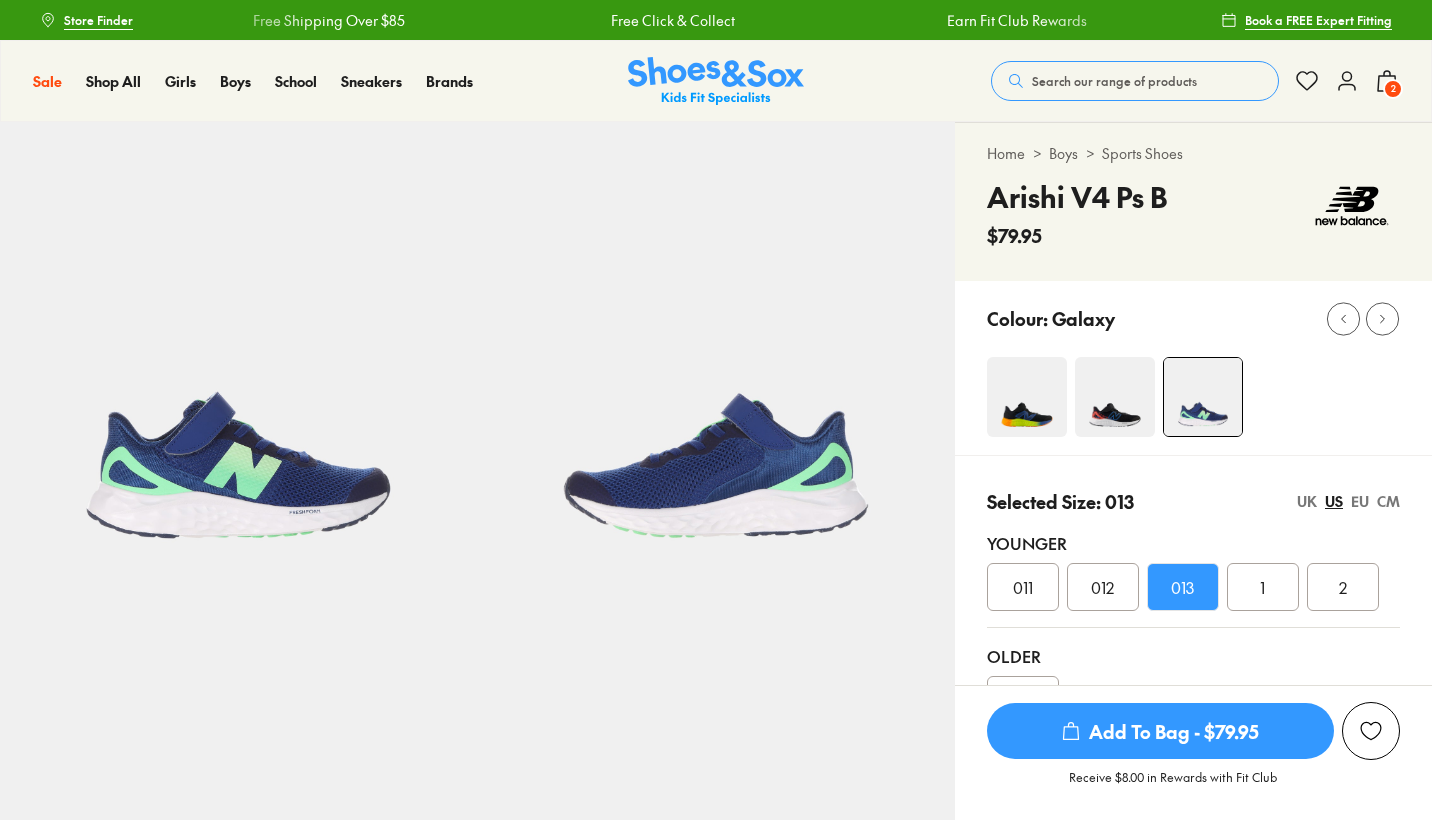 scroll, scrollTop: 0, scrollLeft: 0, axis: both 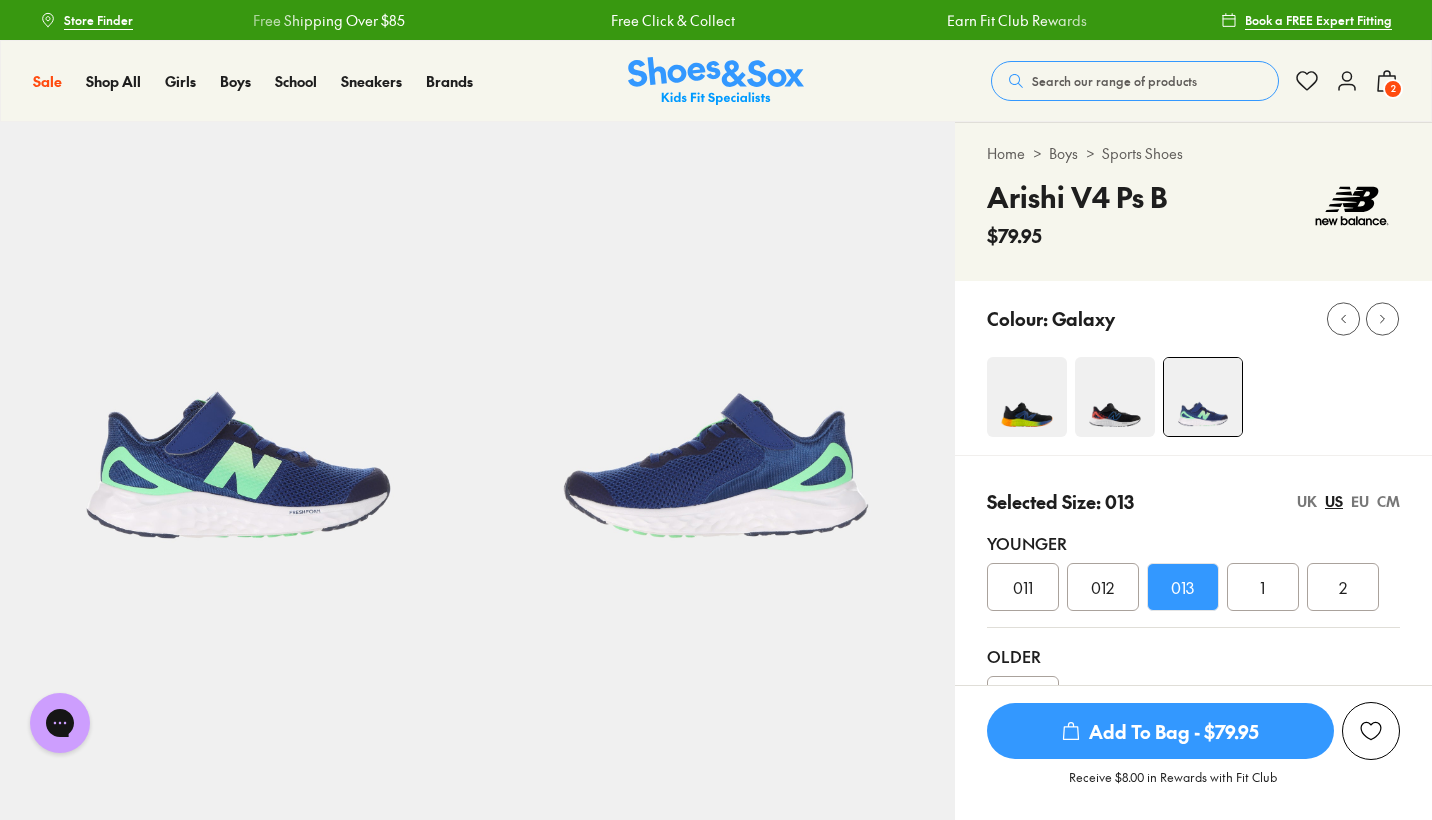 click on "2
Bag  ( 2 ) You get free standard shipping on this order. Fit Club members can earn a  $11  reward for this order. Join Fit Club Light Storm 2.0 Brights Yth B Black Colour:  Grey Size :  013 $60.00 $89.95 1 Remove Meteor Lights - Krendox Yth B Colour:  Black/Blue/Lime Size :  1 $50.00 $79.95 1 Remove Show  Order Summary  Total $110.00 Proceed to Checkout
OR
Popular Products 25% Off Nike Nike Waterbottle 600ml $ 14.96 $ 19.95 25% Off Nike Nike Waterbottle 600ml $ 14.96 $ 19.95 25% Off Nike Nike Waterbottle 600ml $ 14.96 $ 19.95 25% Off Nike Nike Waterbottle 600ml $ 14.96 $ 19.95    One or more of the items in your cart is a recurring or deferred purchase. By continuing, I agree to the  cancellation policy  and authorize you to charge my payment method at the prices, frequency and dates listed on this page until my order is fulfilled or I cancel, if permitted." 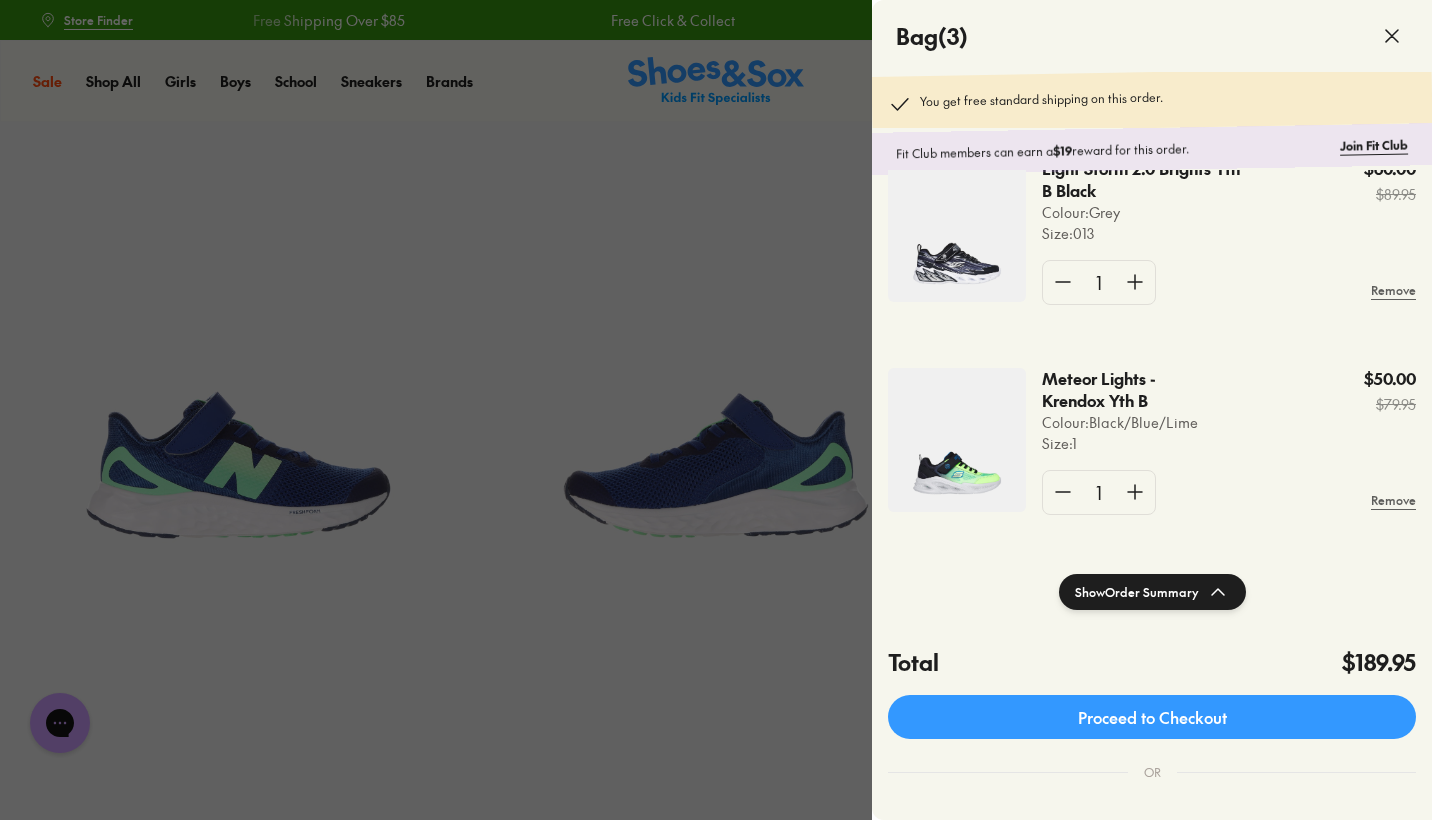 scroll, scrollTop: 285, scrollLeft: 0, axis: vertical 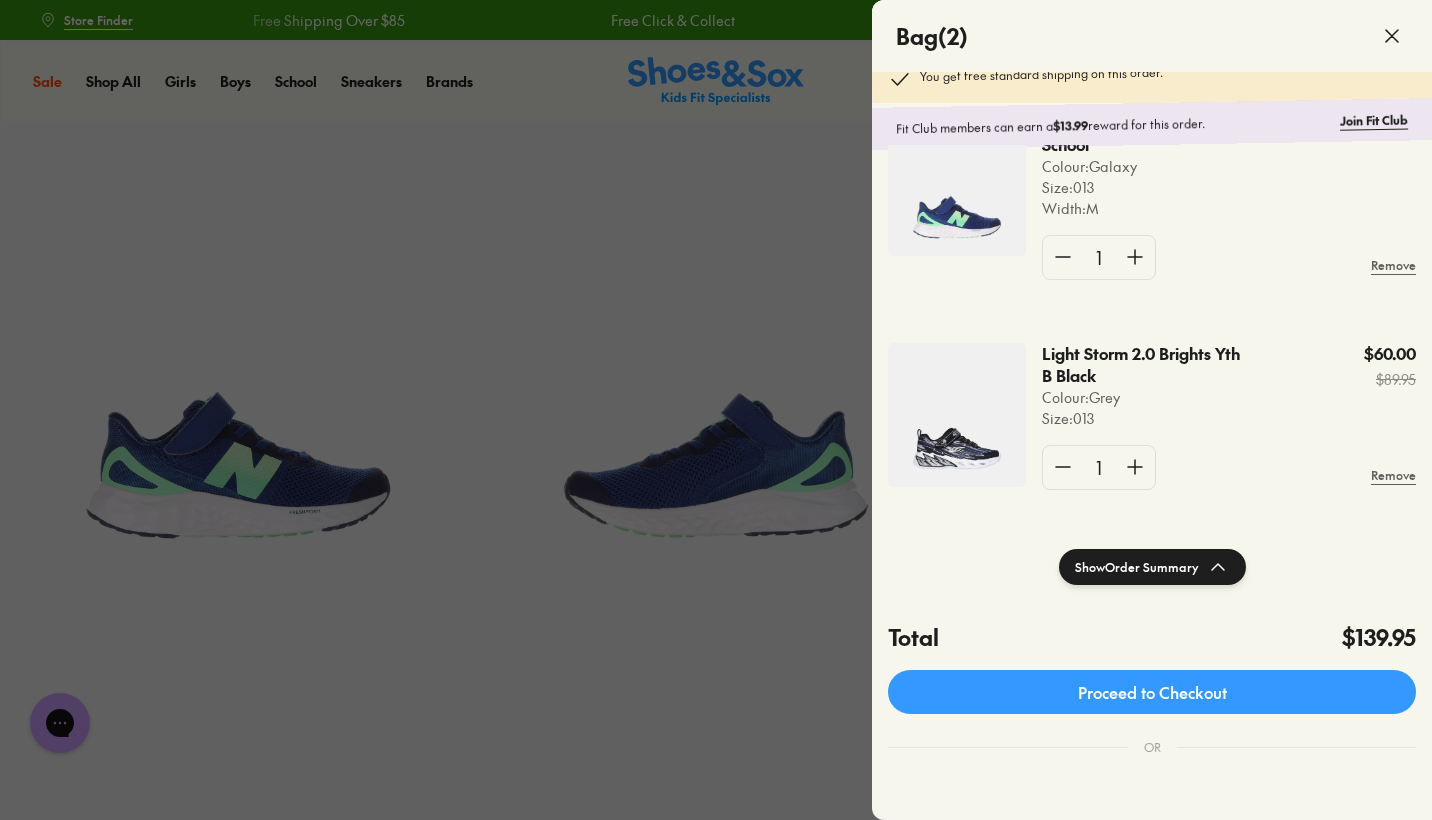 click on "Proceed to Checkout" 